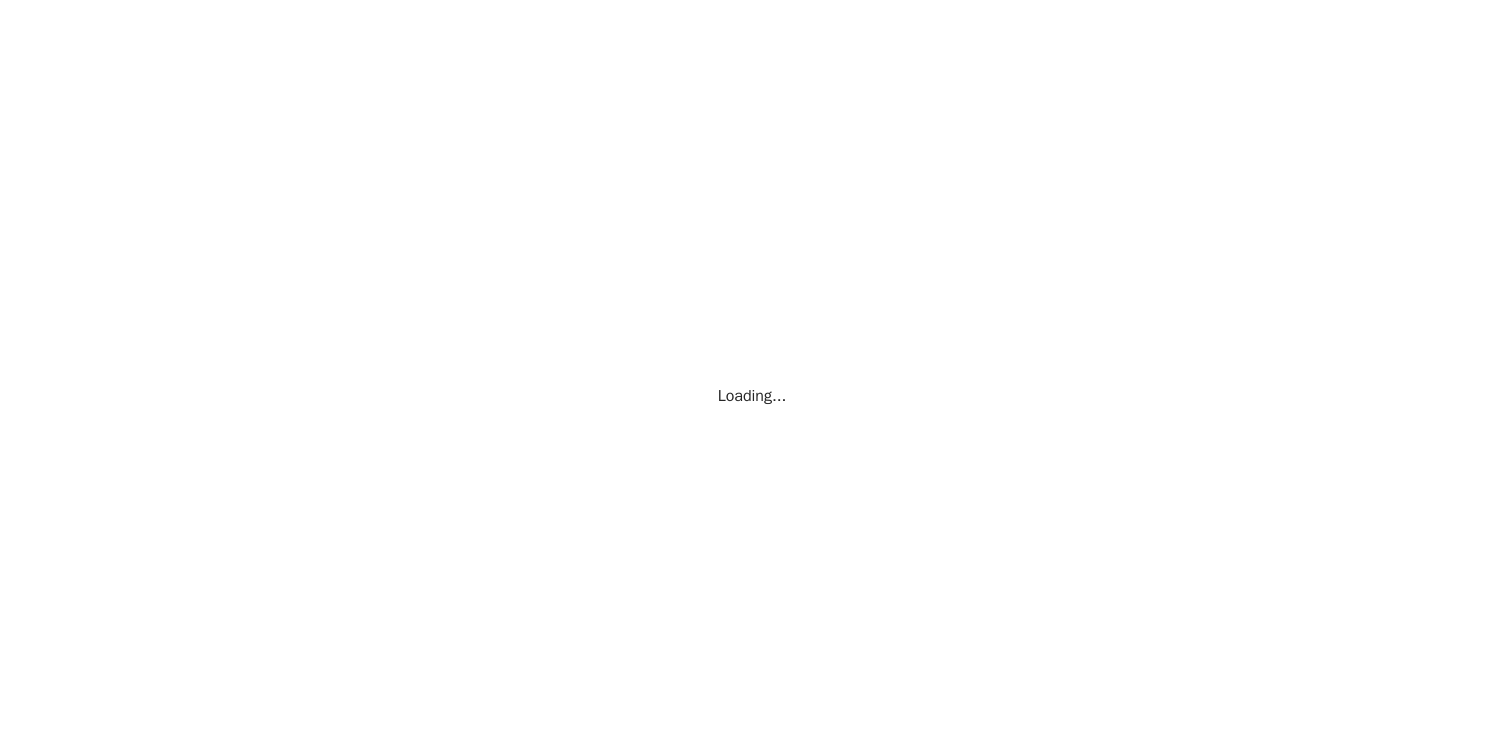 scroll, scrollTop: 0, scrollLeft: 0, axis: both 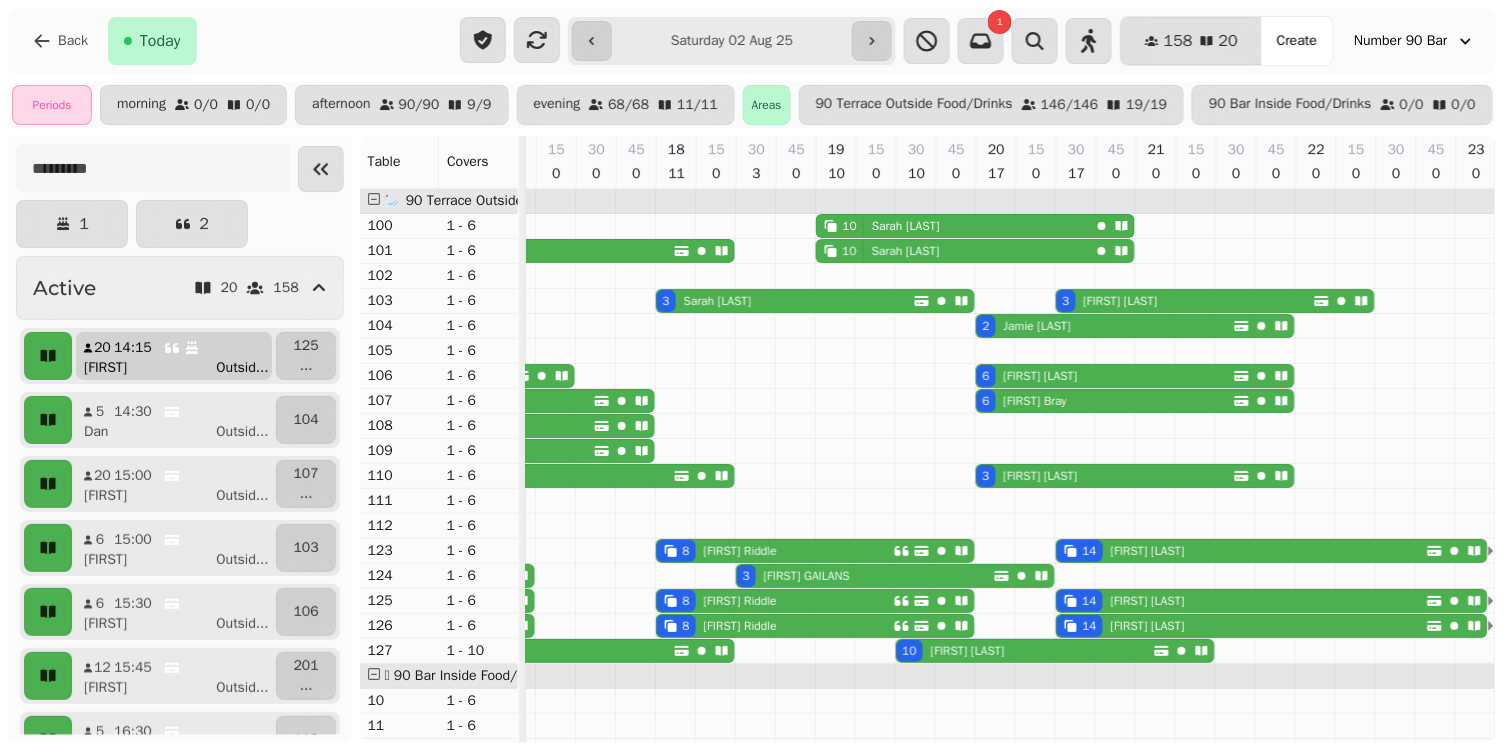click on "[FIRST] Outsid ..." at bounding box center (182, 368) 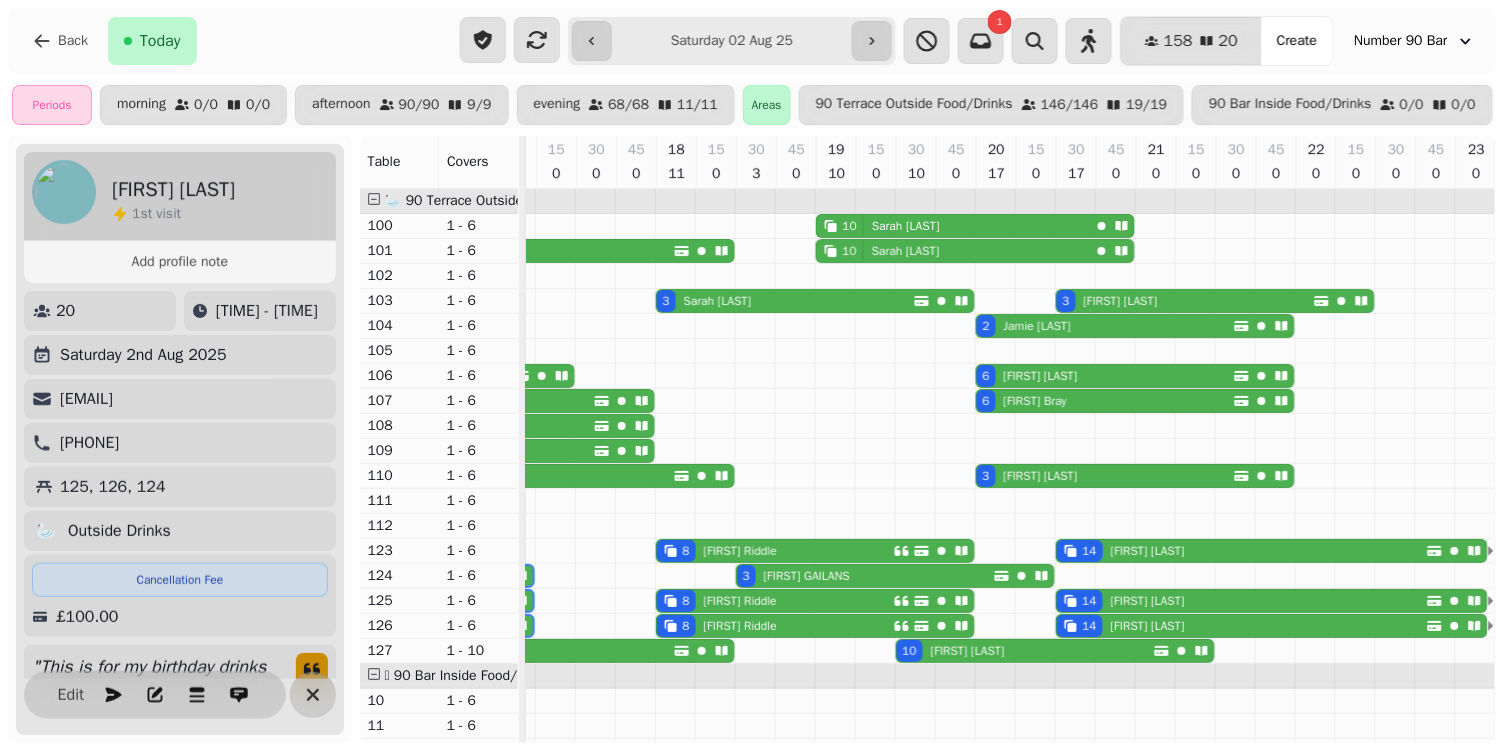 scroll, scrollTop: 0, scrollLeft: 345, axis: horizontal 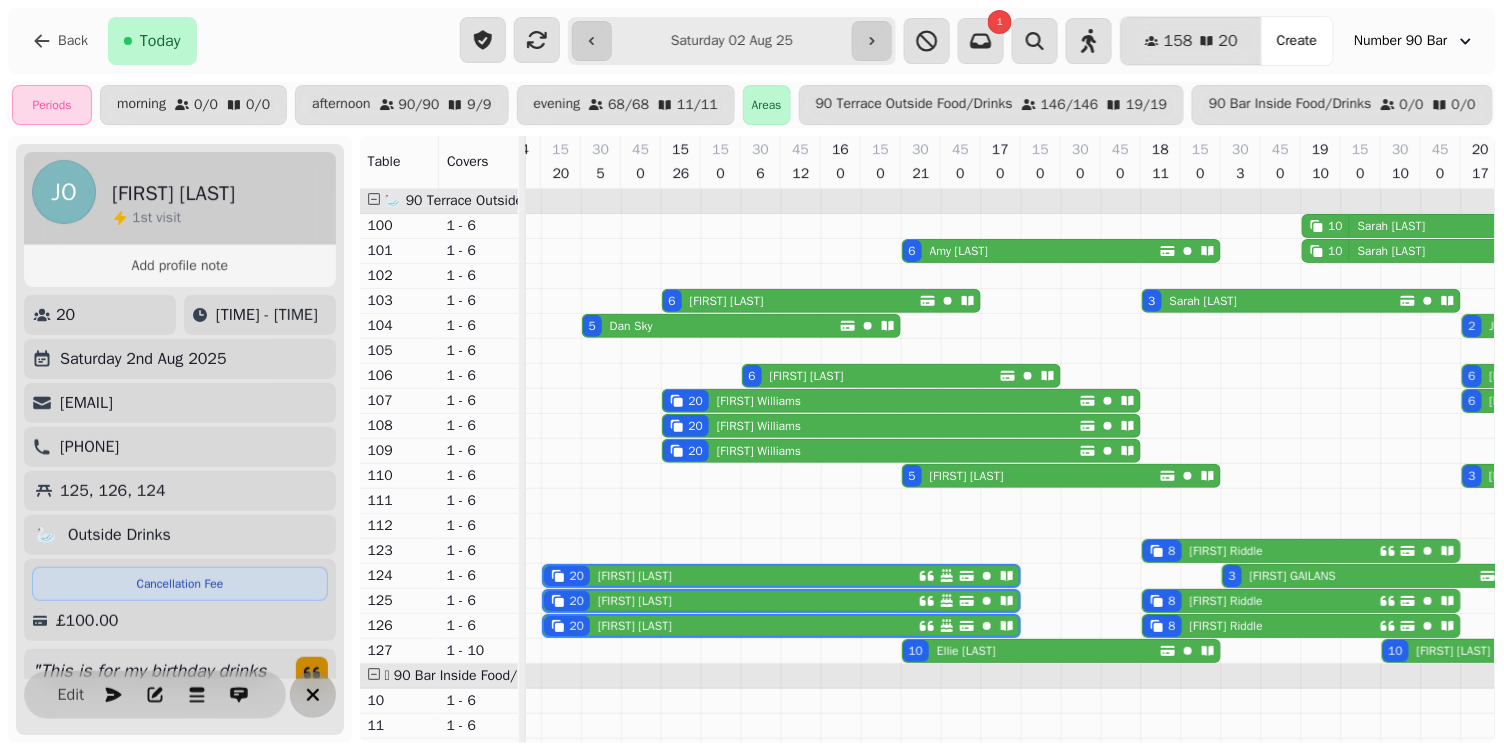 click 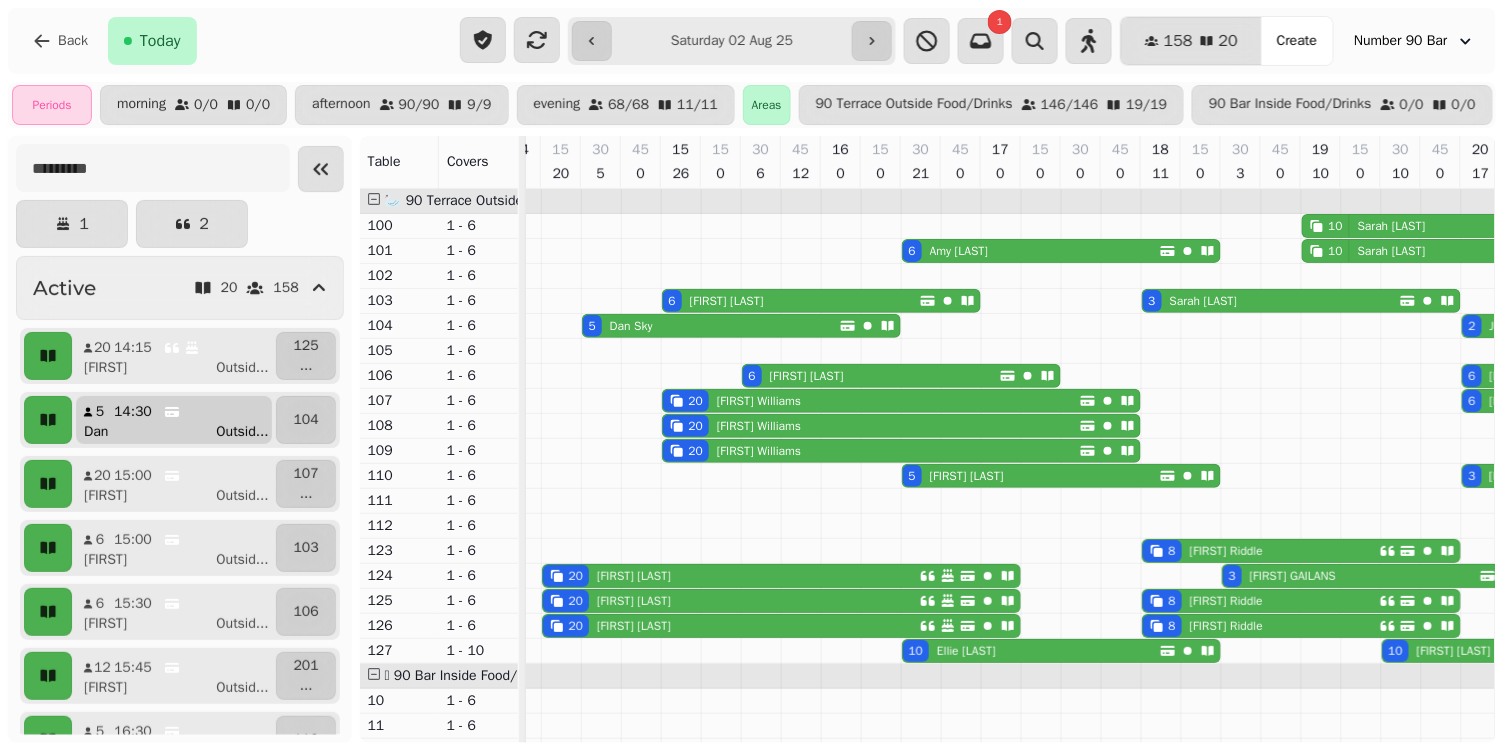 click on "14:30" at bounding box center (133, 412) 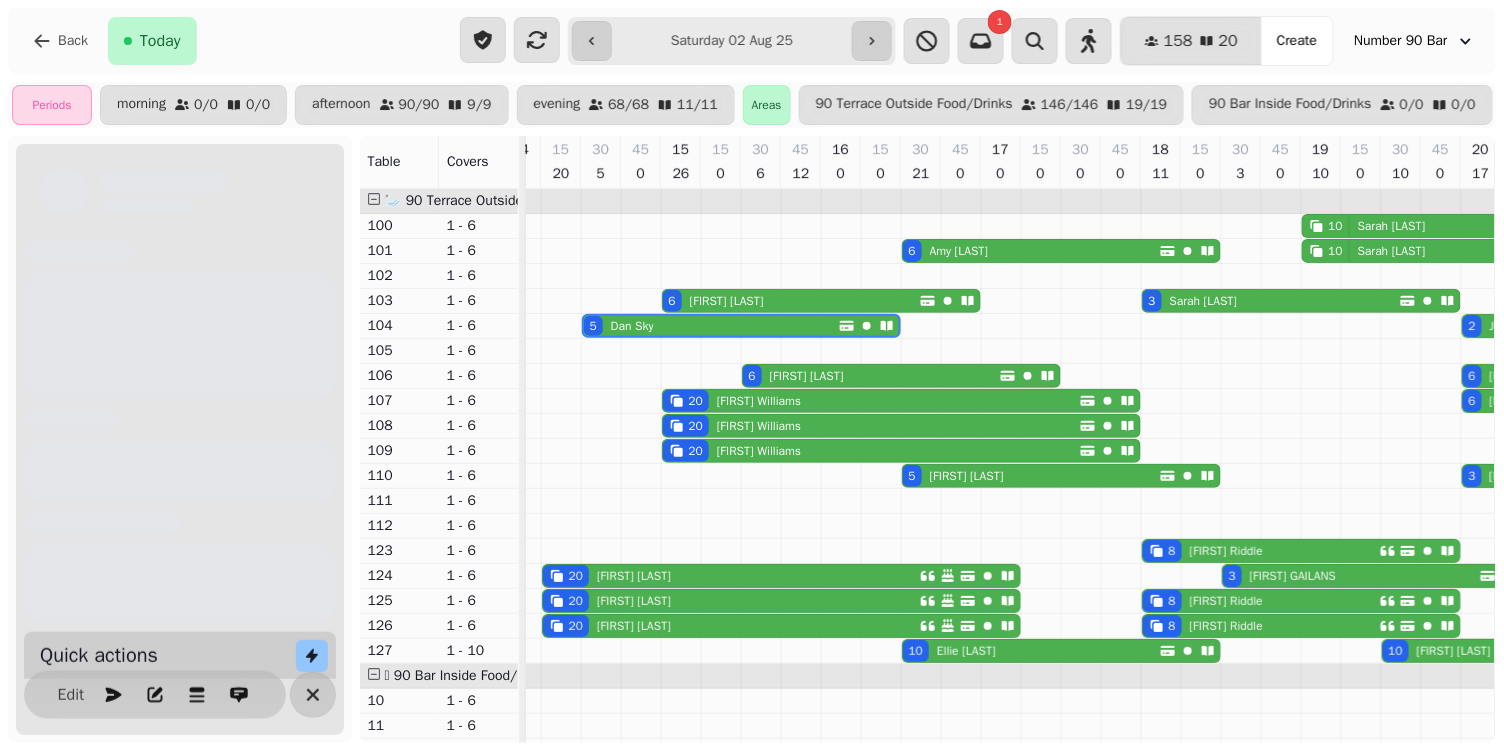 scroll, scrollTop: 0, scrollLeft: 385, axis: horizontal 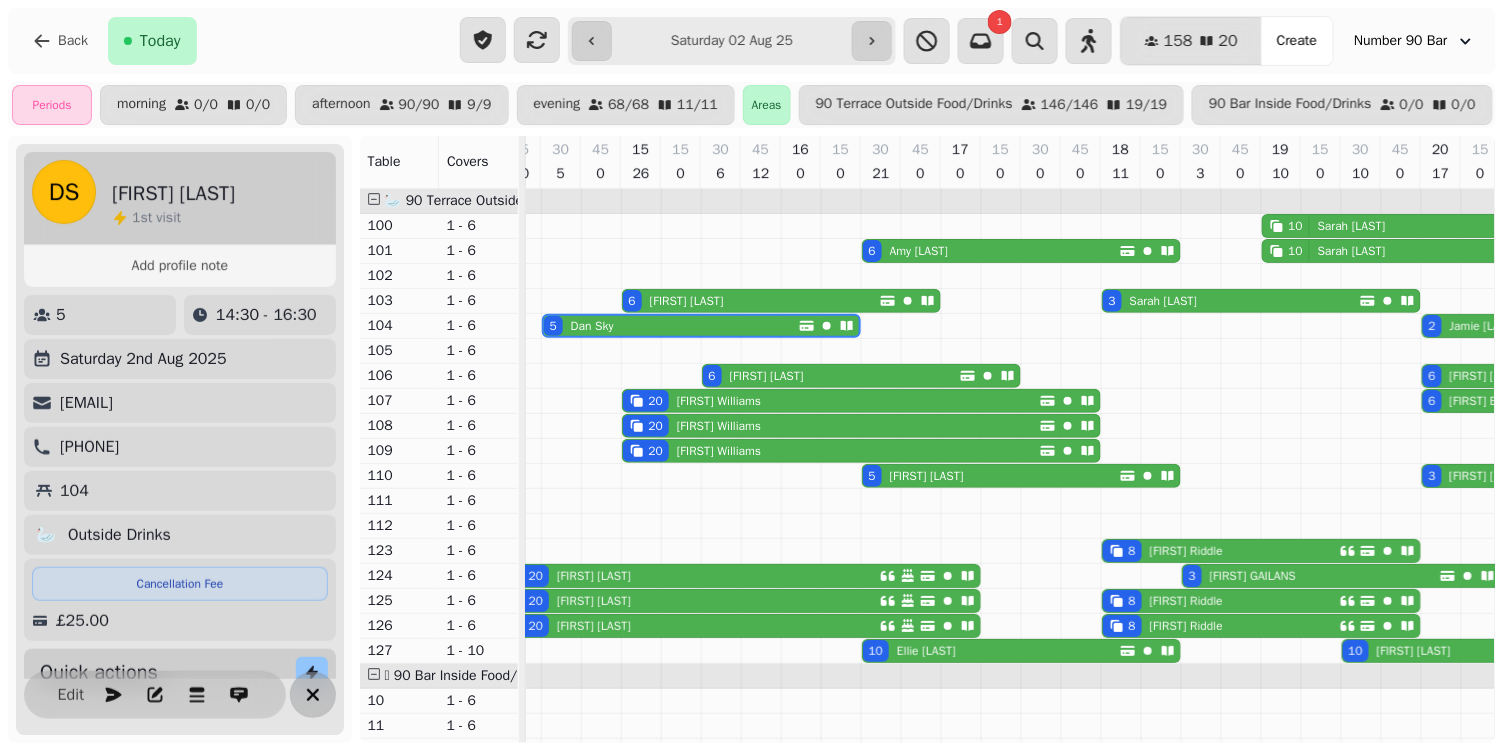 click 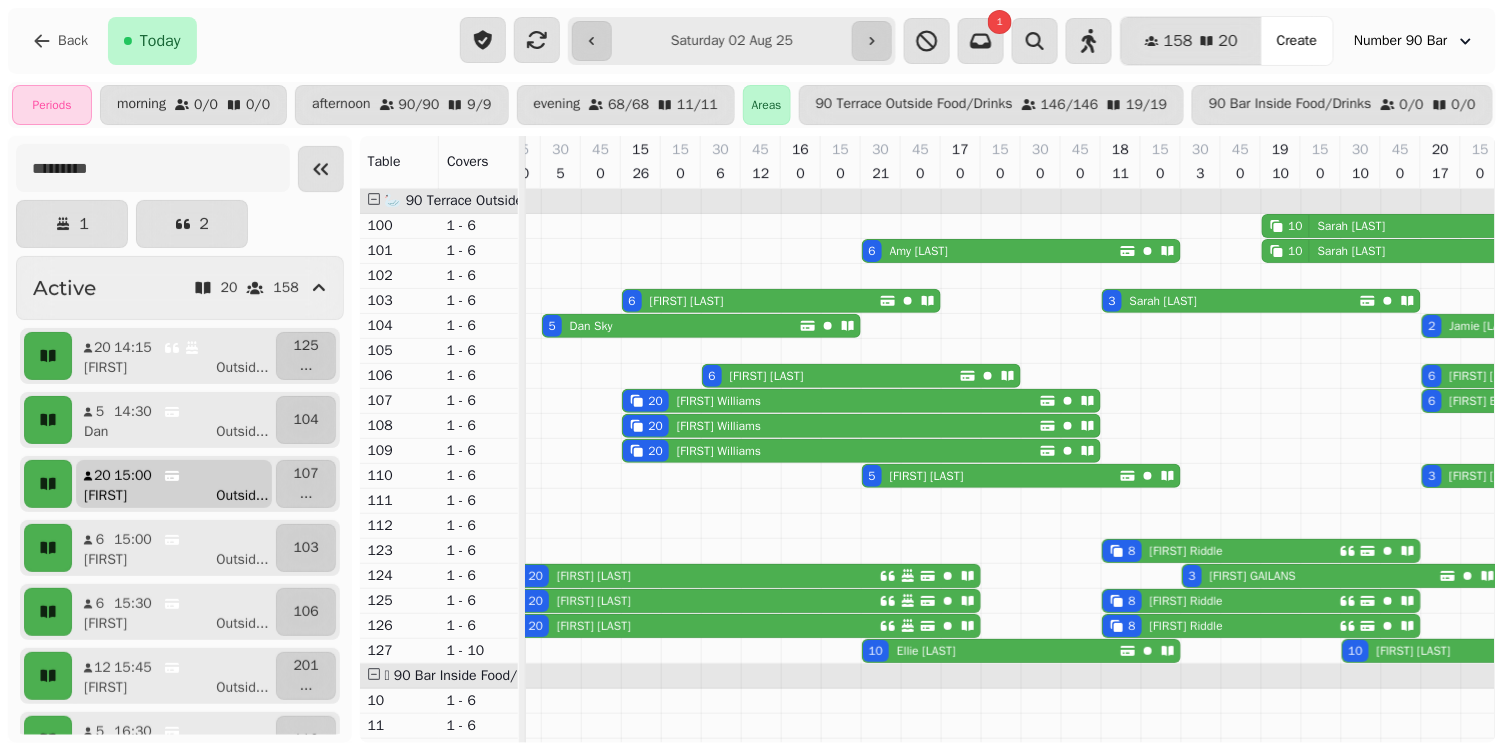 click on "[FIRST] Outsid ..." at bounding box center [182, 496] 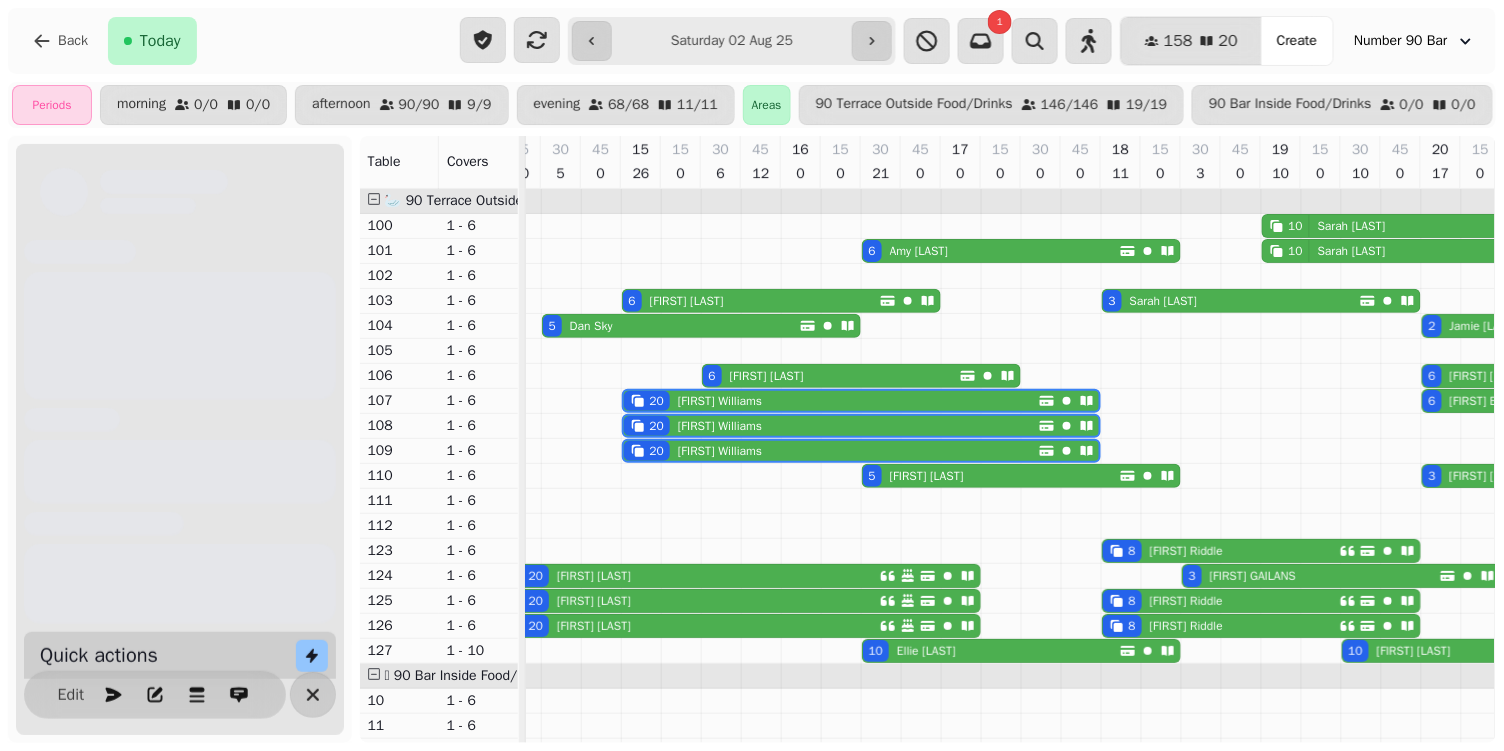 scroll, scrollTop: 0, scrollLeft: 465, axis: horizontal 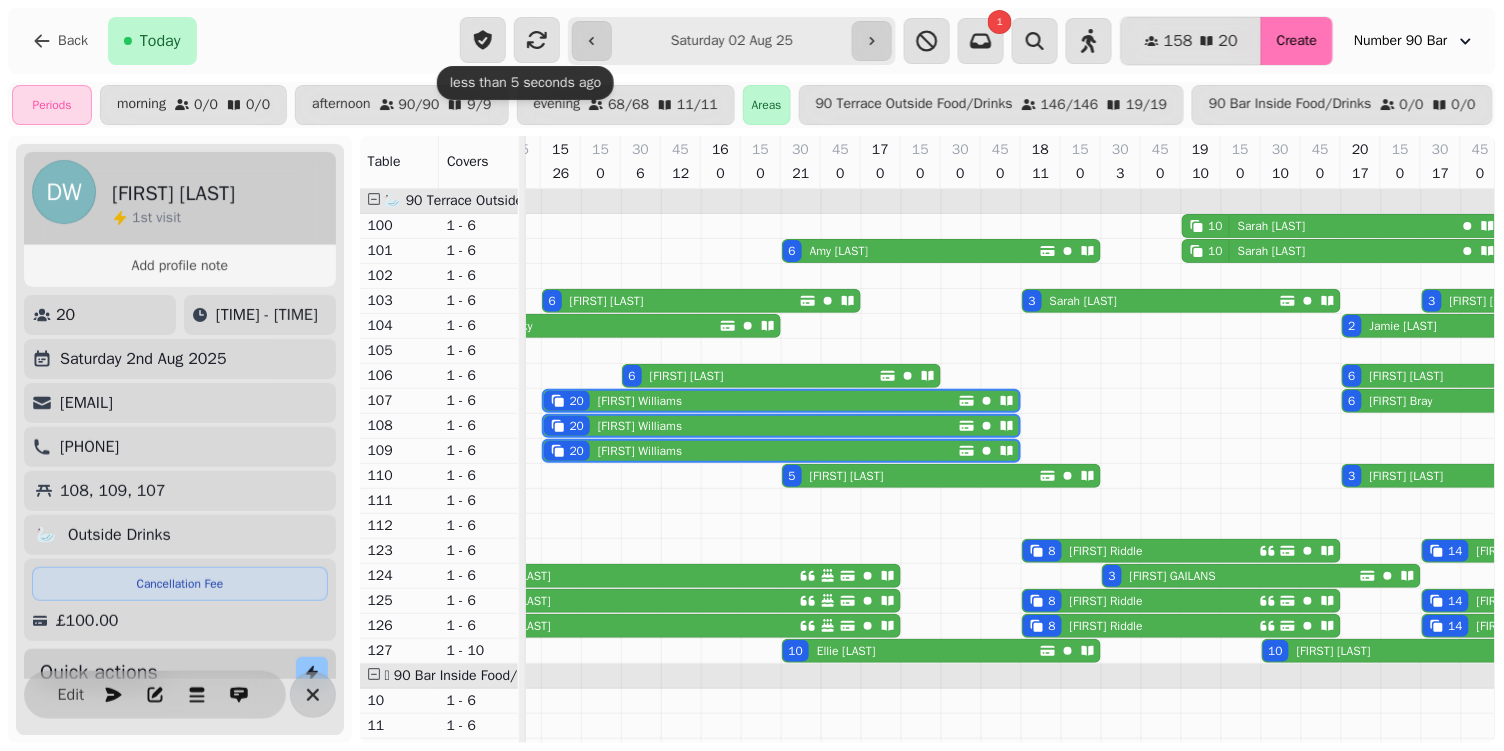 click on "Create" at bounding box center [1297, 41] 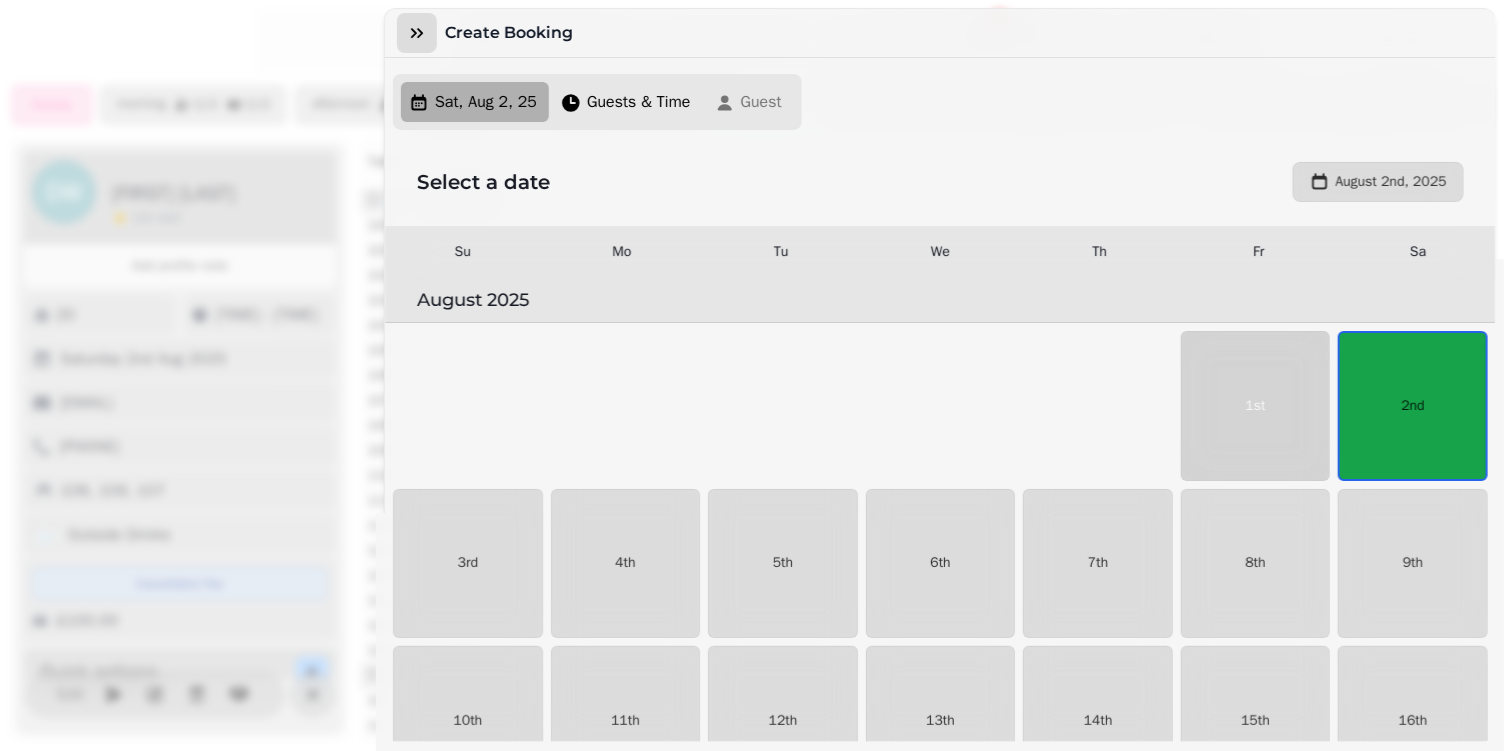 click at bounding box center (417, 33) 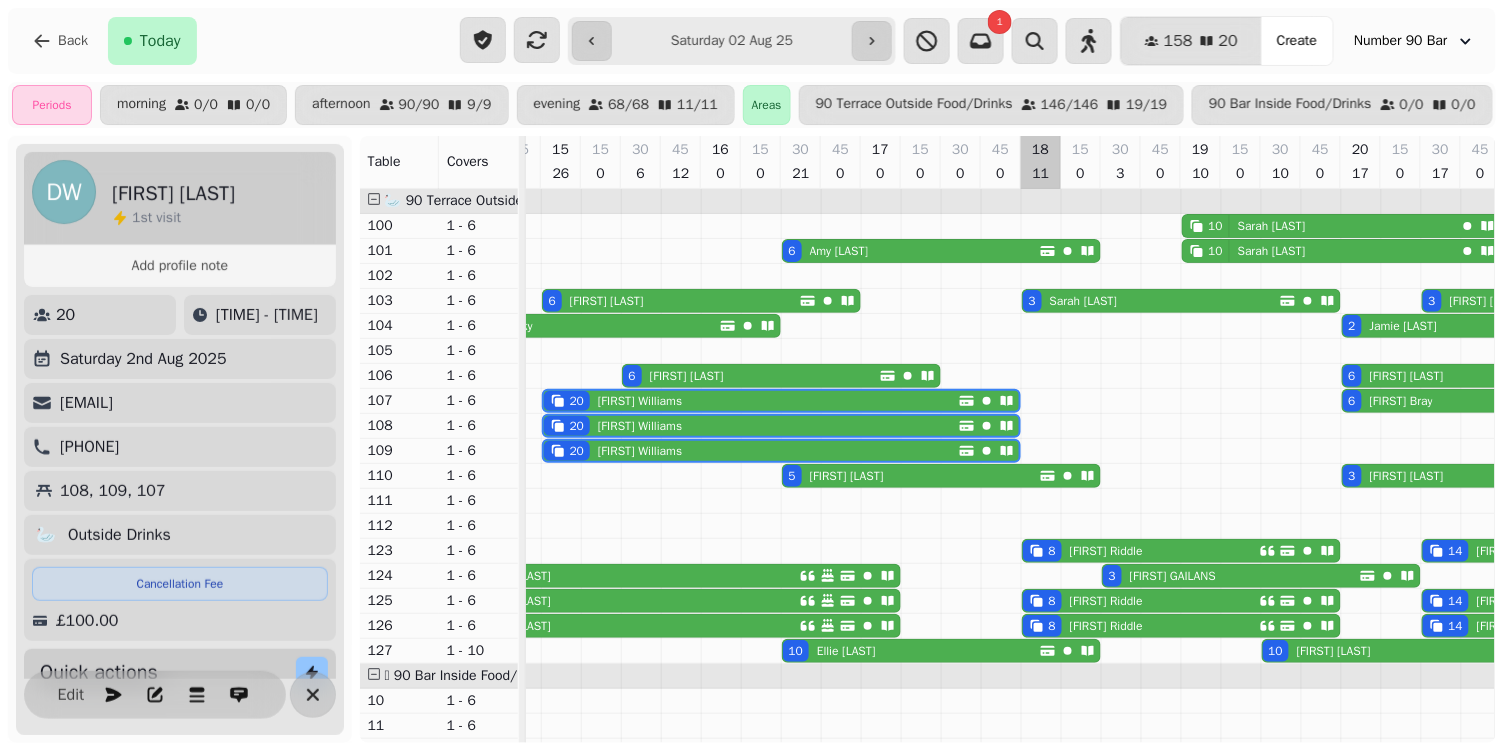scroll, scrollTop: 16, scrollLeft: 464, axis: both 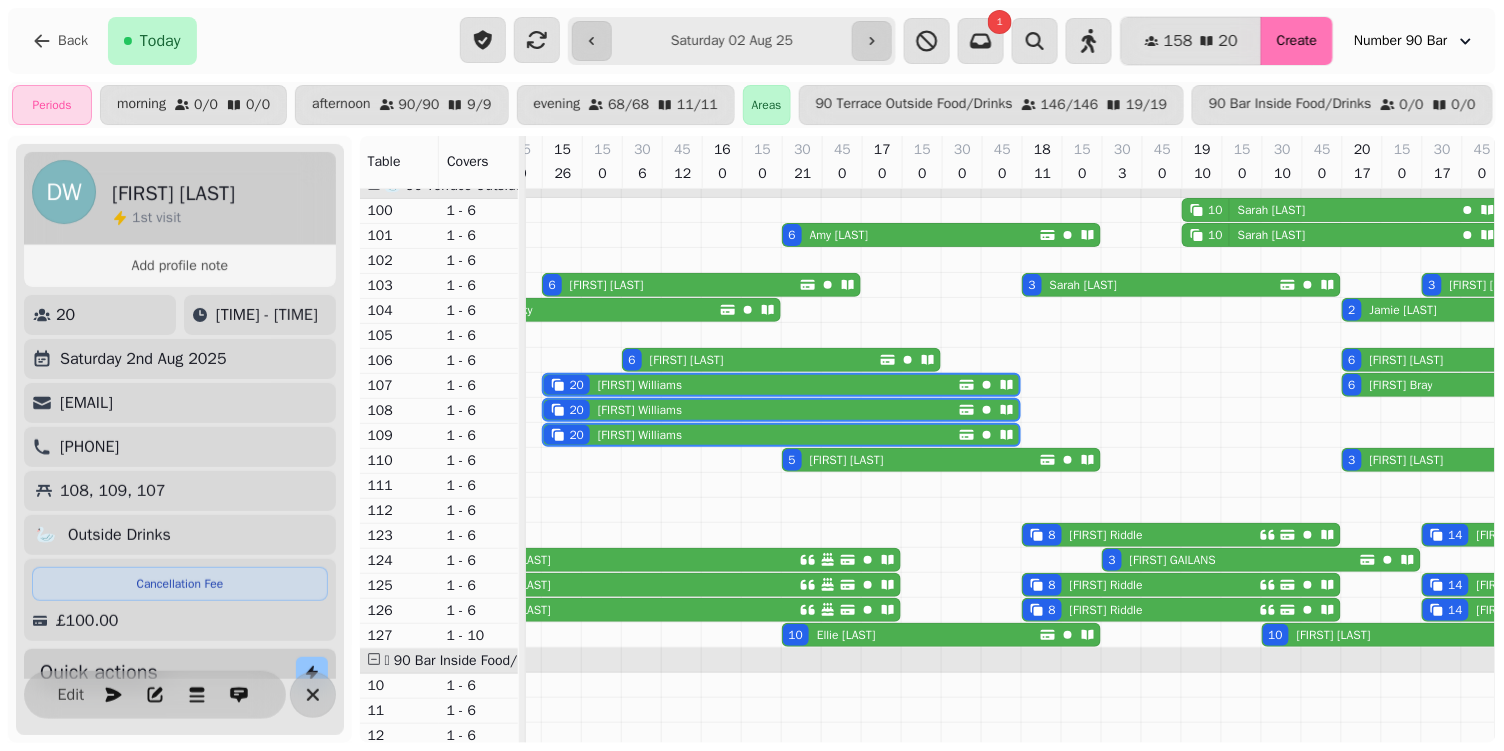 click on "Create" at bounding box center (1297, 41) 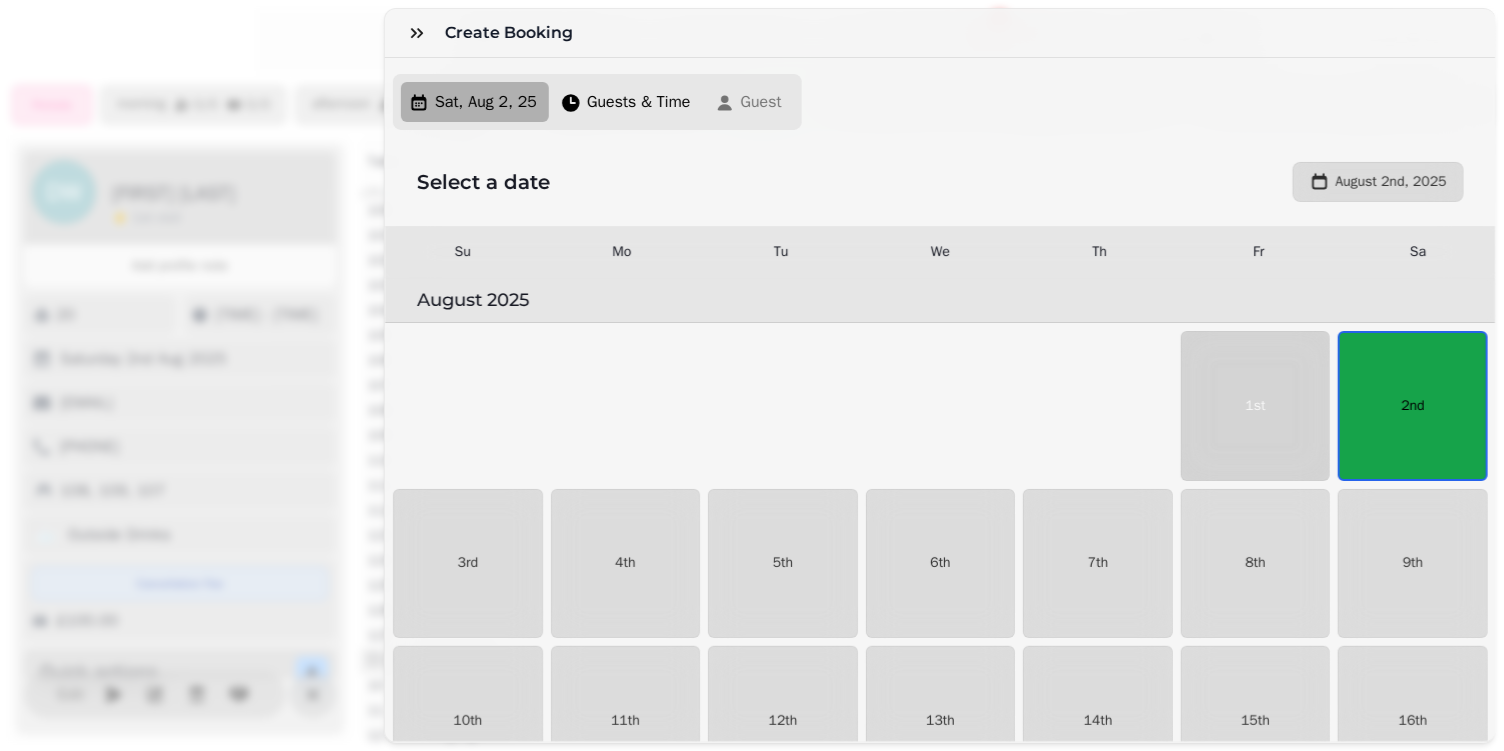 click on "2nd" at bounding box center [1413, 406] 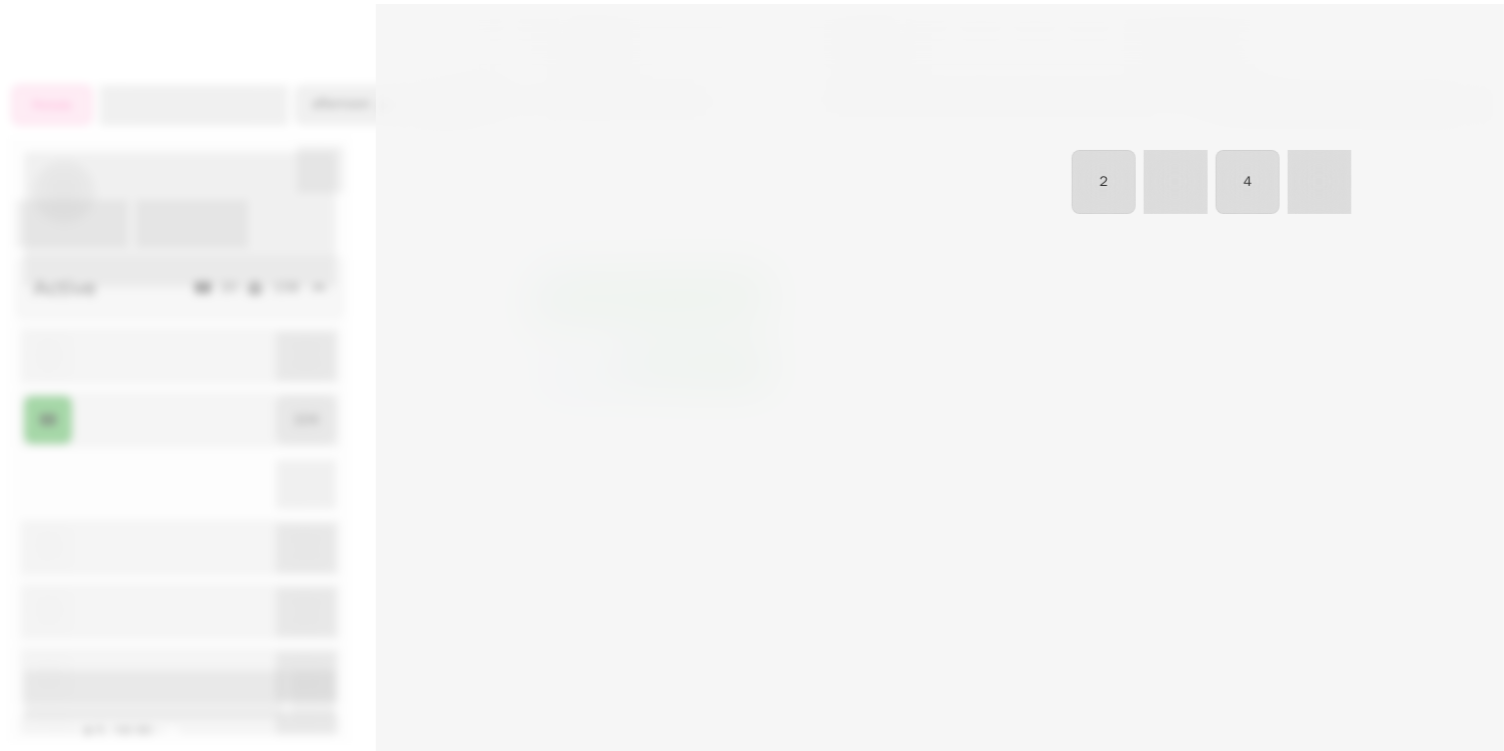 scroll, scrollTop: 14, scrollLeft: 464, axis: both 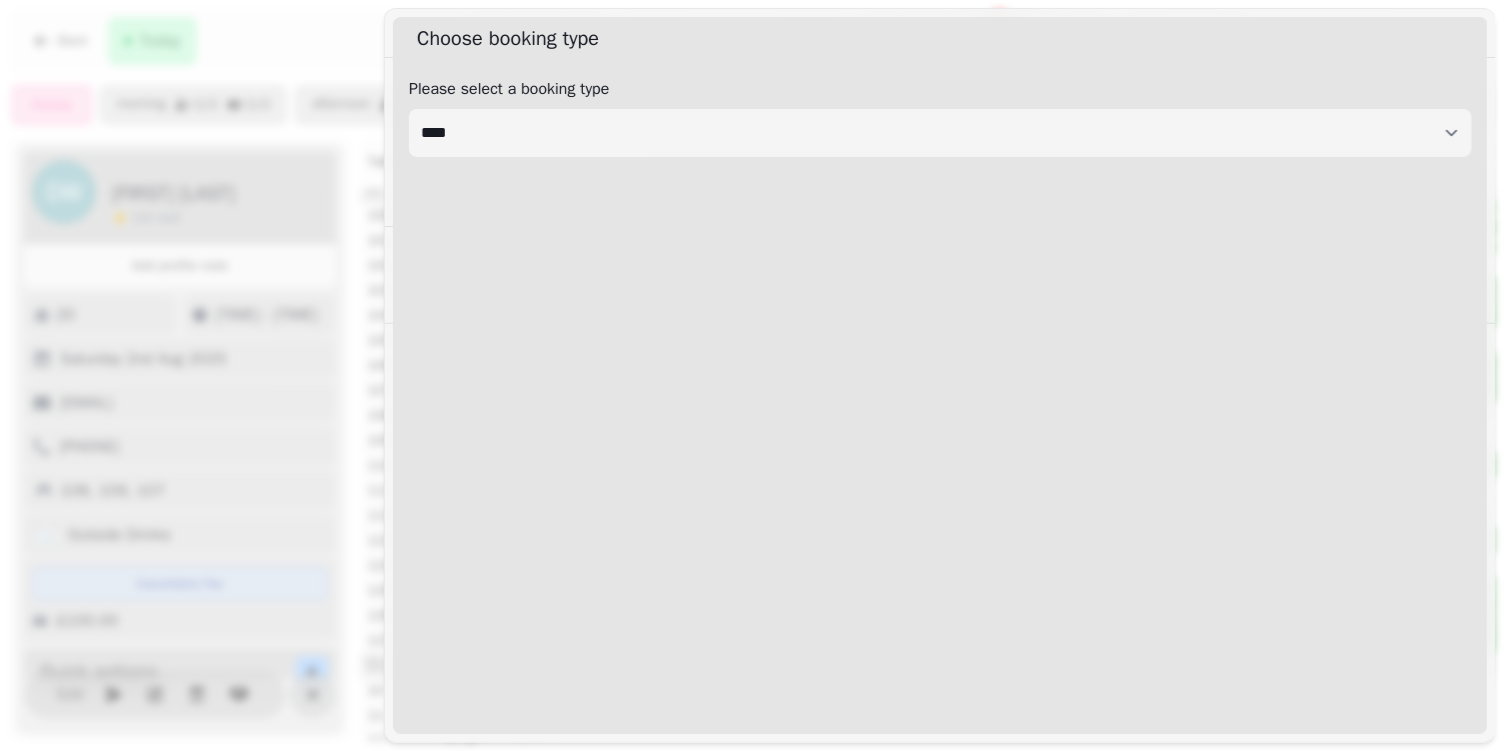 select on "****" 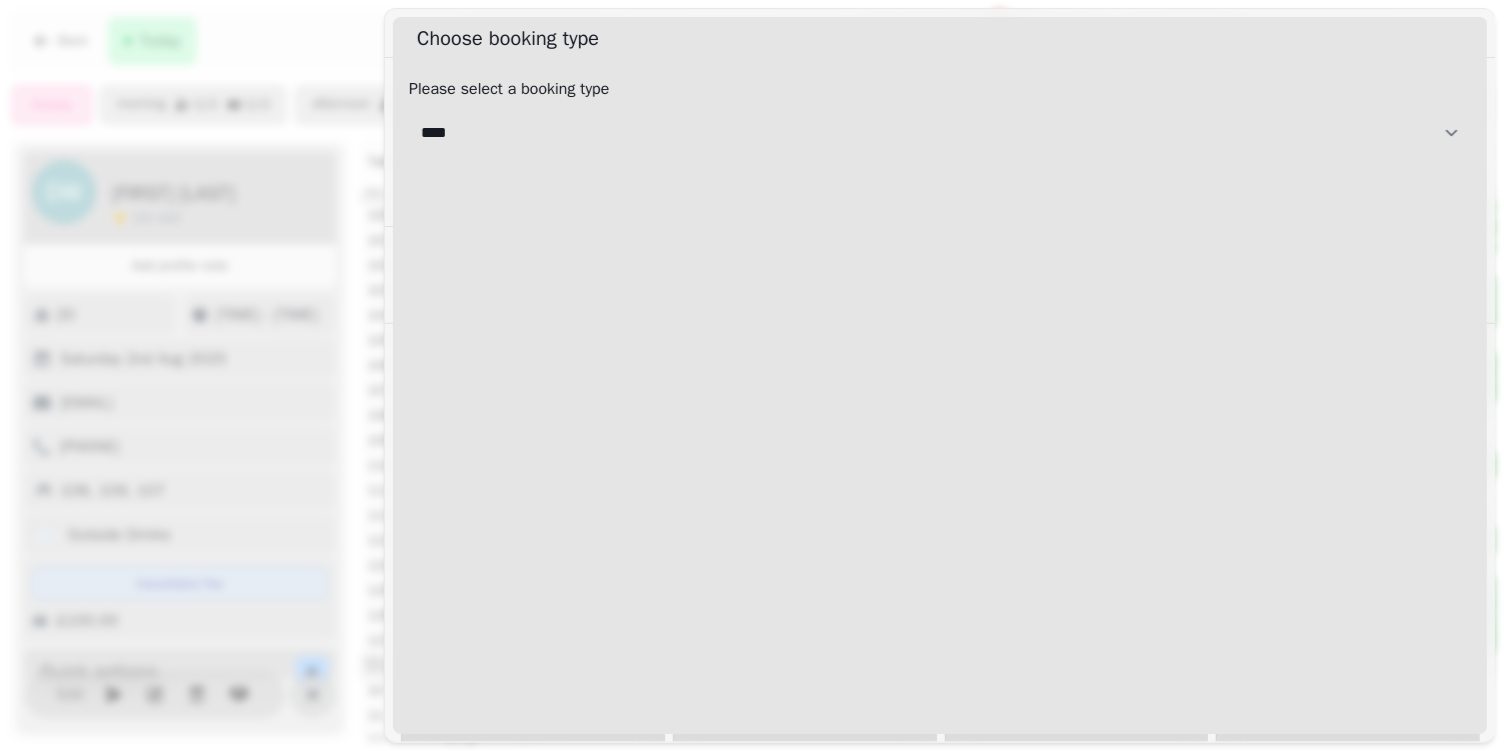click on "**********" at bounding box center [940, 133] 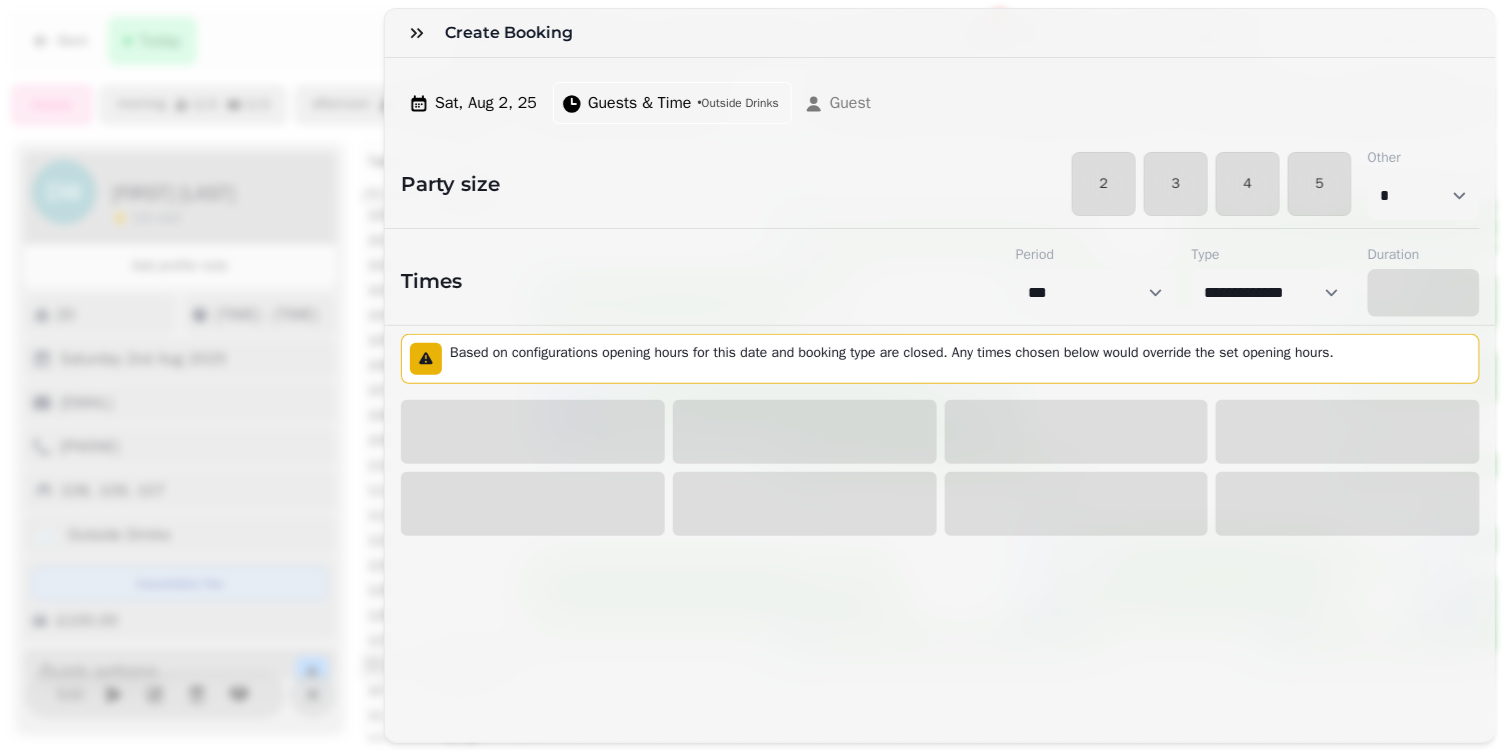 select on "****" 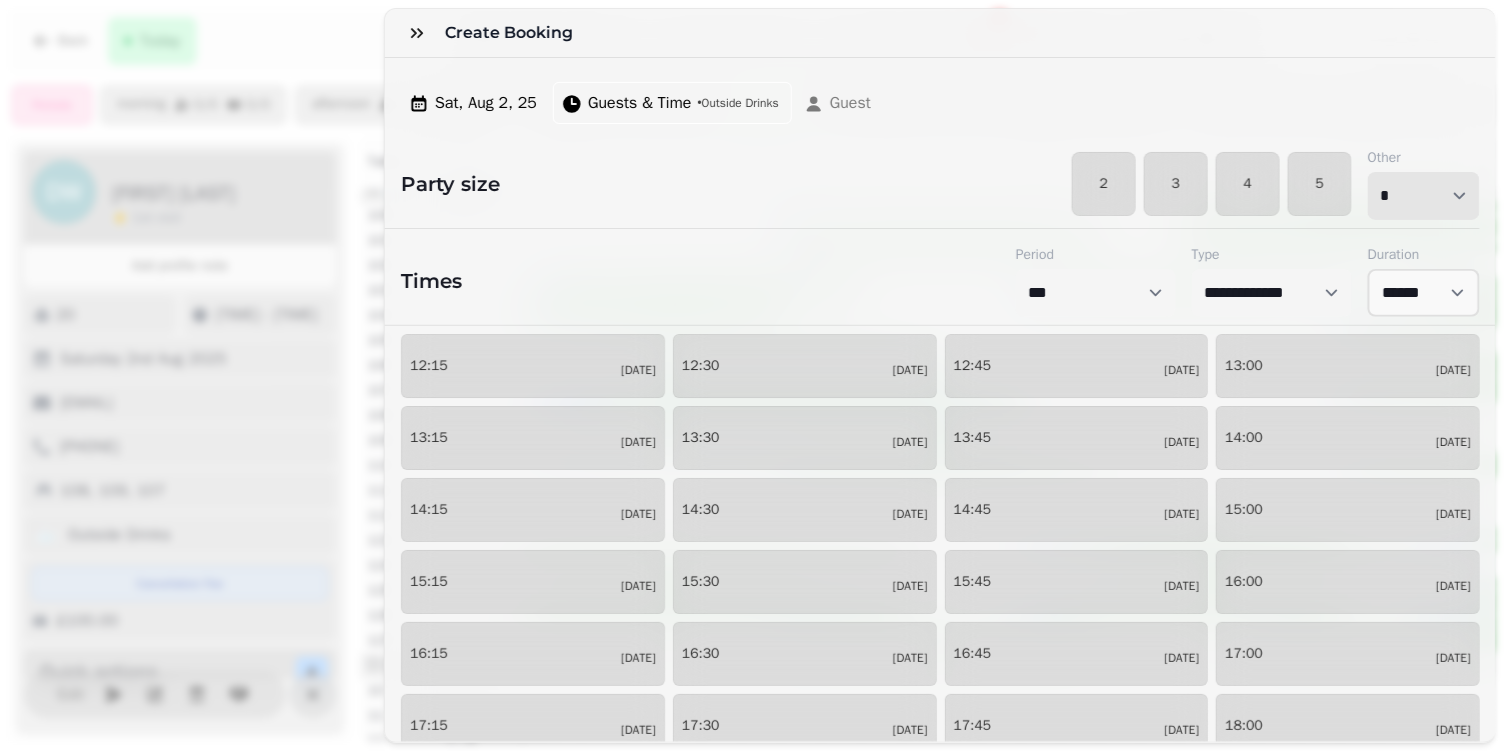 select on "*" 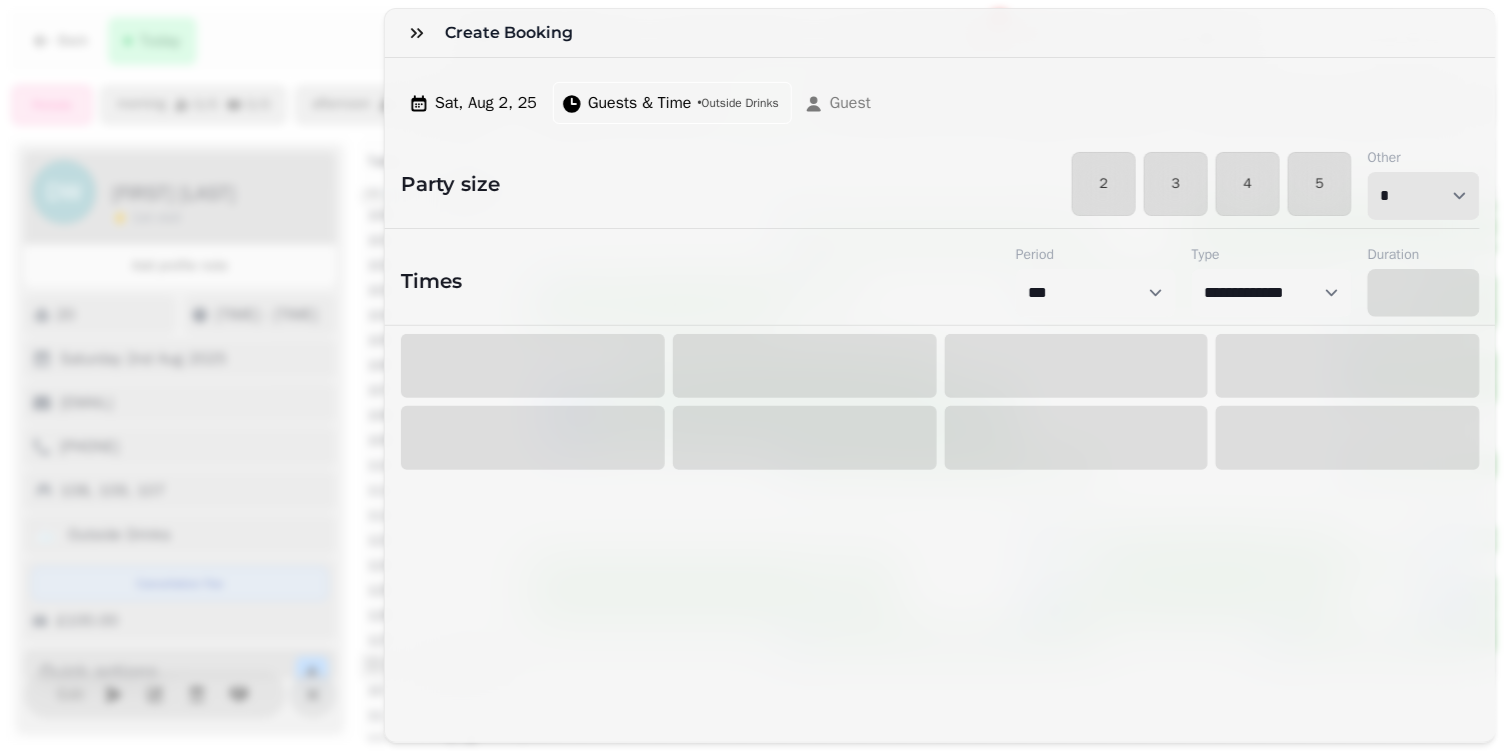 select on "****" 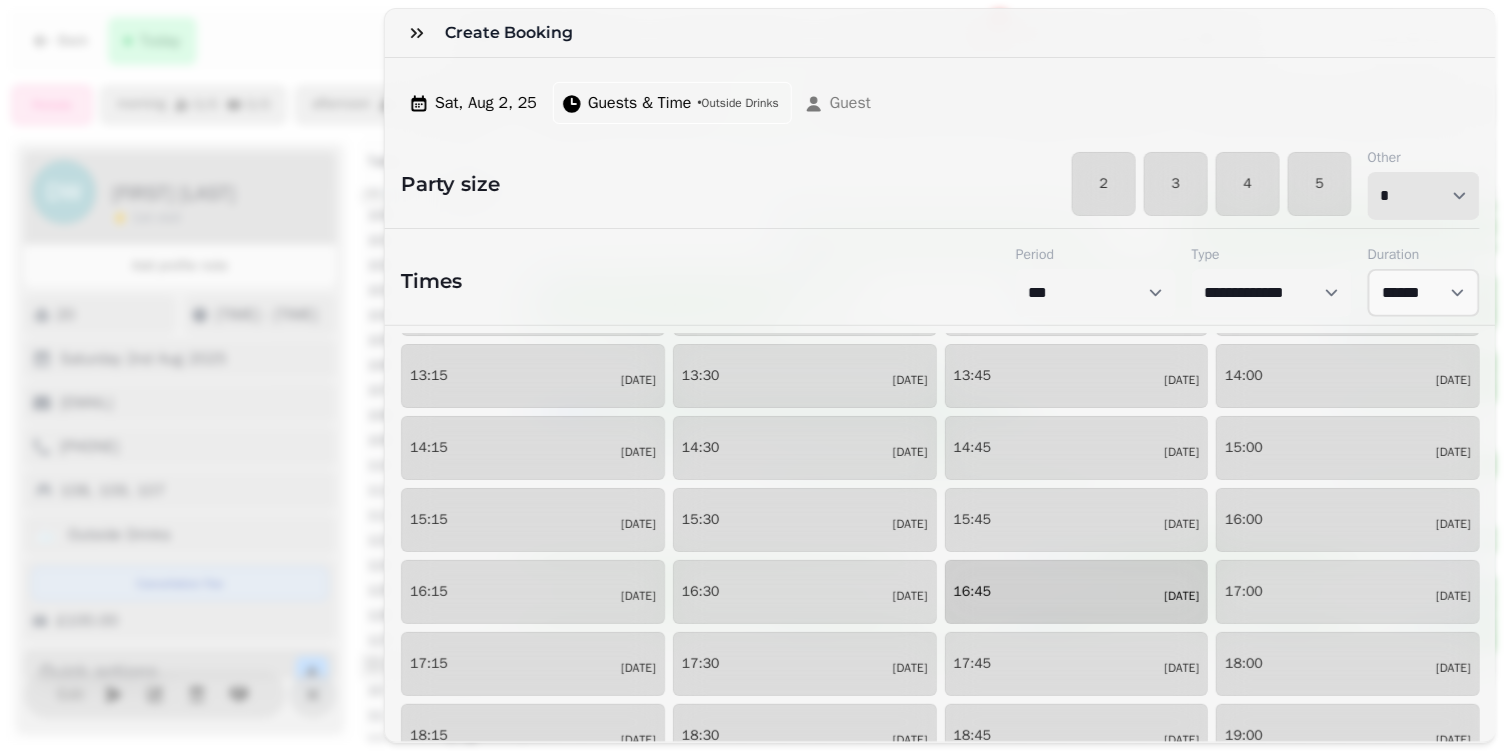 scroll, scrollTop: 89, scrollLeft: 0, axis: vertical 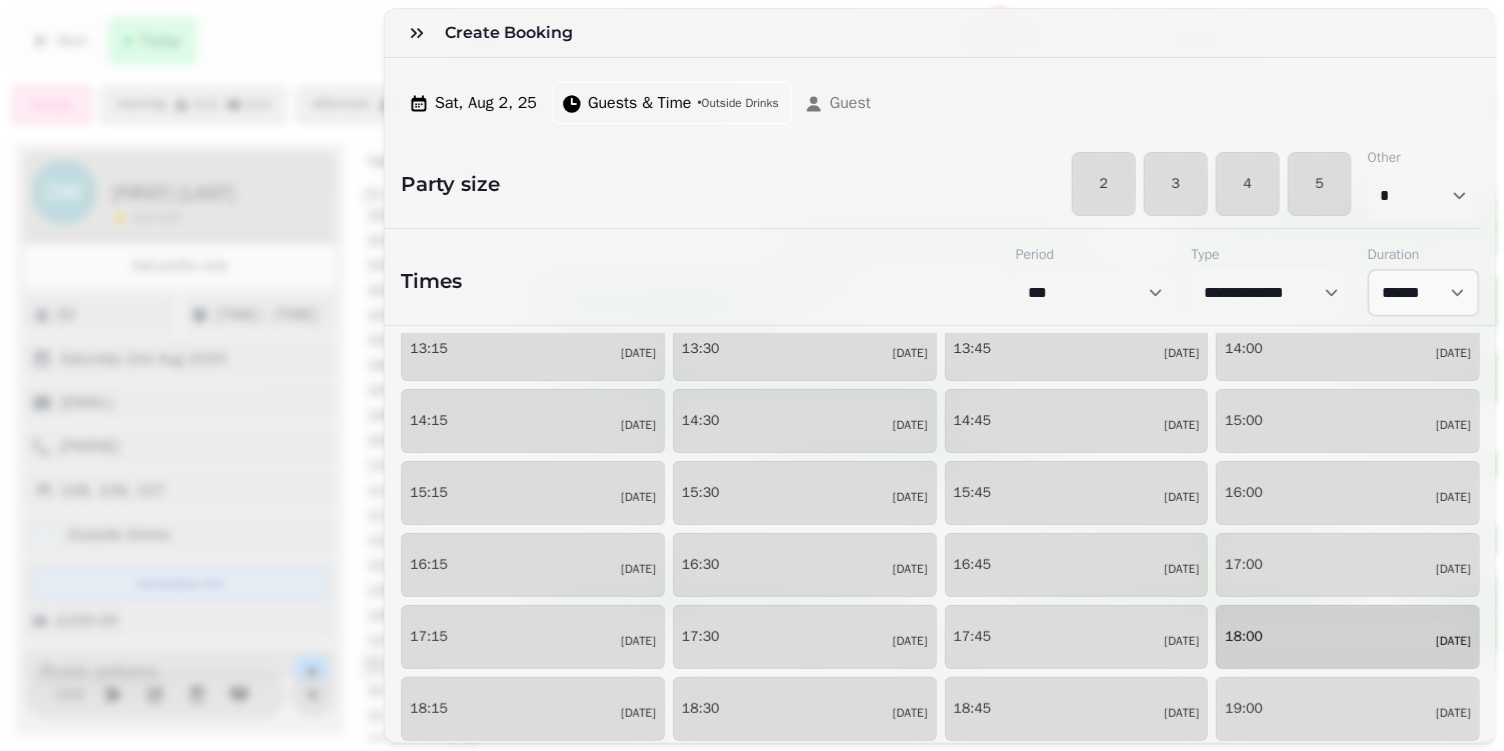 click on "18:00" at bounding box center [1244, 637] 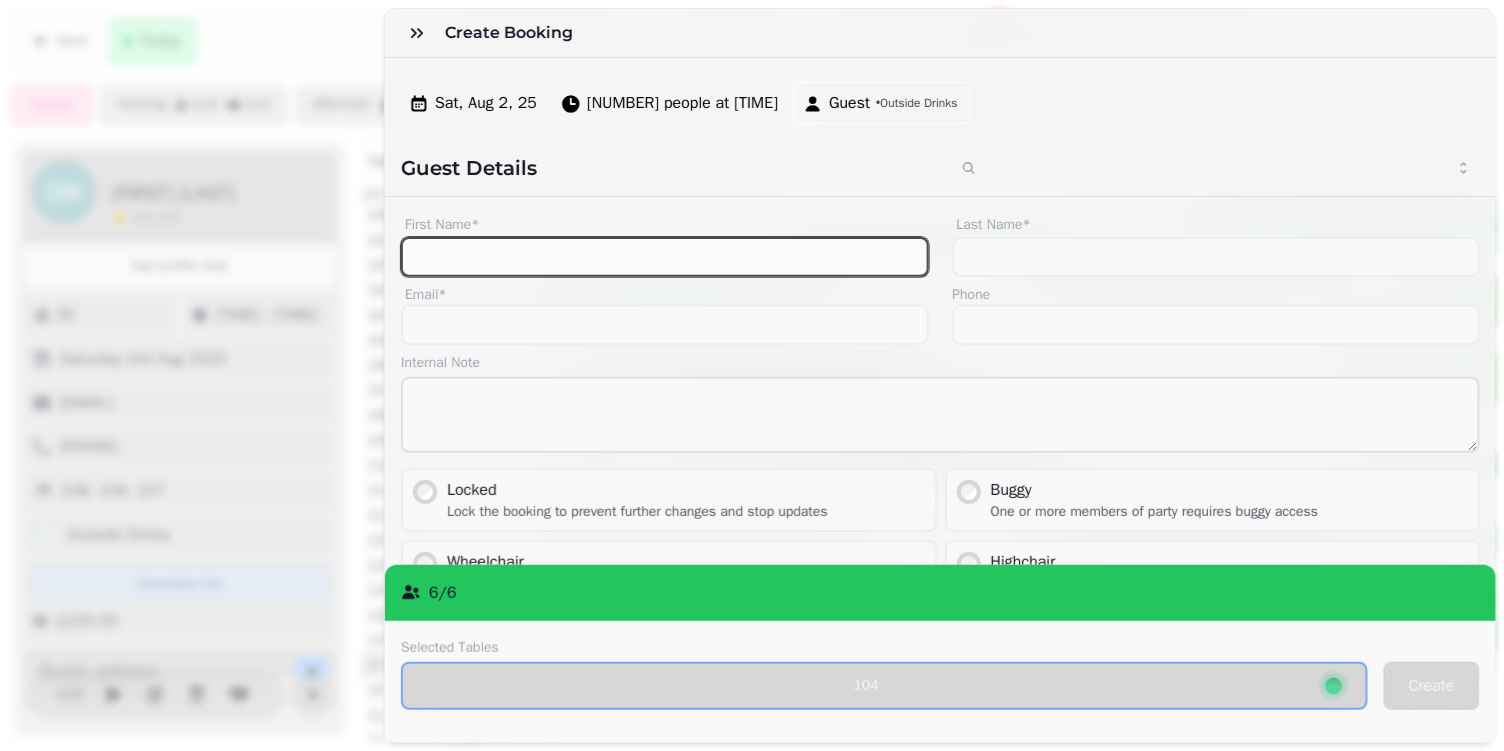 scroll, scrollTop: 10, scrollLeft: 464, axis: both 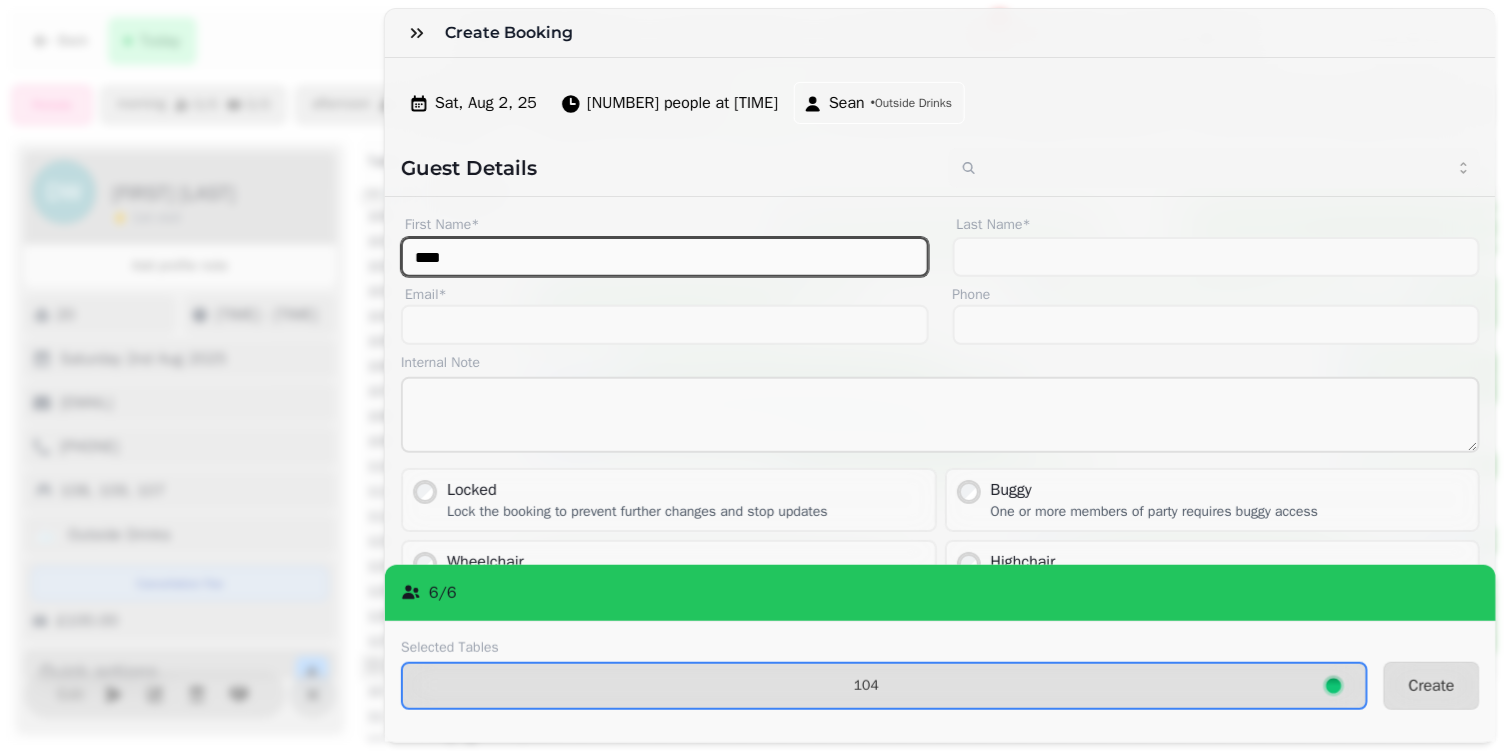 type on "****" 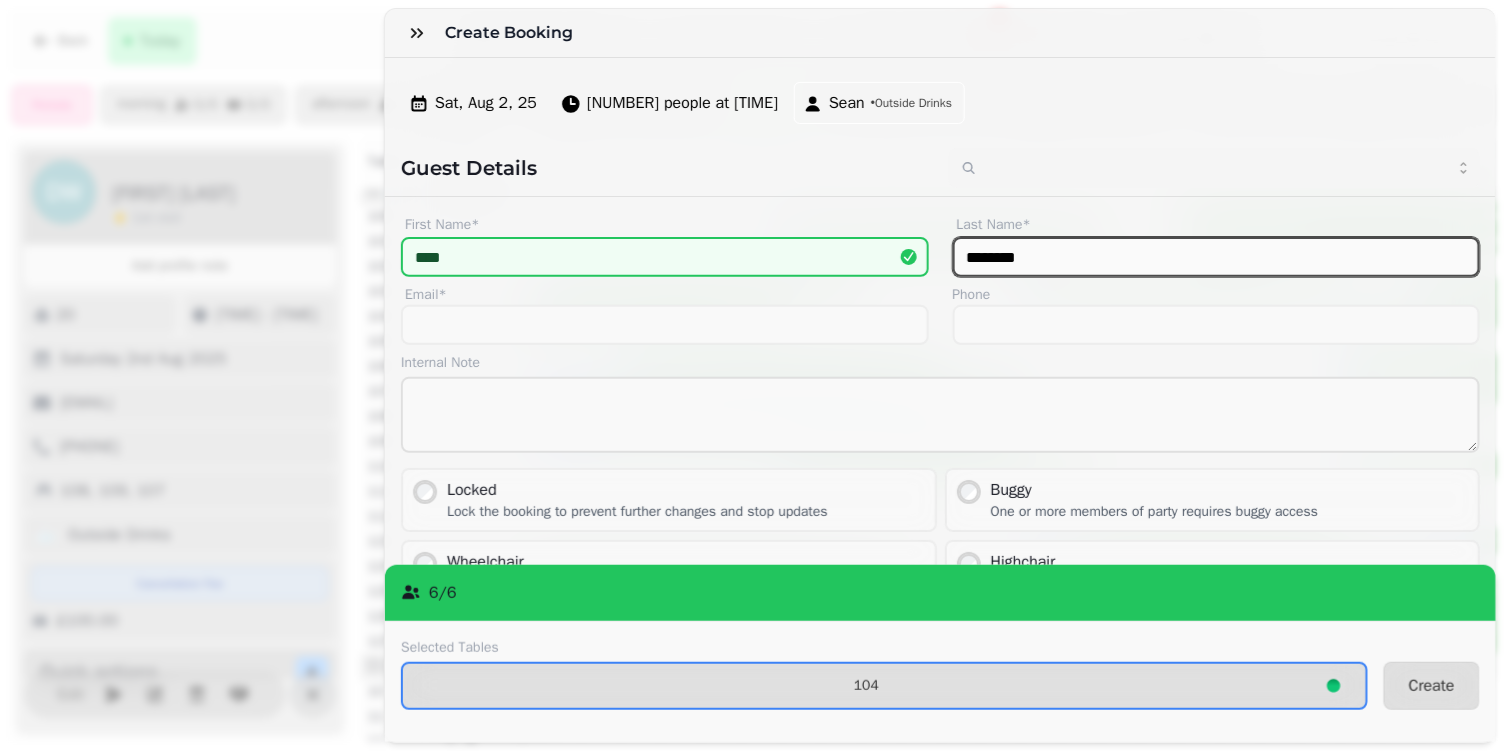 type on "********" 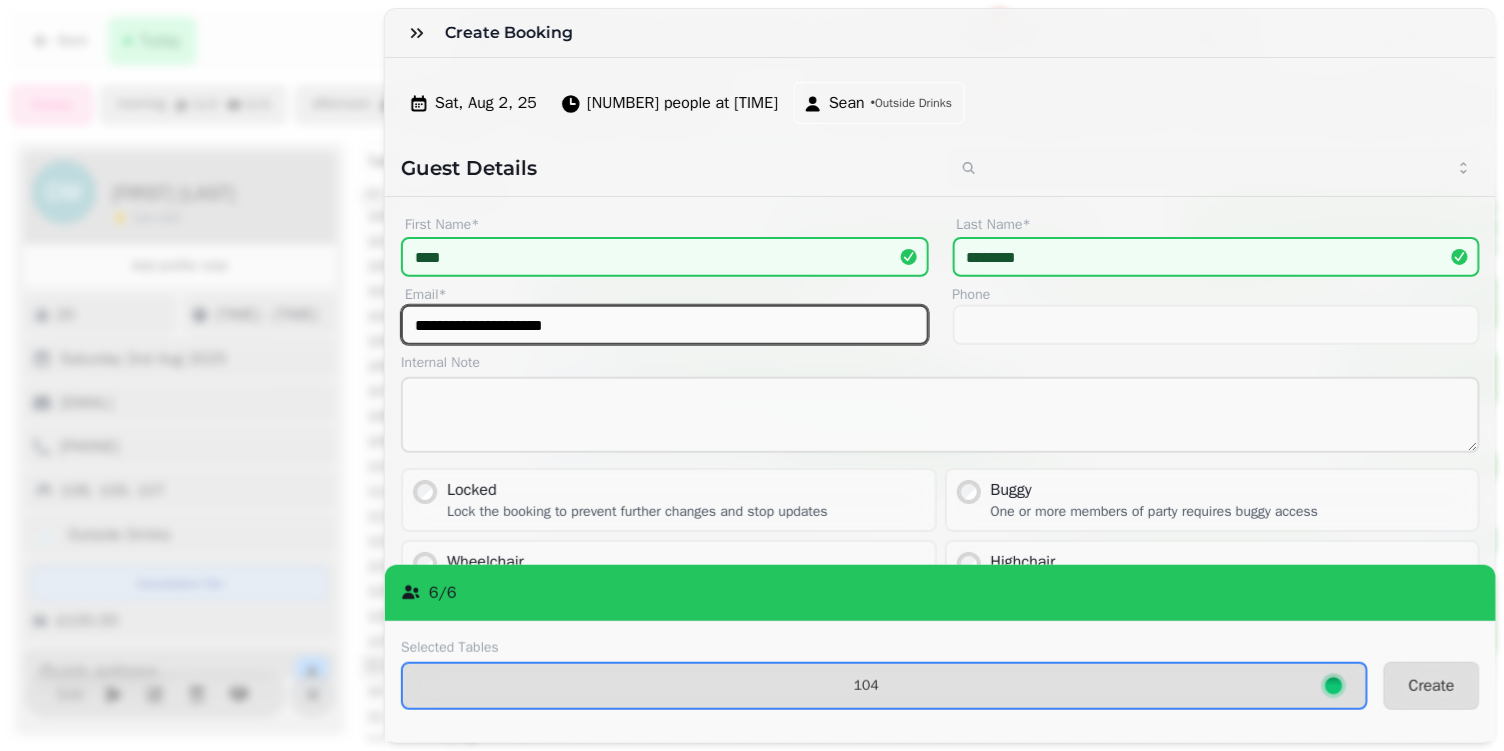 type on "**********" 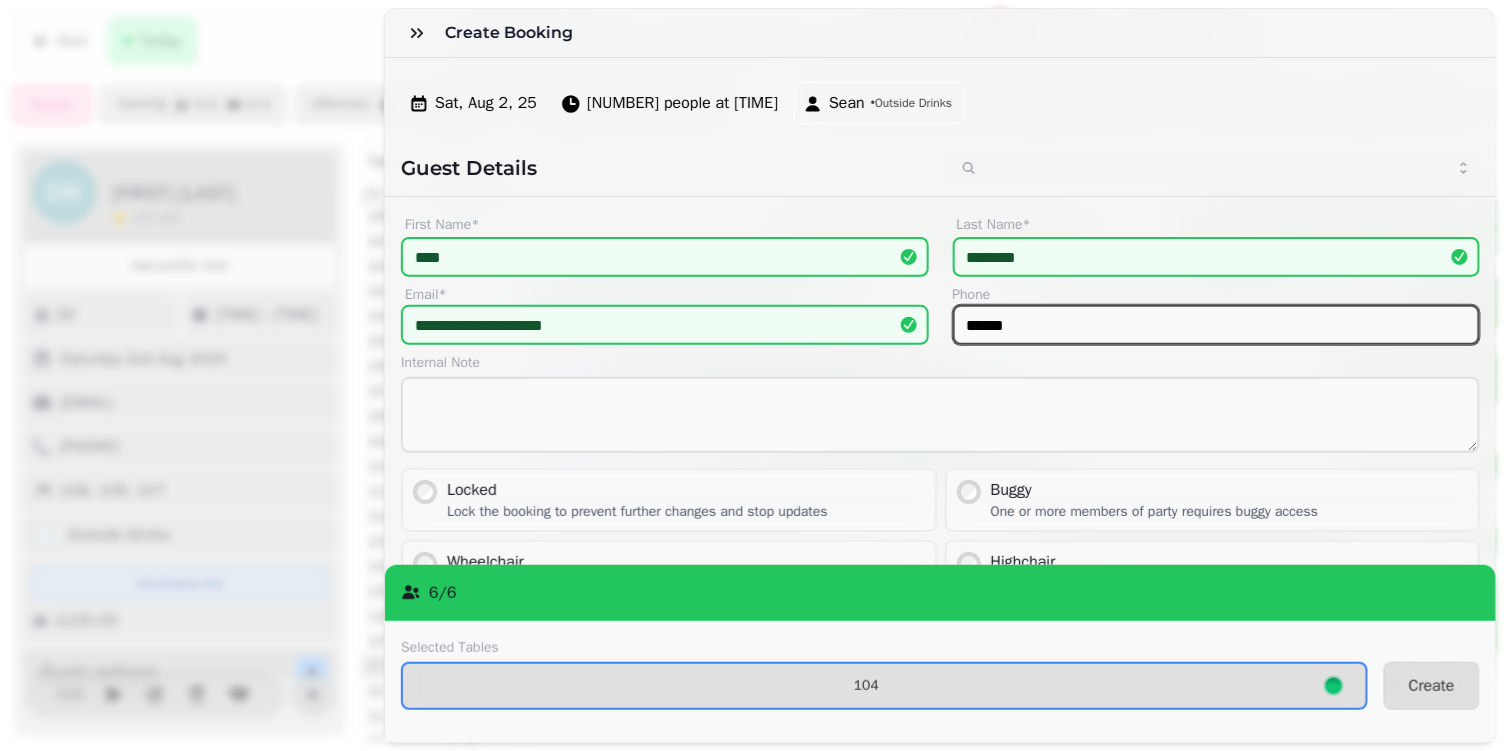 scroll, scrollTop: 9, scrollLeft: 464, axis: both 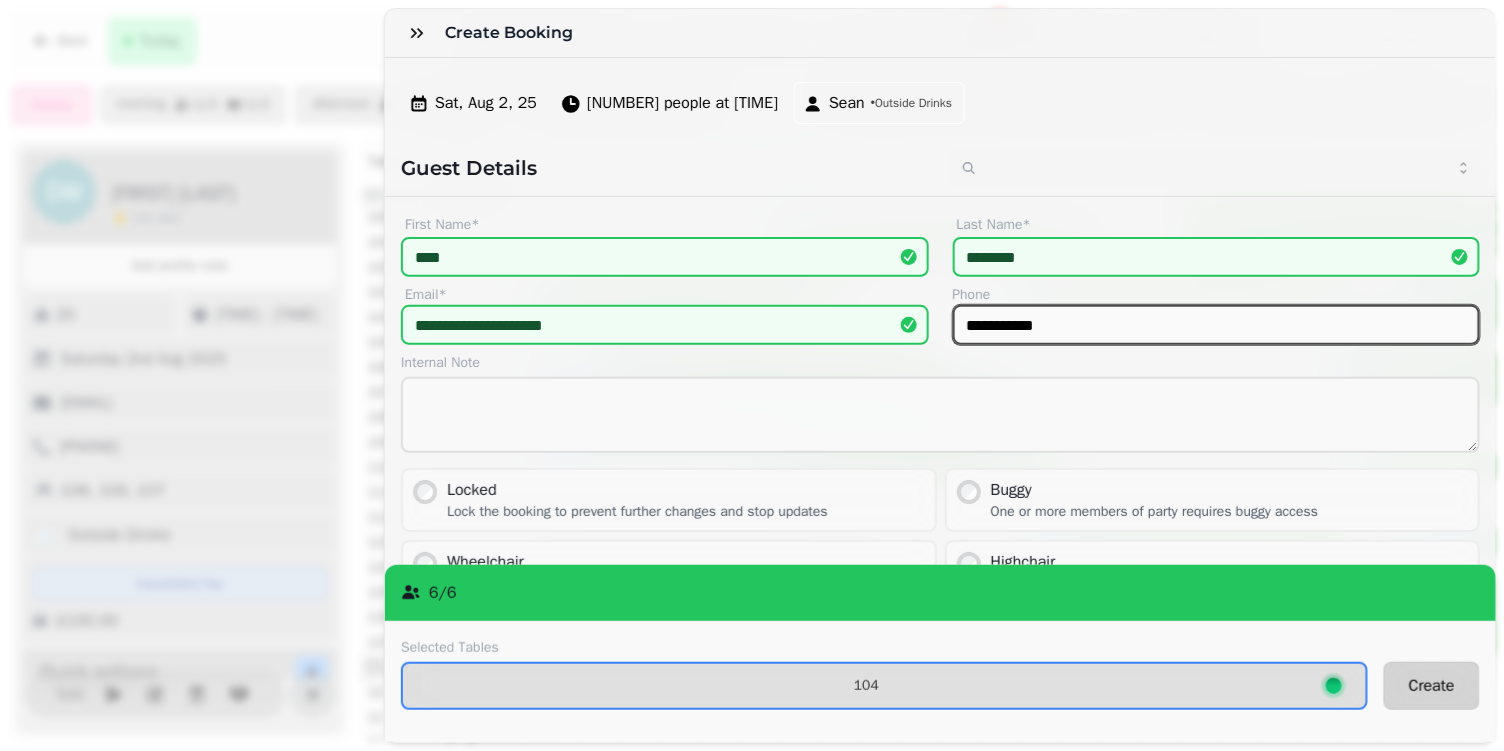 type on "**********" 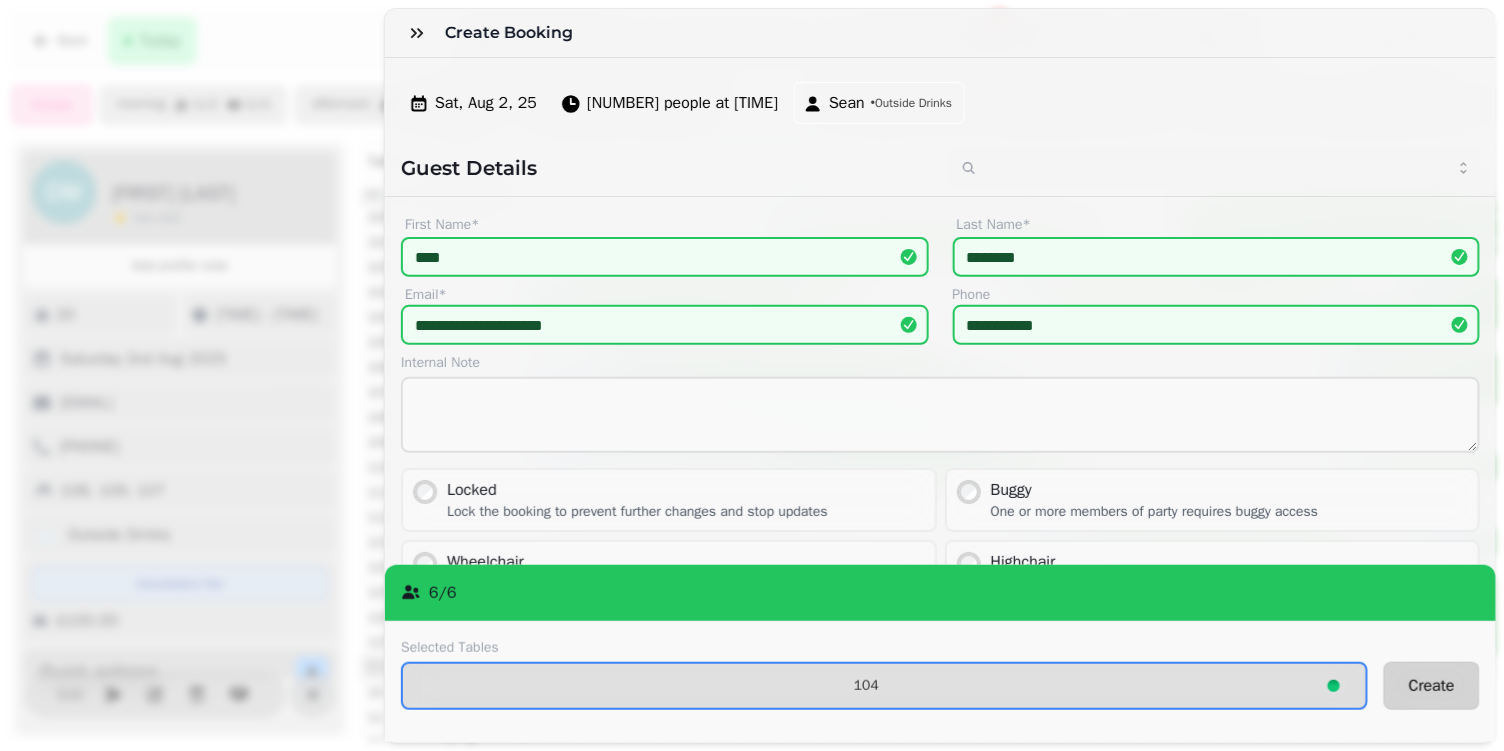 click on "Create" at bounding box center [1432, 686] 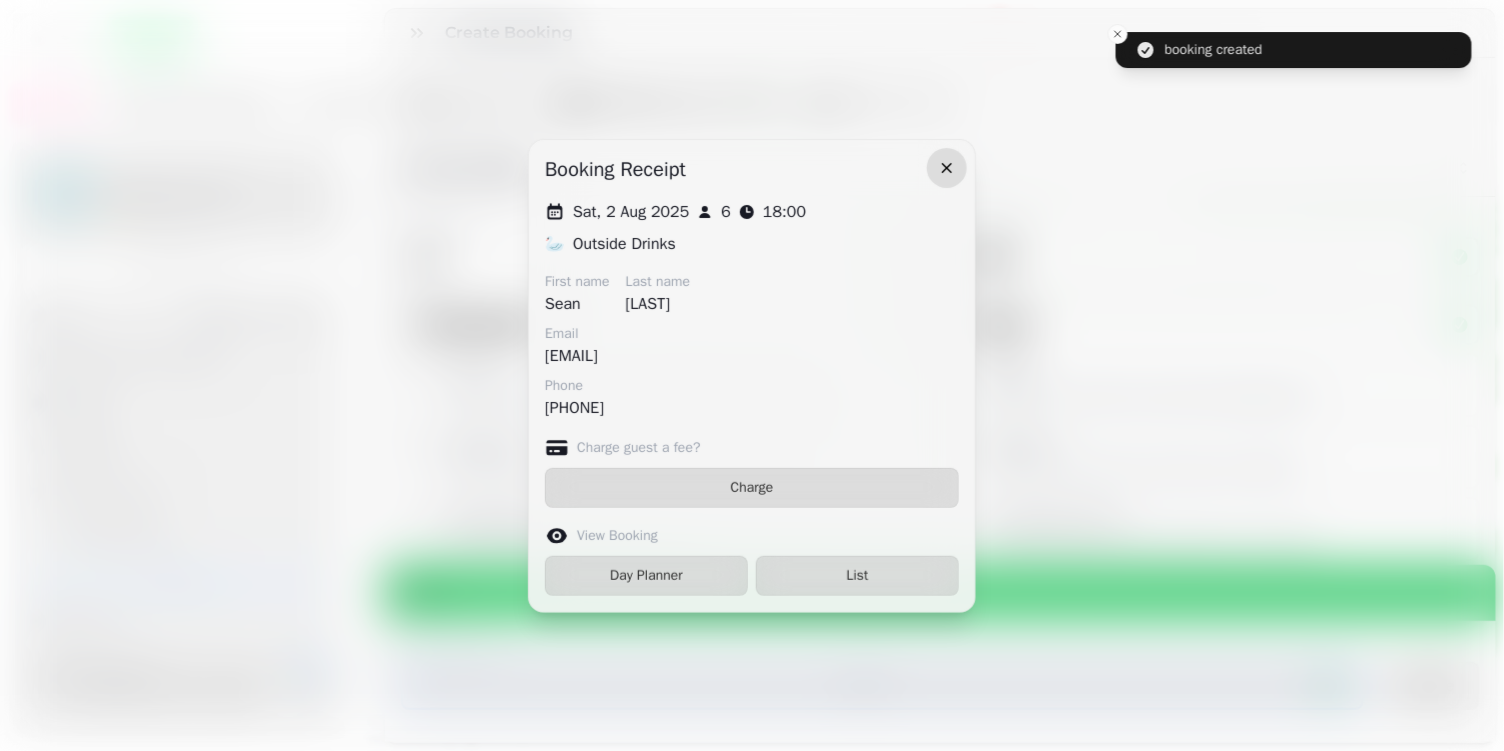 scroll, scrollTop: 0, scrollLeft: 464, axis: horizontal 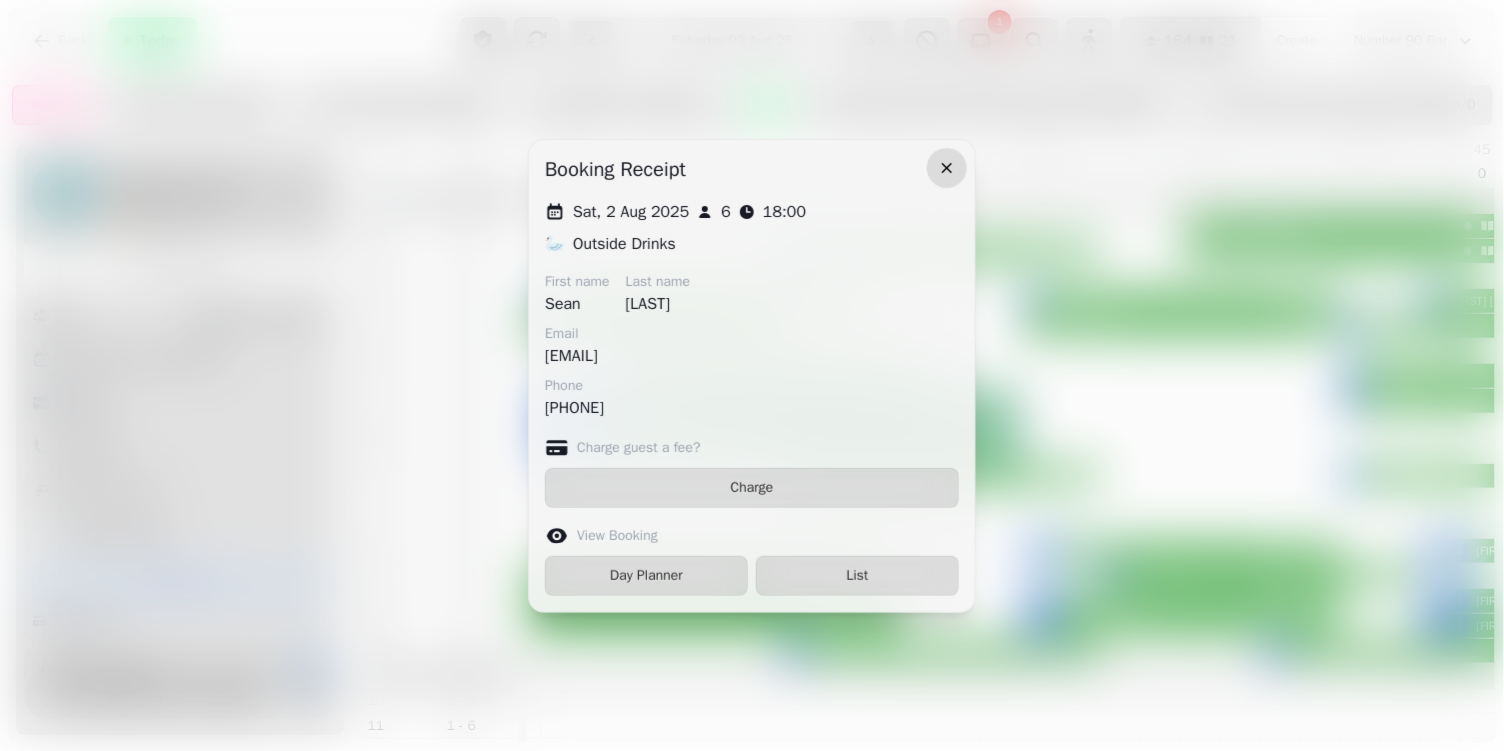 click 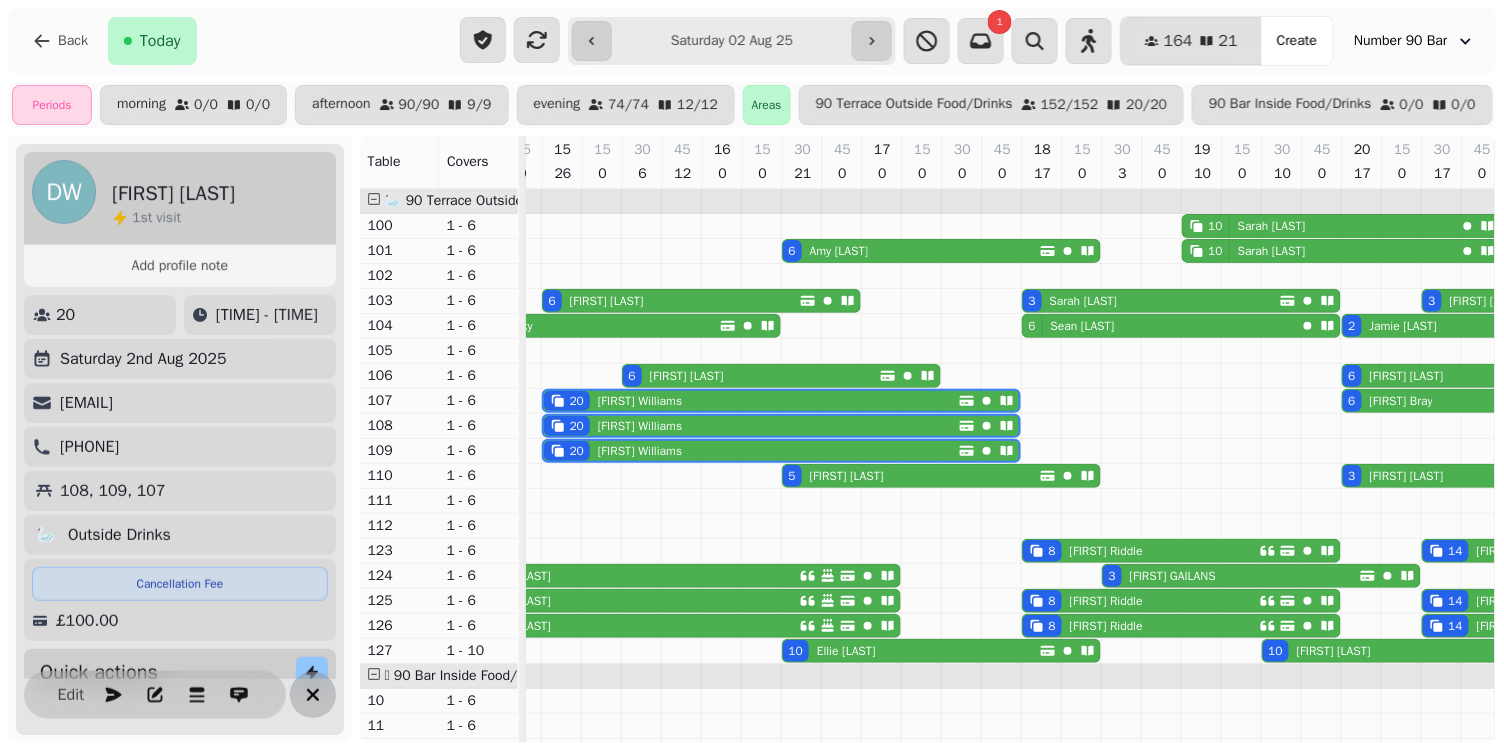 click 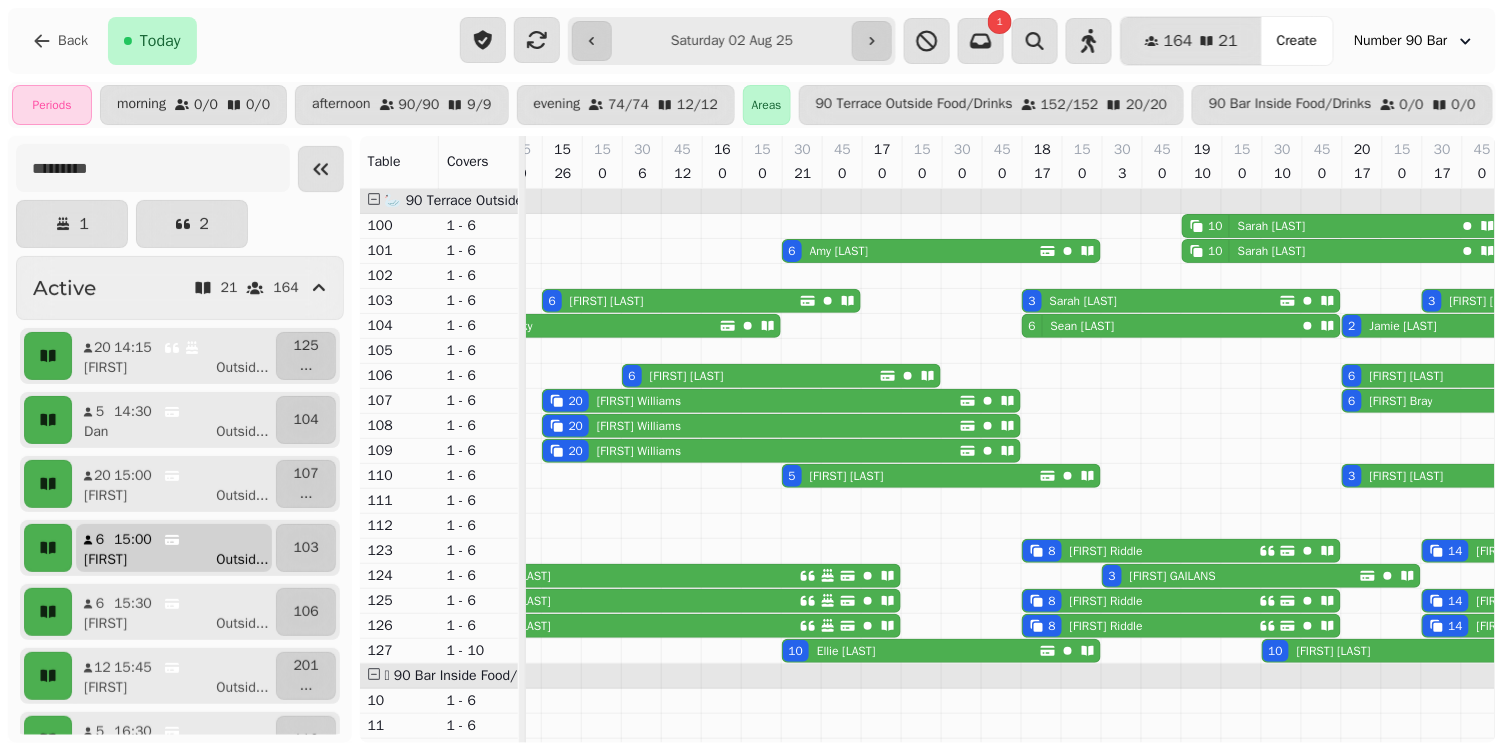 click 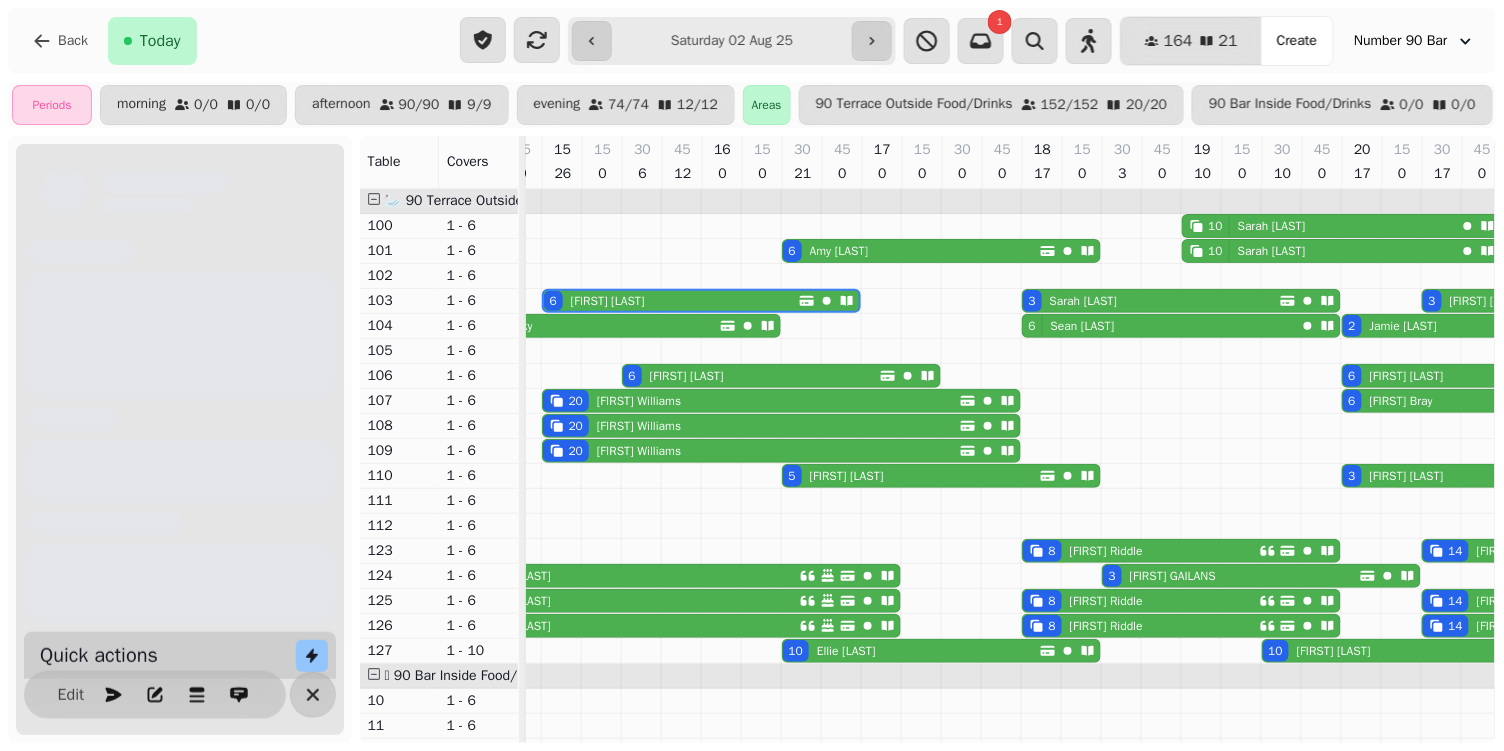 scroll, scrollTop: 0, scrollLeft: 465, axis: horizontal 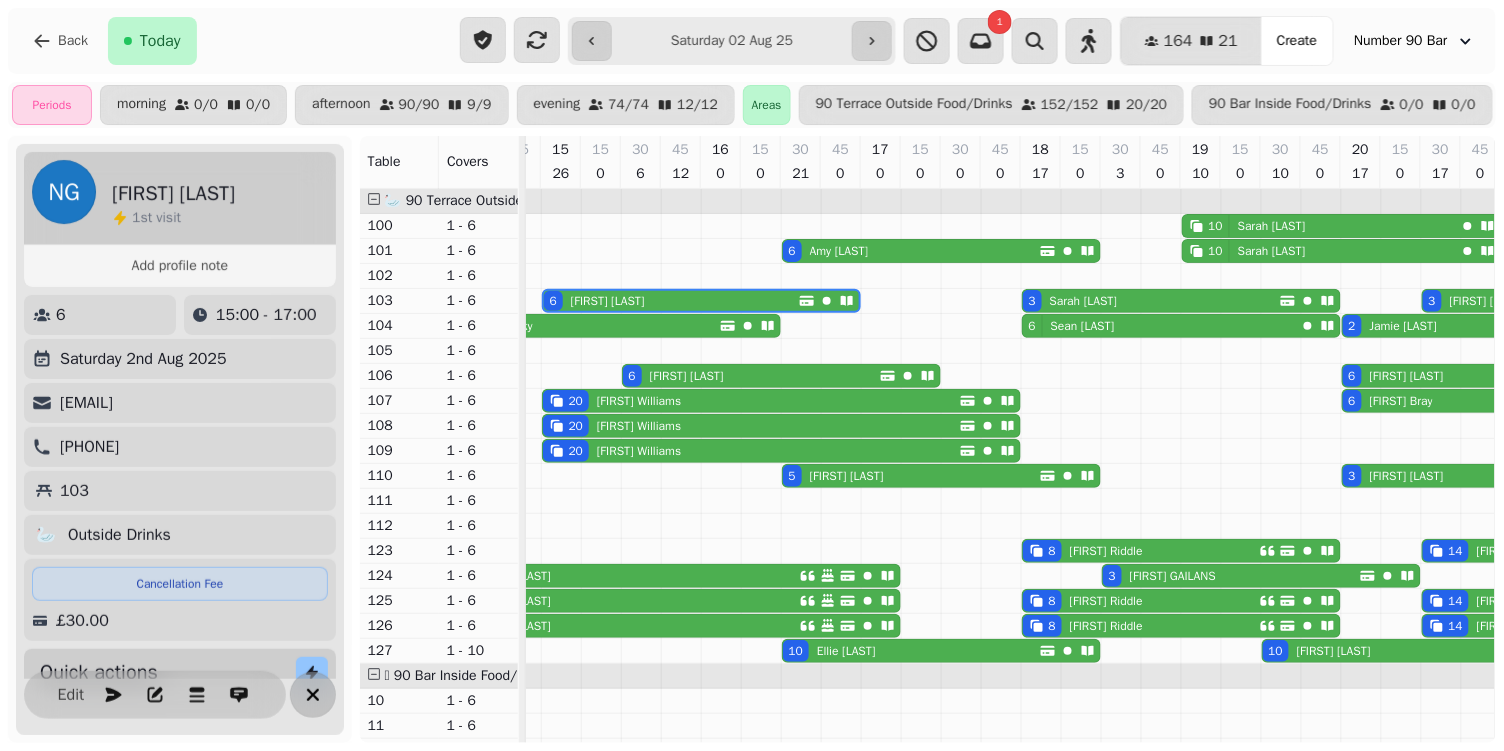 click 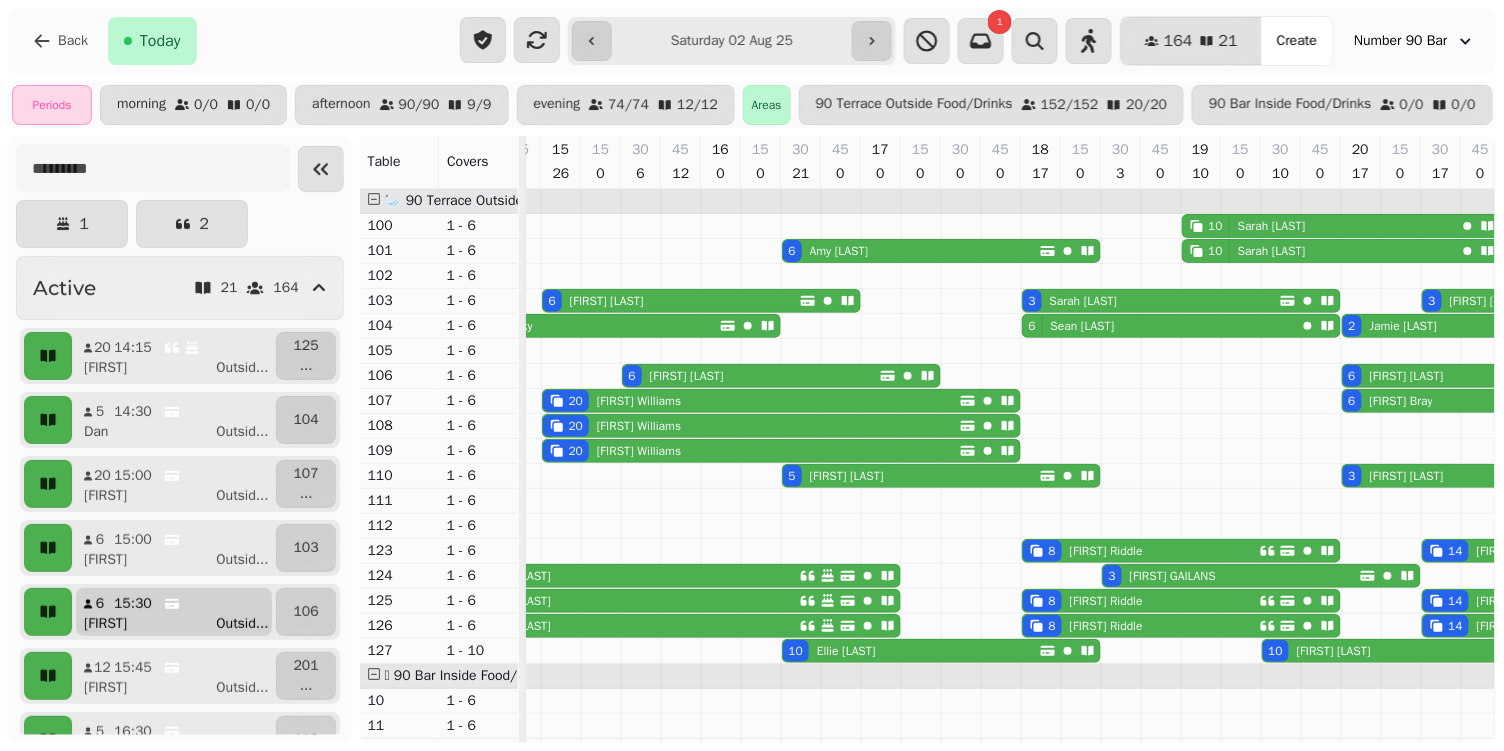 click on "15:30" at bounding box center (133, 604) 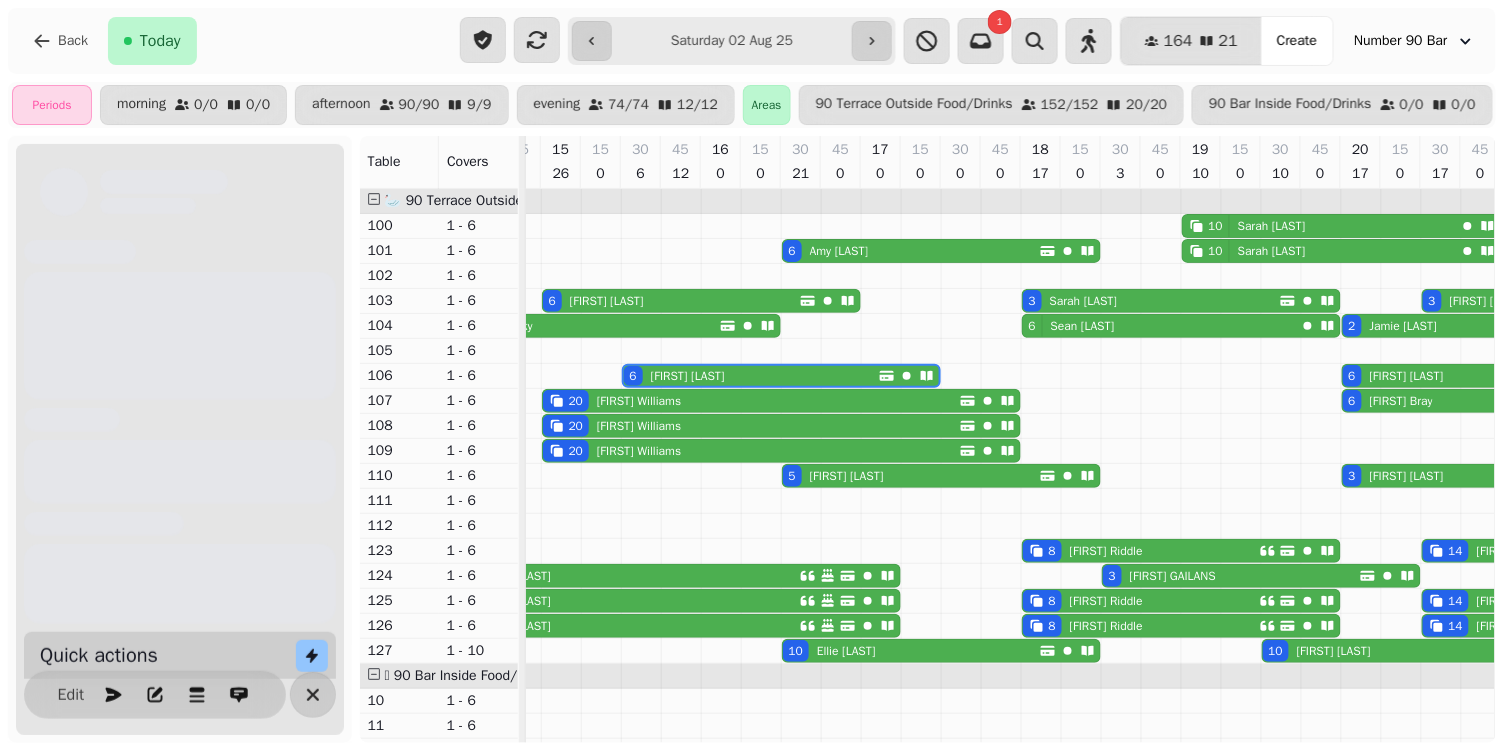 scroll, scrollTop: 0, scrollLeft: 545, axis: horizontal 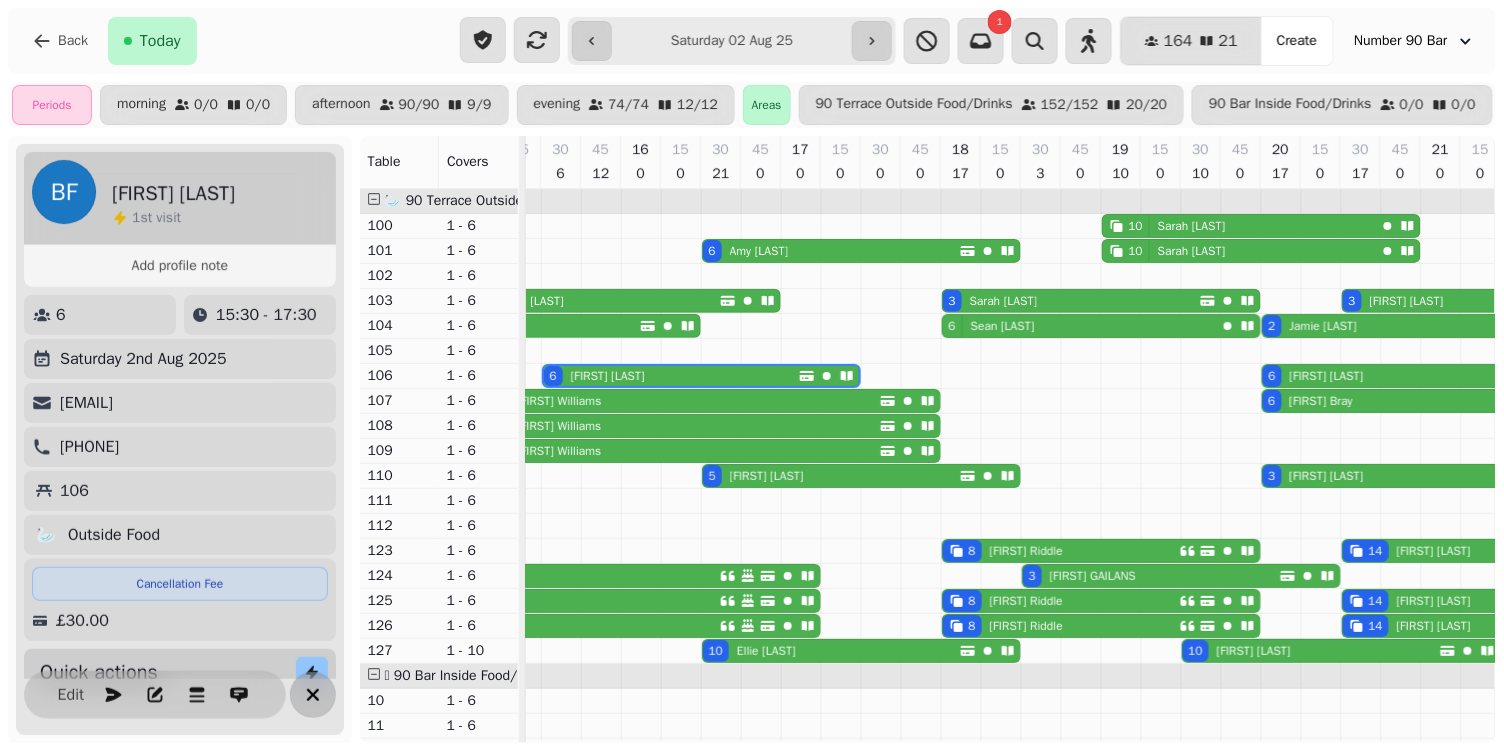 click 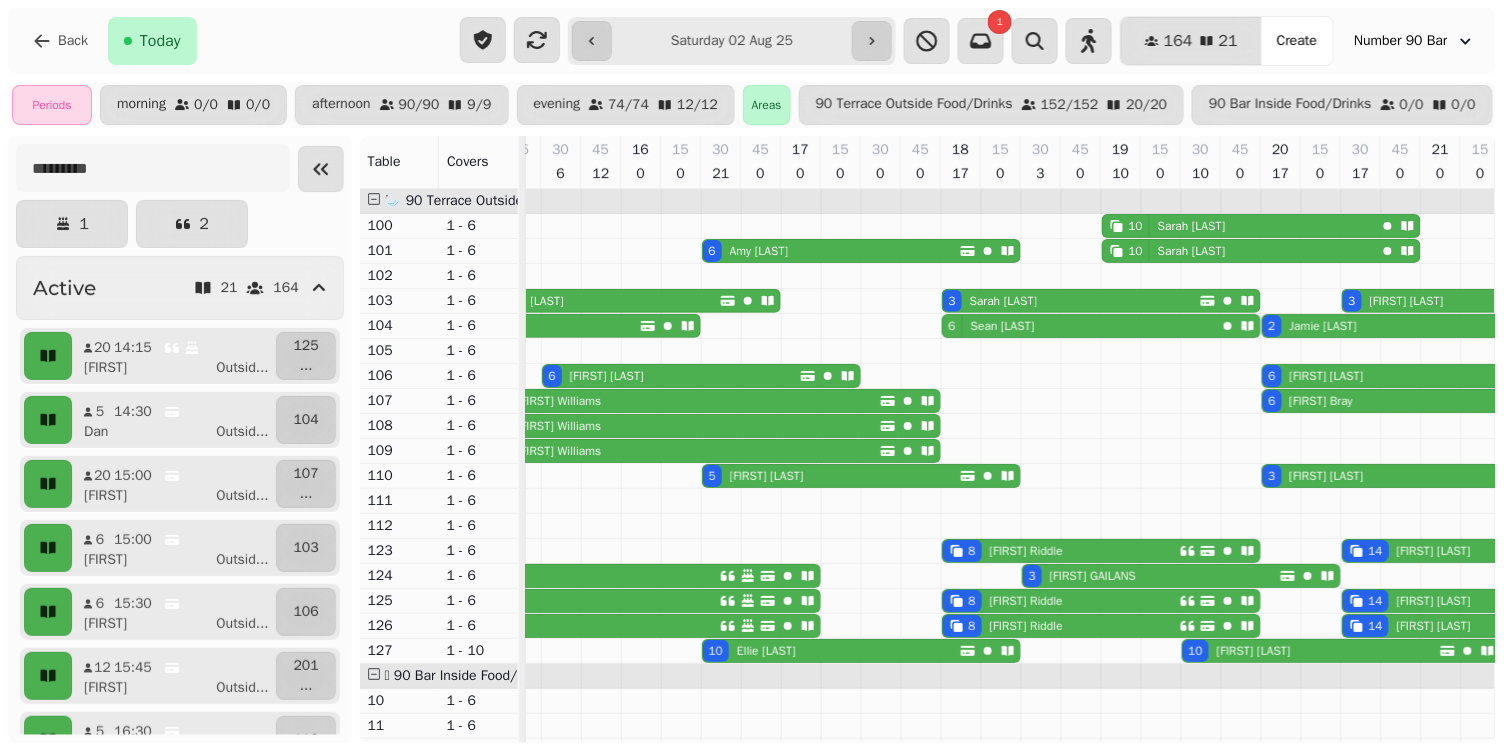 scroll, scrollTop: 38, scrollLeft: 0, axis: vertical 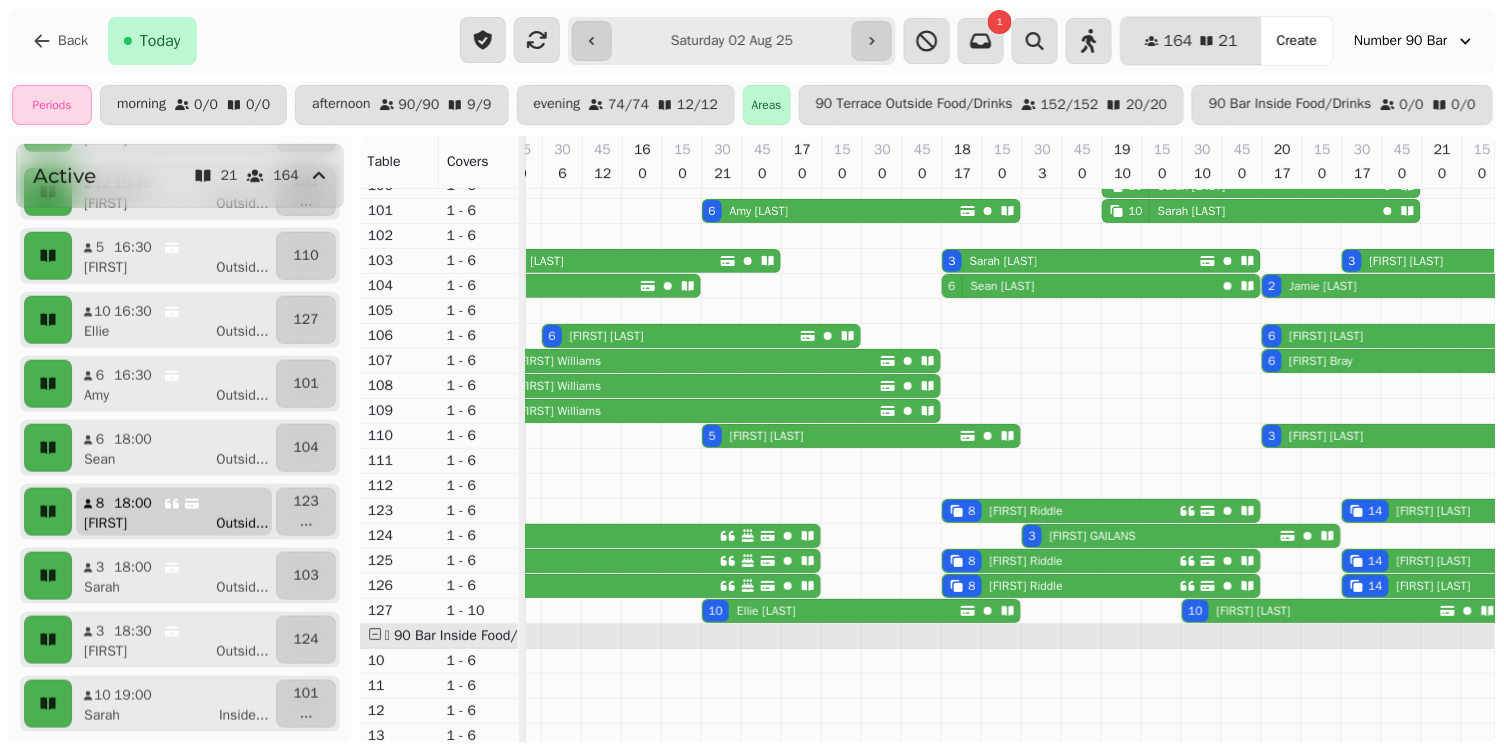 click on "Outsid ..." at bounding box center (242, 524) 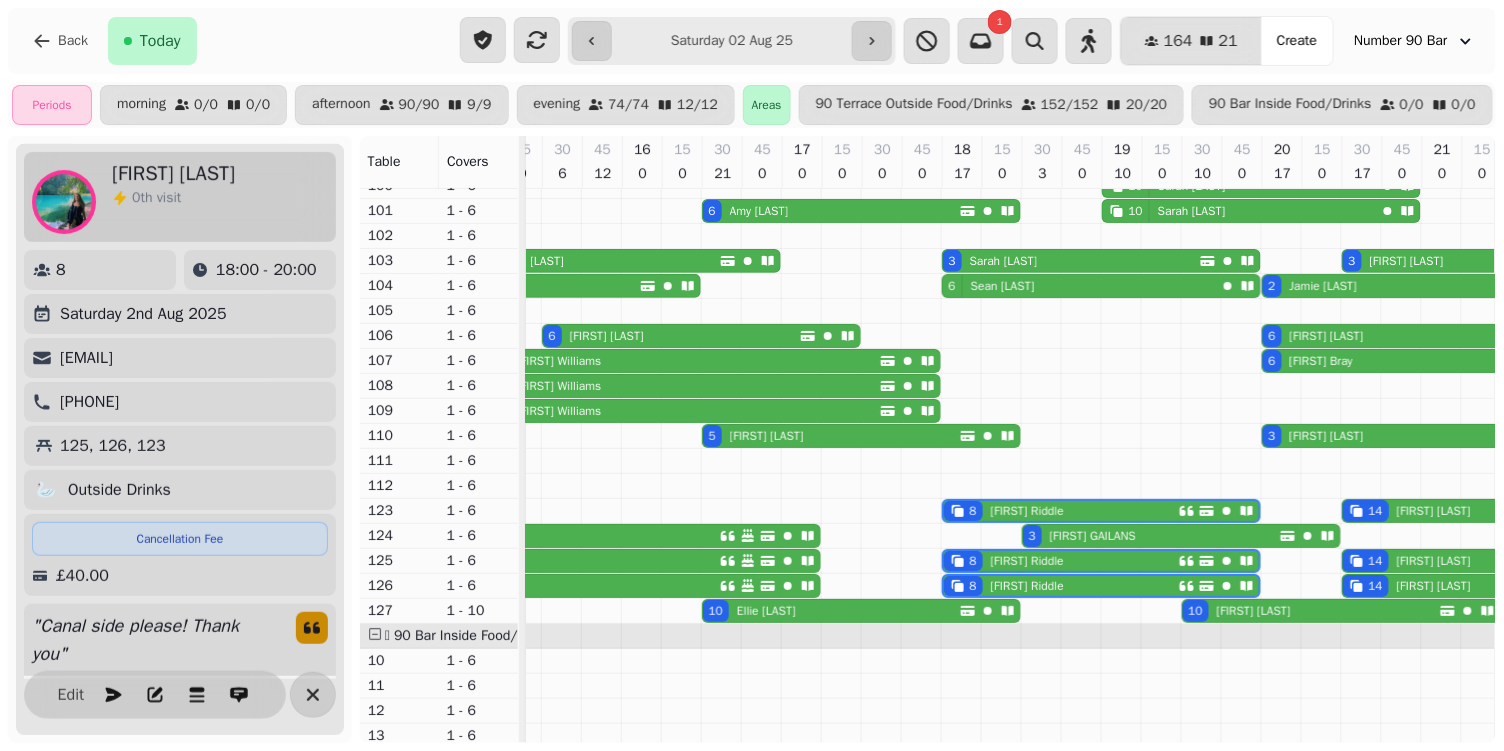 scroll, scrollTop: 0, scrollLeft: 830, axis: horizontal 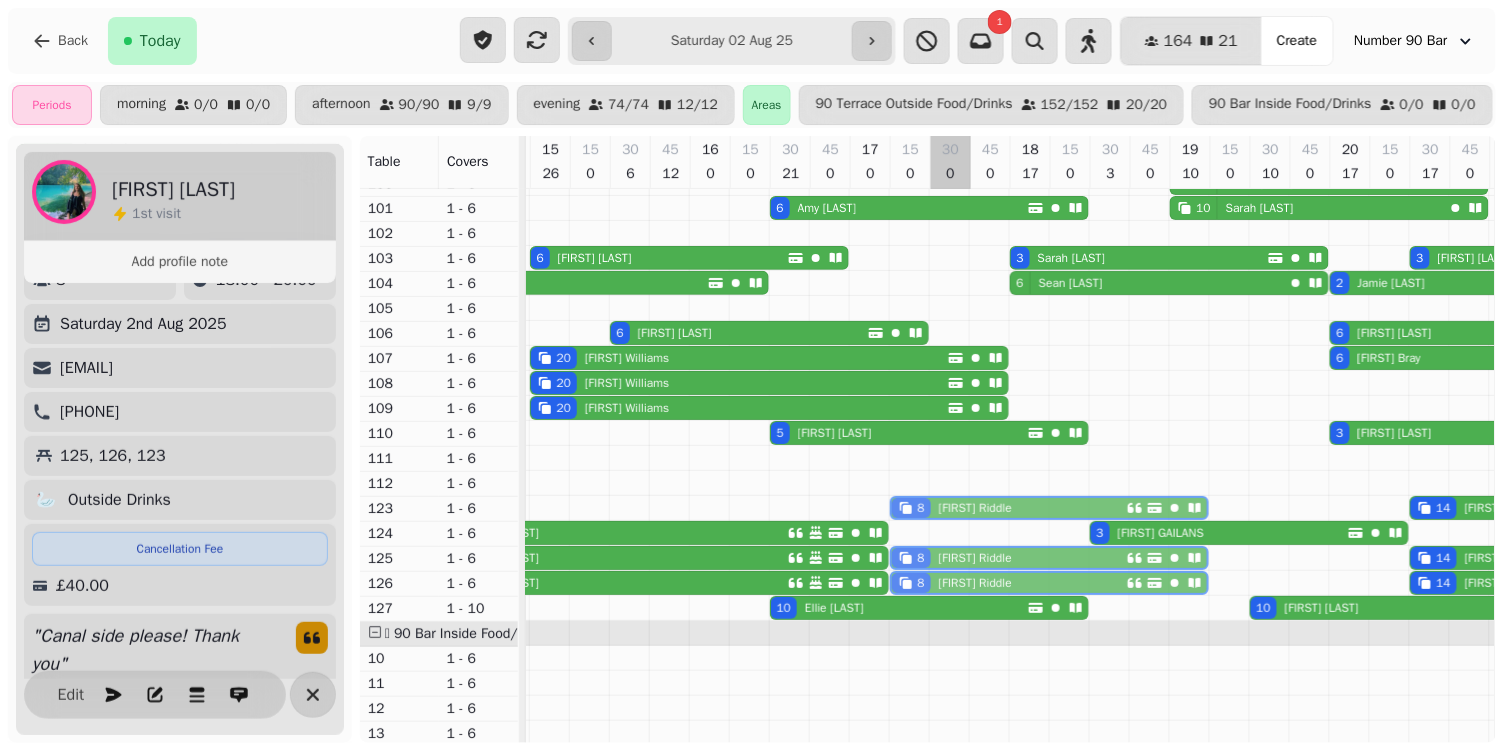 drag, startPoint x: 1064, startPoint y: 496, endPoint x: 945, endPoint y: 499, distance: 119.03781 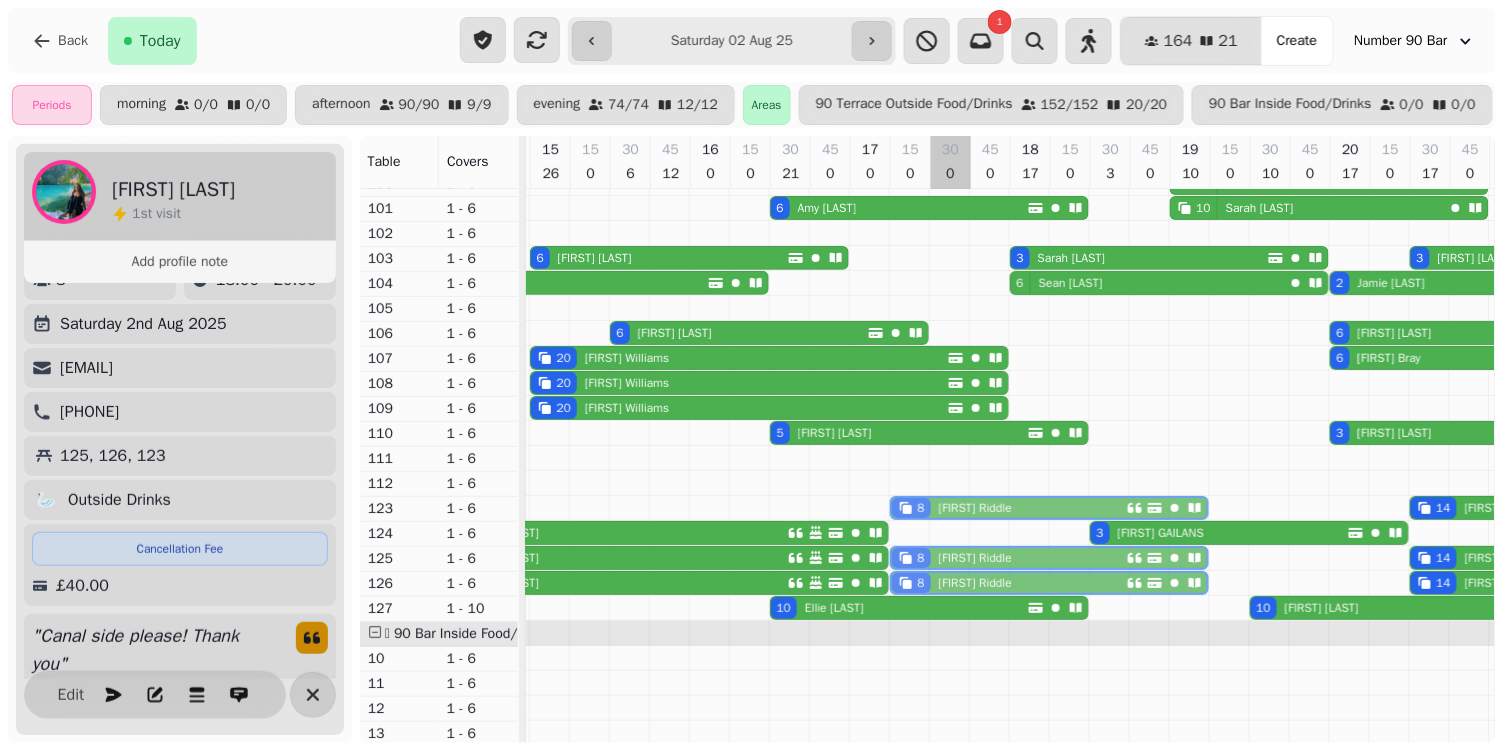 click on "8 [FIRST]   [LAST] 14 [FIRST]   [LAST] 8 [FIRST]   [LAST]" at bounding box center [50, 508] 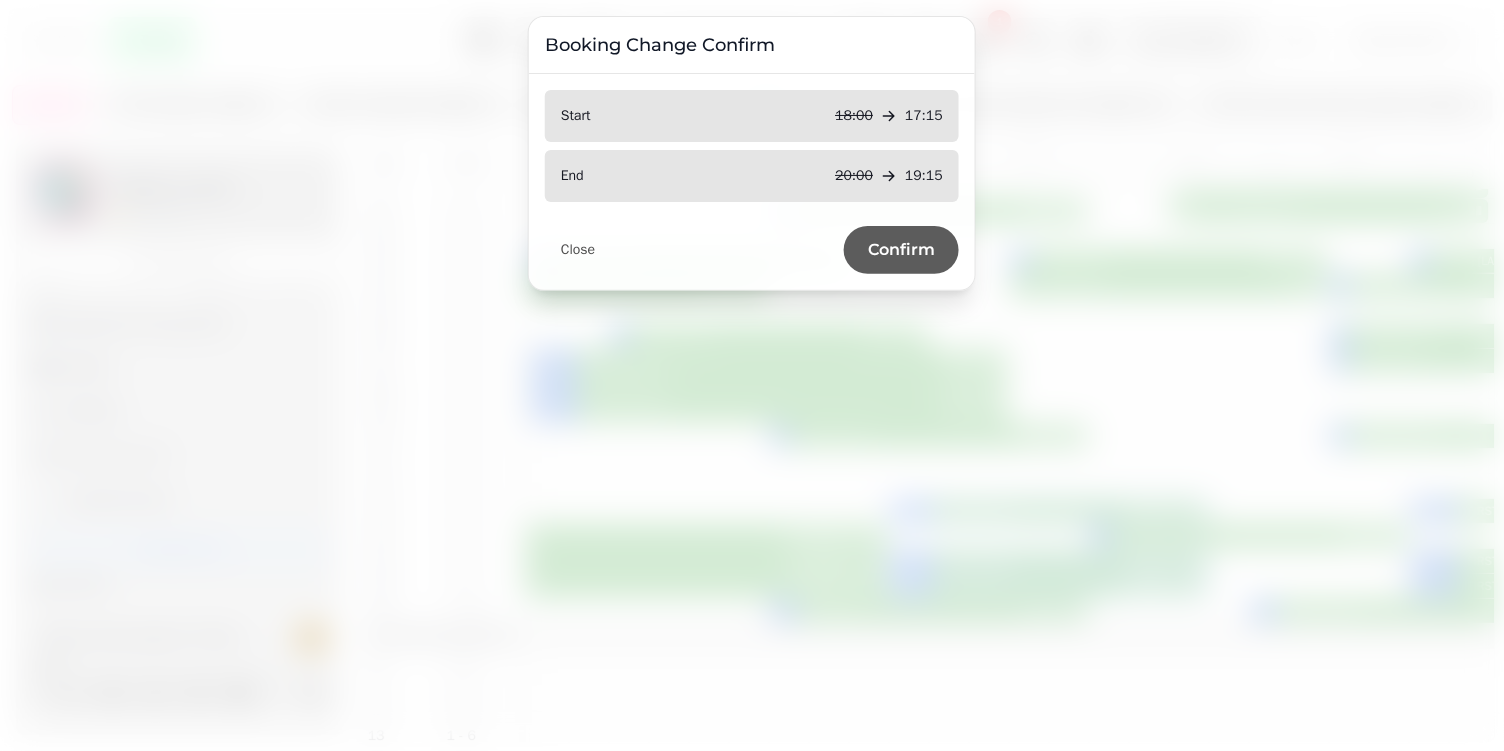 click on "Confirm" at bounding box center [901, 250] 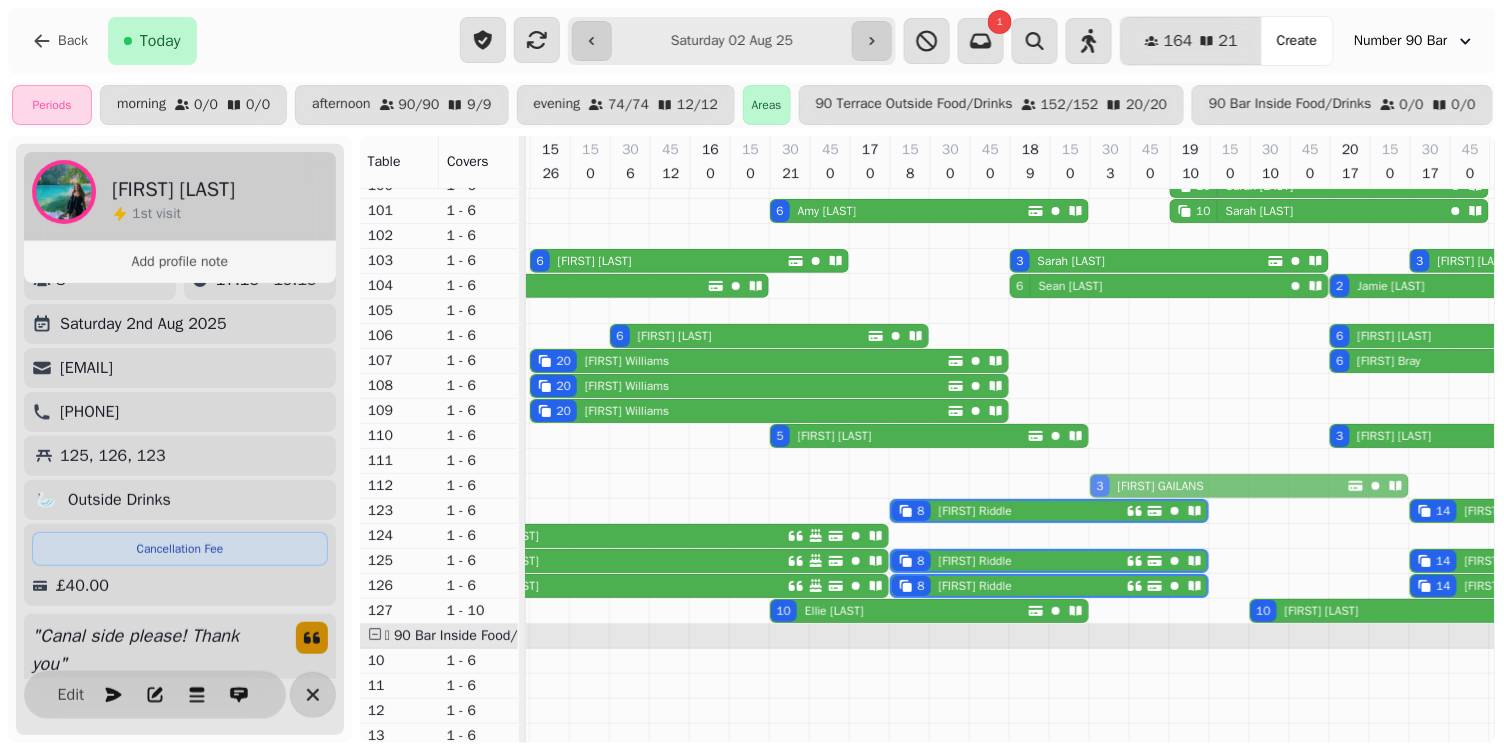 drag, startPoint x: 1171, startPoint y: 542, endPoint x: 1174, endPoint y: 479, distance: 63.07139 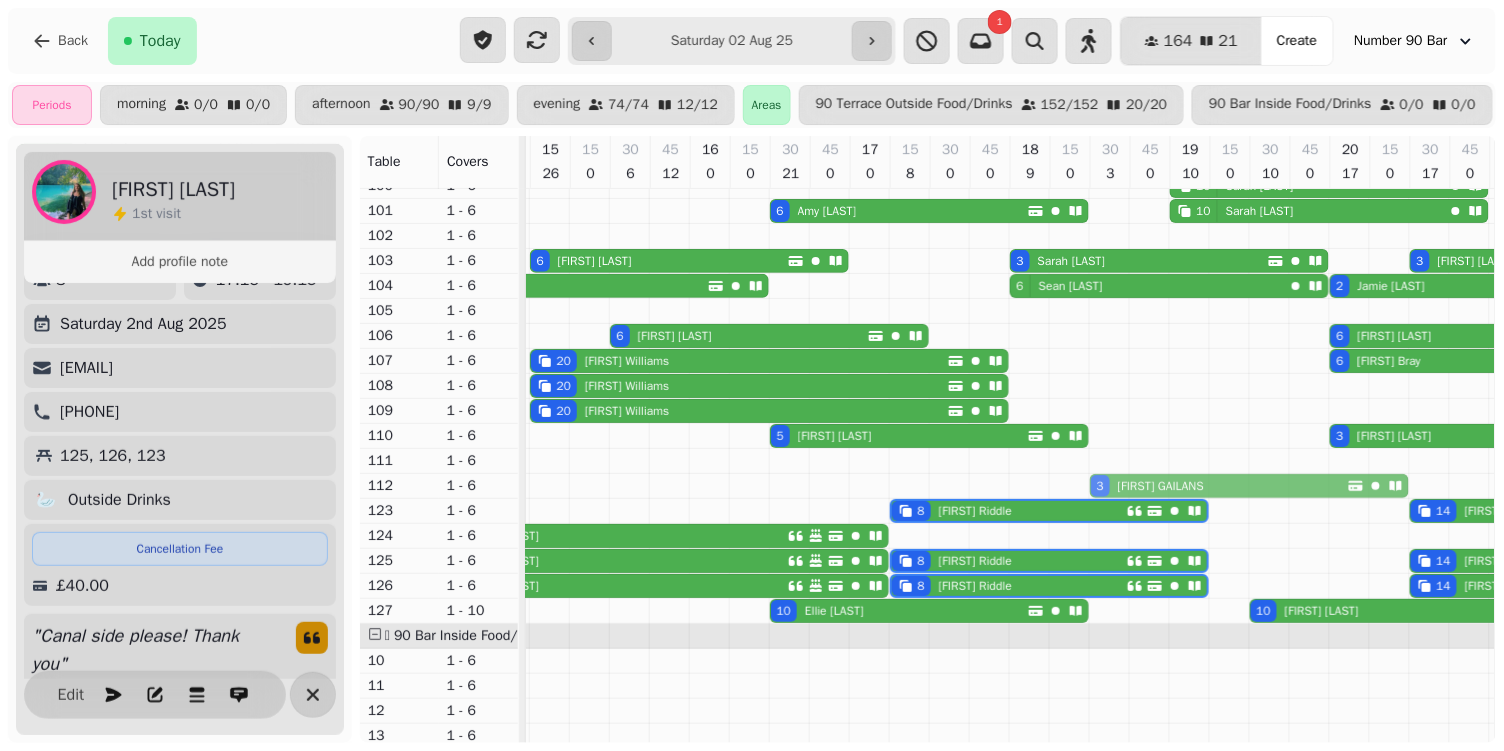 click on "10 [FIRST]   [LAST] 6 [FIRST]   [LAST] 10 [FIRST]   [LAST] 6 [FIRST]   [LAST] 3 [FIRST]   [LAST] 3 [FIRST]   [LAST] 5 [FIRST]   [LAST] 6 [FIRST]   [LAST] 2 [FIRST]   [LAST] 6 [FIRST]   [LAST] 6 [FIRST]   [LAST] 20 [FIRST]   [LAST] 6 [FIRST]   [LAST] 20 [FIRST]   [LAST] 20 [FIRST]   [LAST] 5 [FIRST]   [LAST] 3 [FIRST]   [LAST] 3 [FIRST]   [FIRST] 8 [FIRST]   [LAST] 14 [FIRST]   [LAST] 20 [FIRST]   [LAST] 8 [FIRST]   [LAST] 20 [FIRST]   [LAST] 8 [FIRST]   [LAST] 14 [FIRST]   [LAST] 20 [FIRST]   [LAST] 8 [FIRST]   [LAST] 14 [FIRST]   [LAST] 8 [FIRST]   [LAST] 10 [FIRST]   [LAST] 10 [FIRST]   [LAST] 12 [FIRST]   [LAST] 12 [FIRST]   [LAST]" at bounding box center (950, 1086) 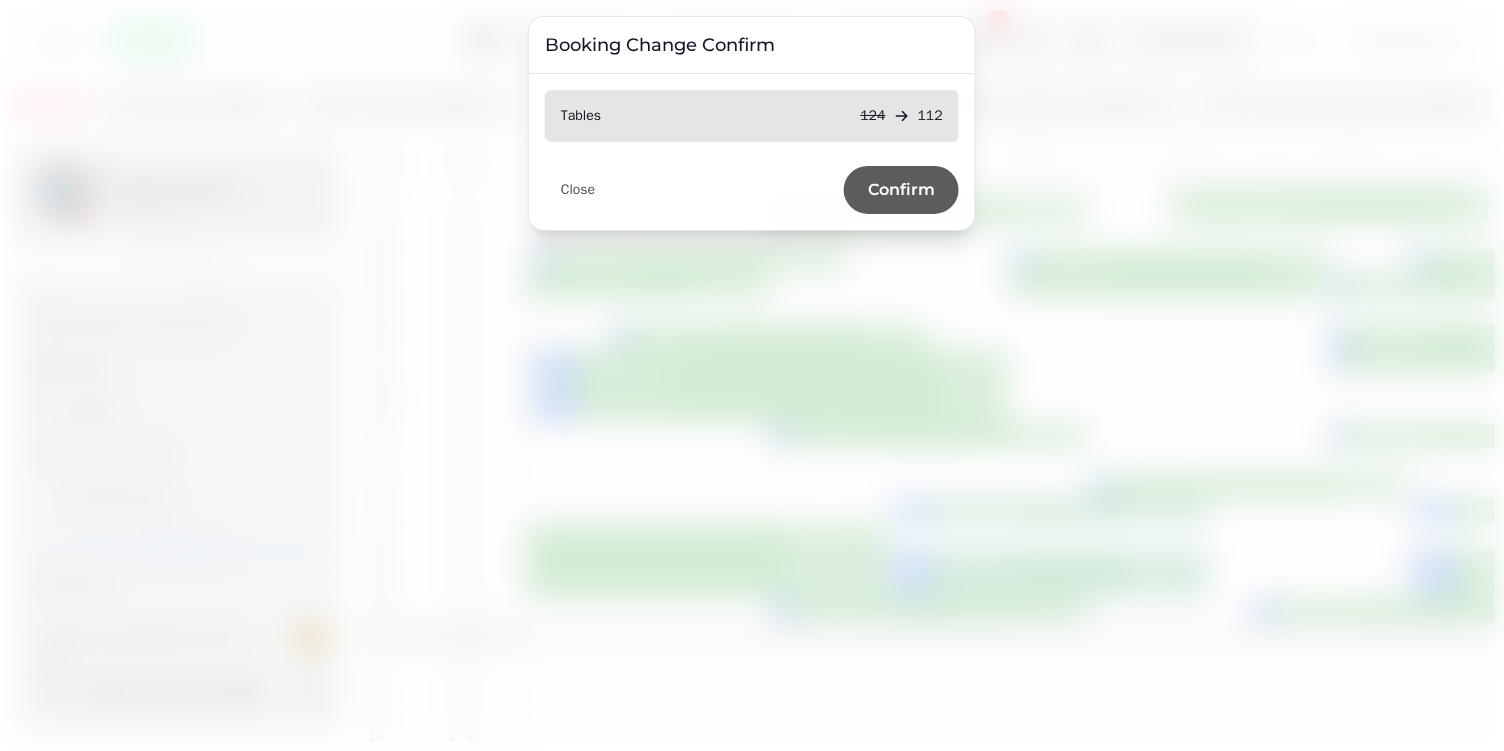 click on "Confirm" at bounding box center [901, 190] 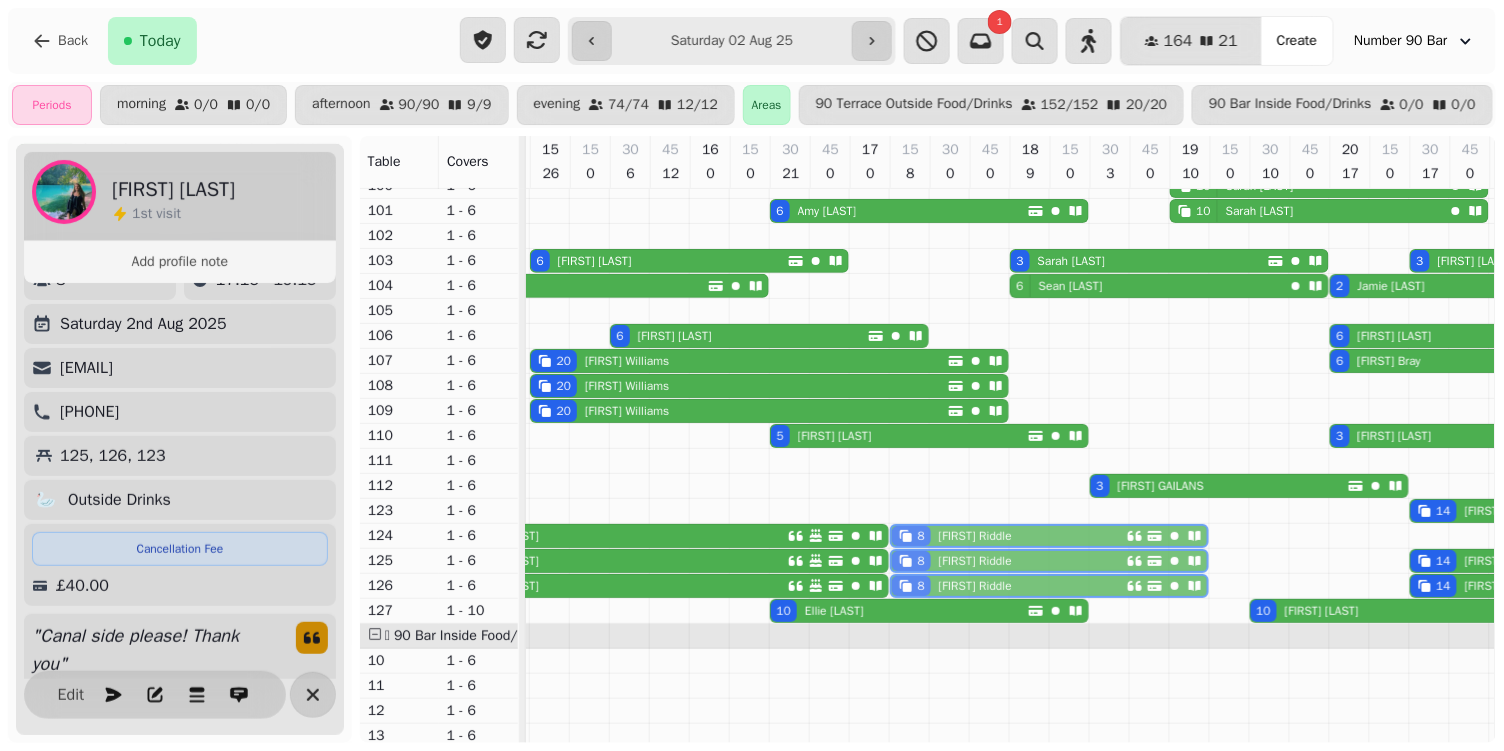 drag, startPoint x: 1096, startPoint y: 512, endPoint x: 1101, endPoint y: 542, distance: 30.413813 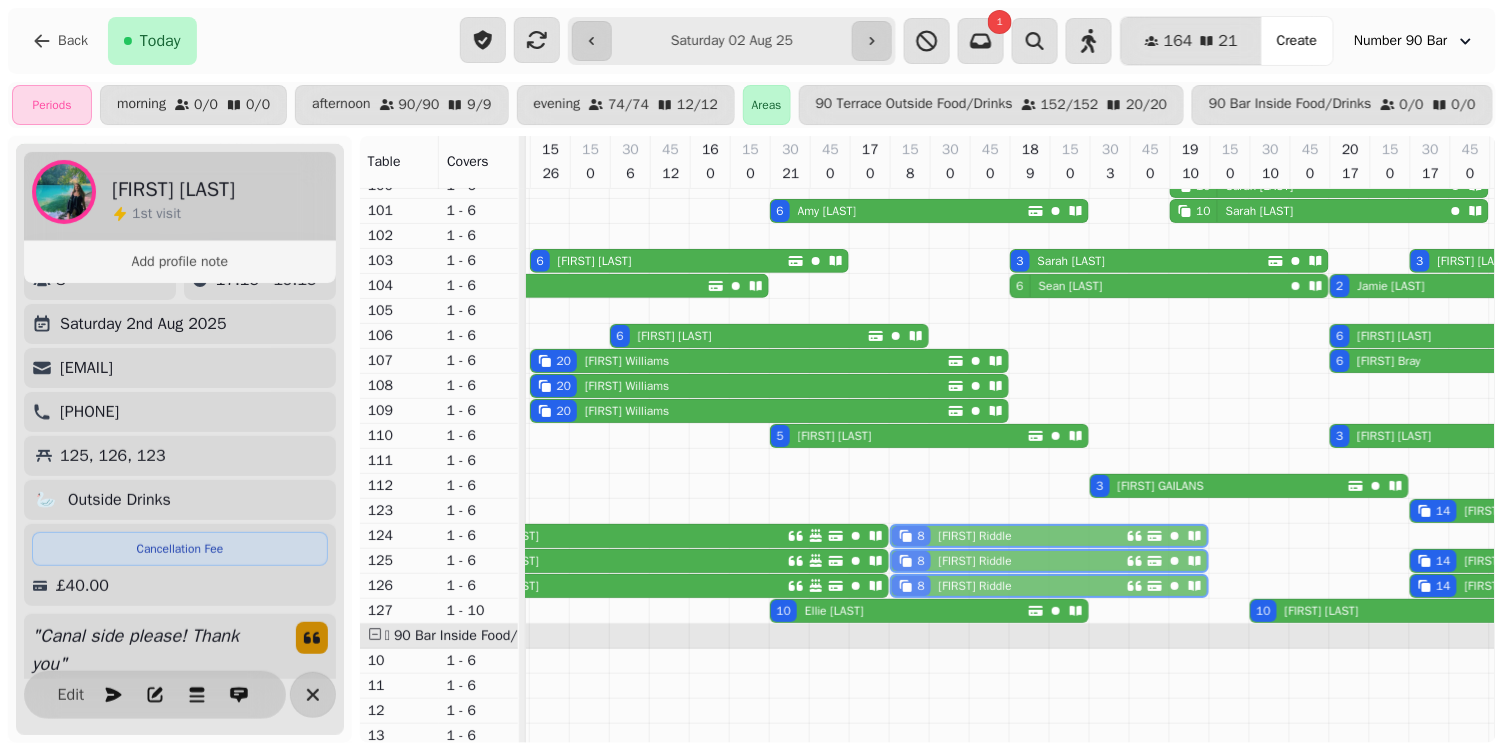 click on "10 [FIRST]   [LAST] 6 [FIRST]   [LAST] 10 [FIRST]   [LAST] 6 [FIRST]   [LAST] 3 [FIRST]   [LAST] 3 [FIRST]   [LAST] 5 [FIRST]   [LAST] 6 [FIRST]   [LAST] 2 [FIRST]   [LAST] 6 [FIRST]   [LAST] 6 [FIRST]   [LAST] 20 [FIRST]   [LAST] 6 [FIRST]   [LAST] 20 [FIRST]   [LAST] 20 [FIRST]   [LAST] 5 [FIRST]   [LAST] 3 [FIRST]   [LAST] 3 [FIRST]   [FIRST] 20 [FIRST]   [LAST] 20 [FIRST]   [LAST] 8 [FIRST]   [LAST] 14 [FIRST]   [LAST] 20 [FIRST]   [LAST] 8 [FIRST]   [LAST] 20 [FIRST]   [LAST] 8 [FIRST]   [LAST] 14 [FIRST]   [LAST] 20 [FIRST]   [LAST] 8 [FIRST]   [LAST] 14 [FIRST]   [LAST] 8 [FIRST]   [LAST] 10 [FIRST]   [LAST] 10 [FIRST]   [LAST] 12 [FIRST]   [LAST] 12 [FIRST]   [LAST]" at bounding box center [950, 1086] 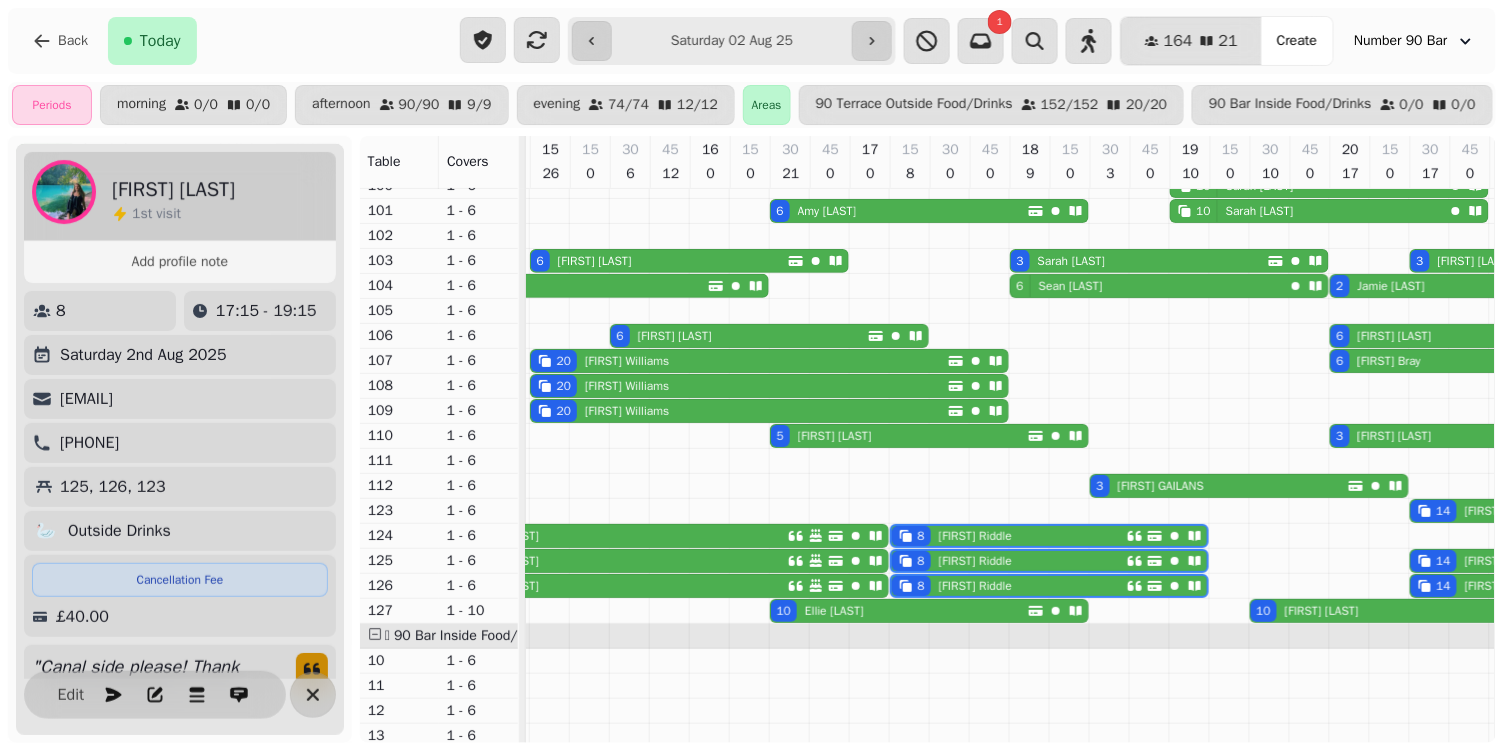 scroll, scrollTop: 0, scrollLeft: 0, axis: both 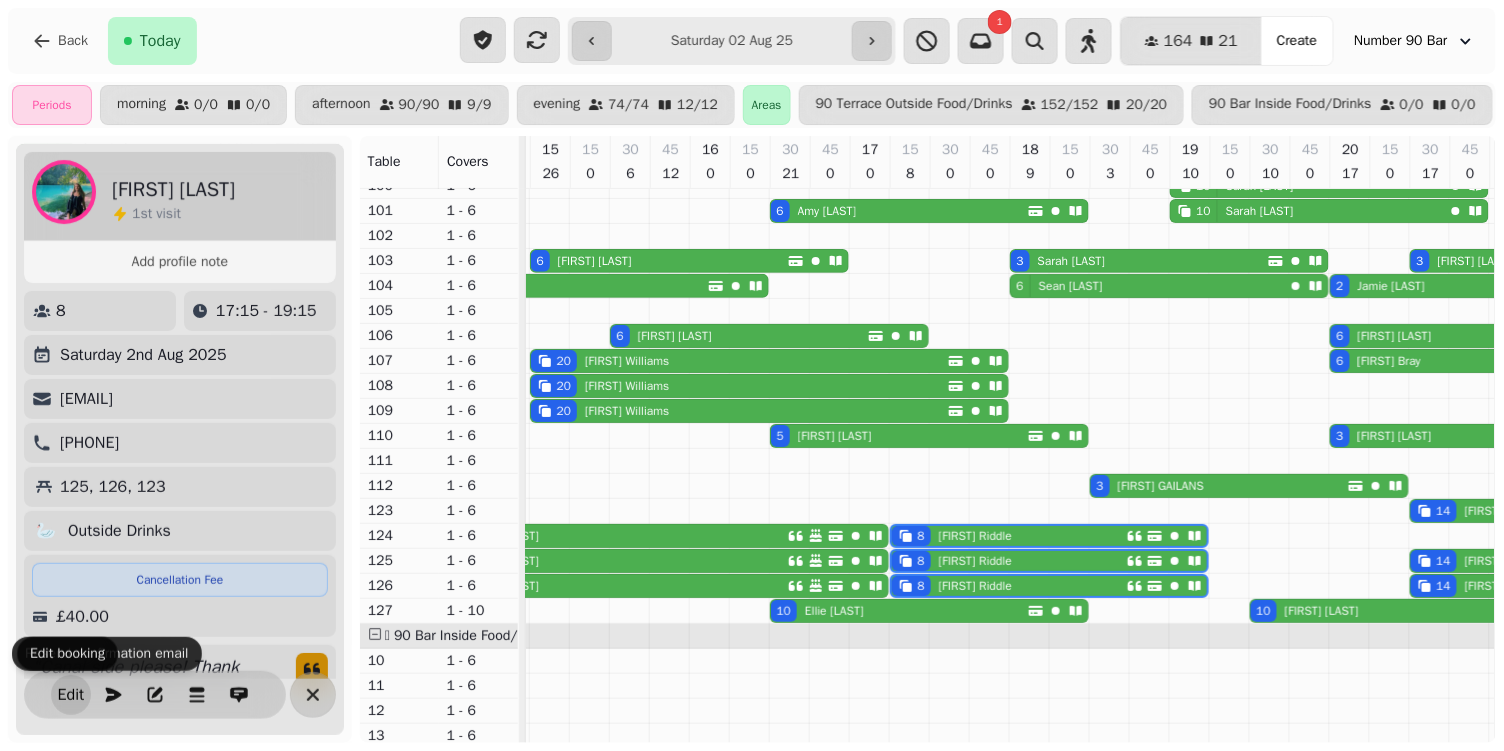 click on "Edit" at bounding box center (71, 695) 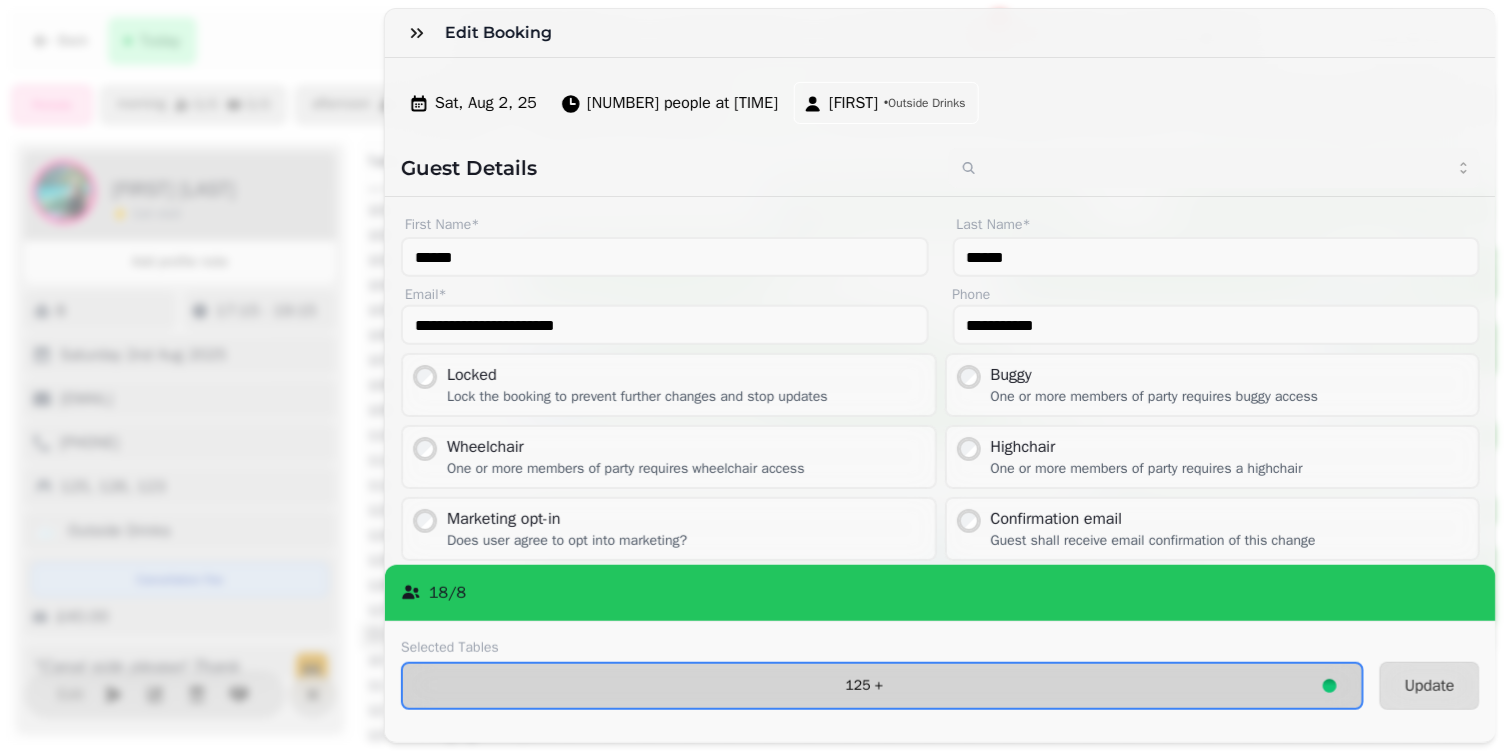 click on "[NUMBER]     +" at bounding box center [882, 686] 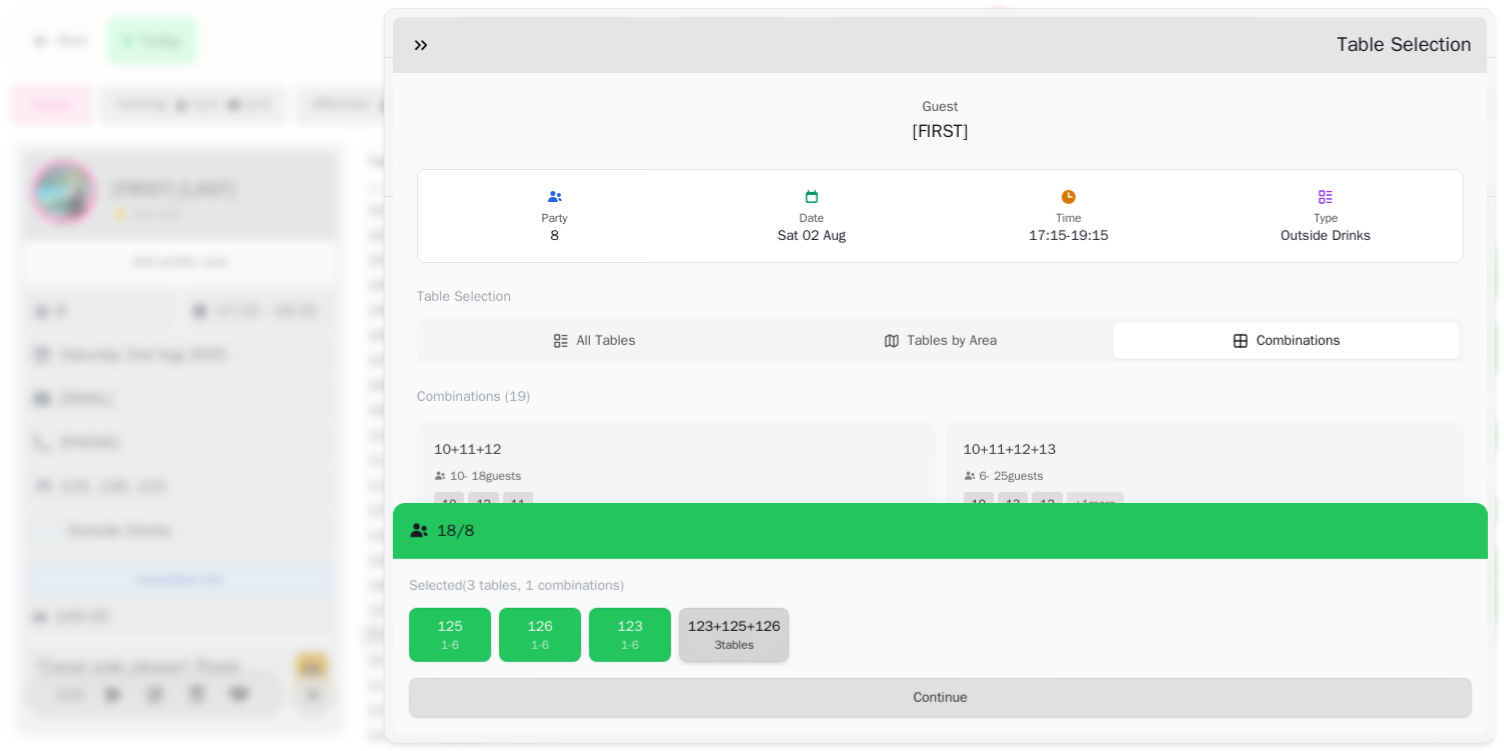 click on "123+125+126" at bounding box center [734, 627] 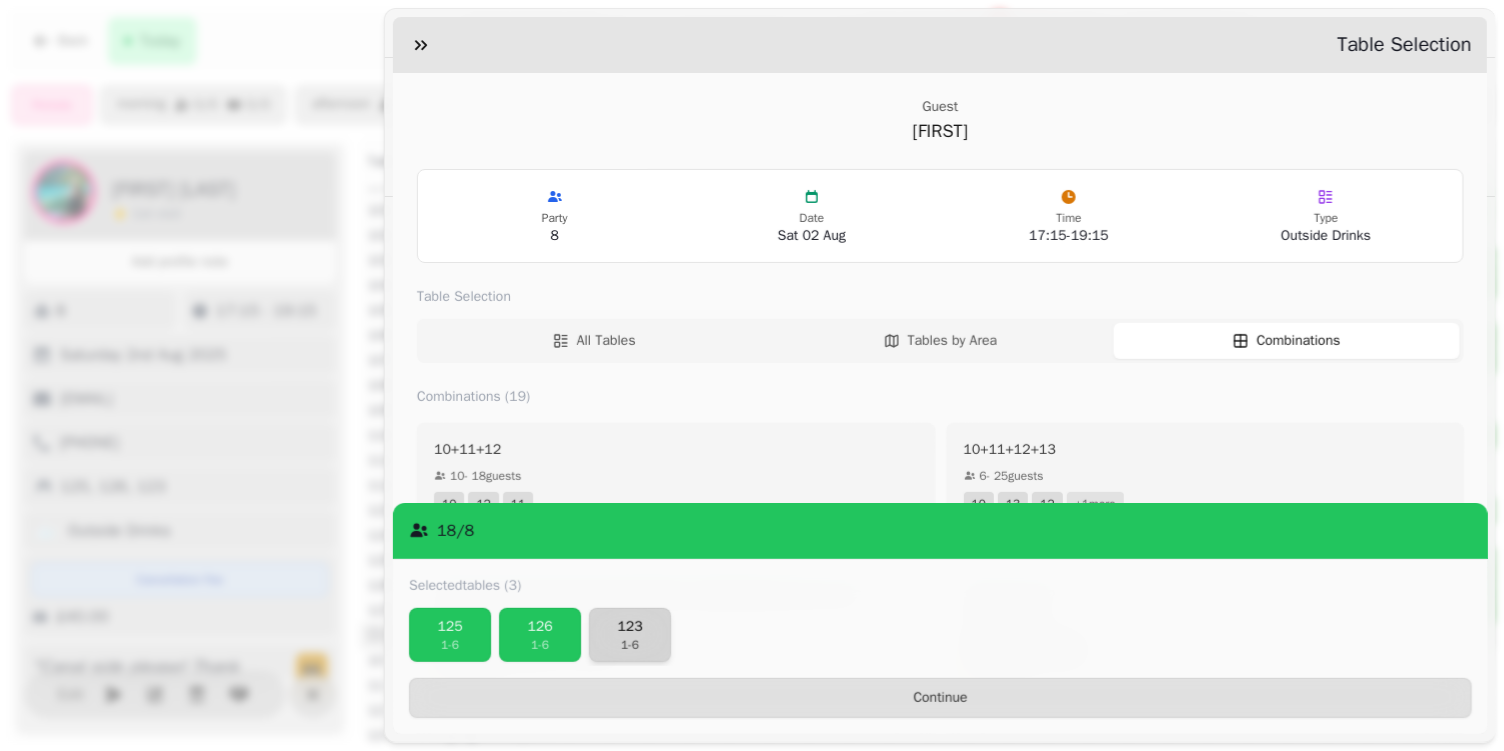 click on "123" at bounding box center (630, 627) 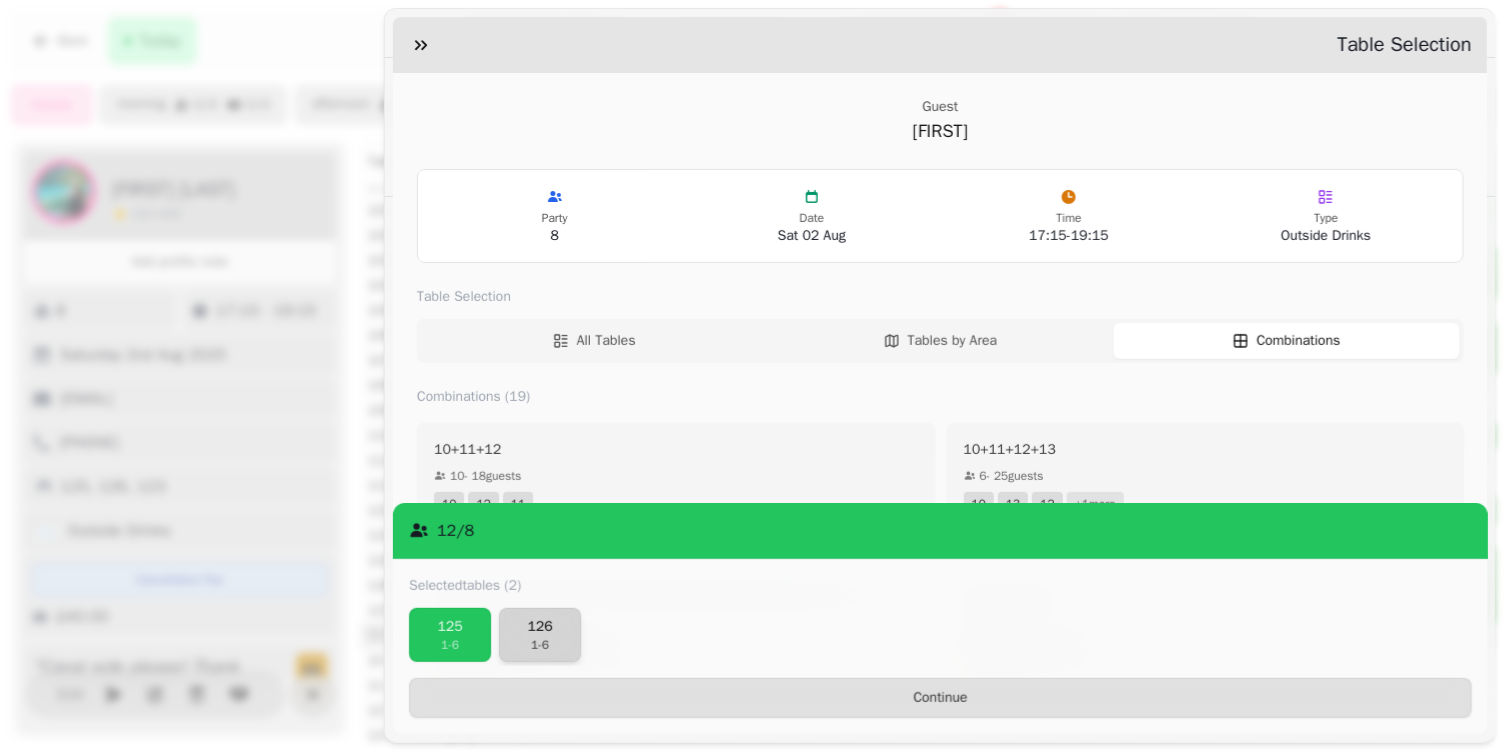 click on "126" at bounding box center [540, 627] 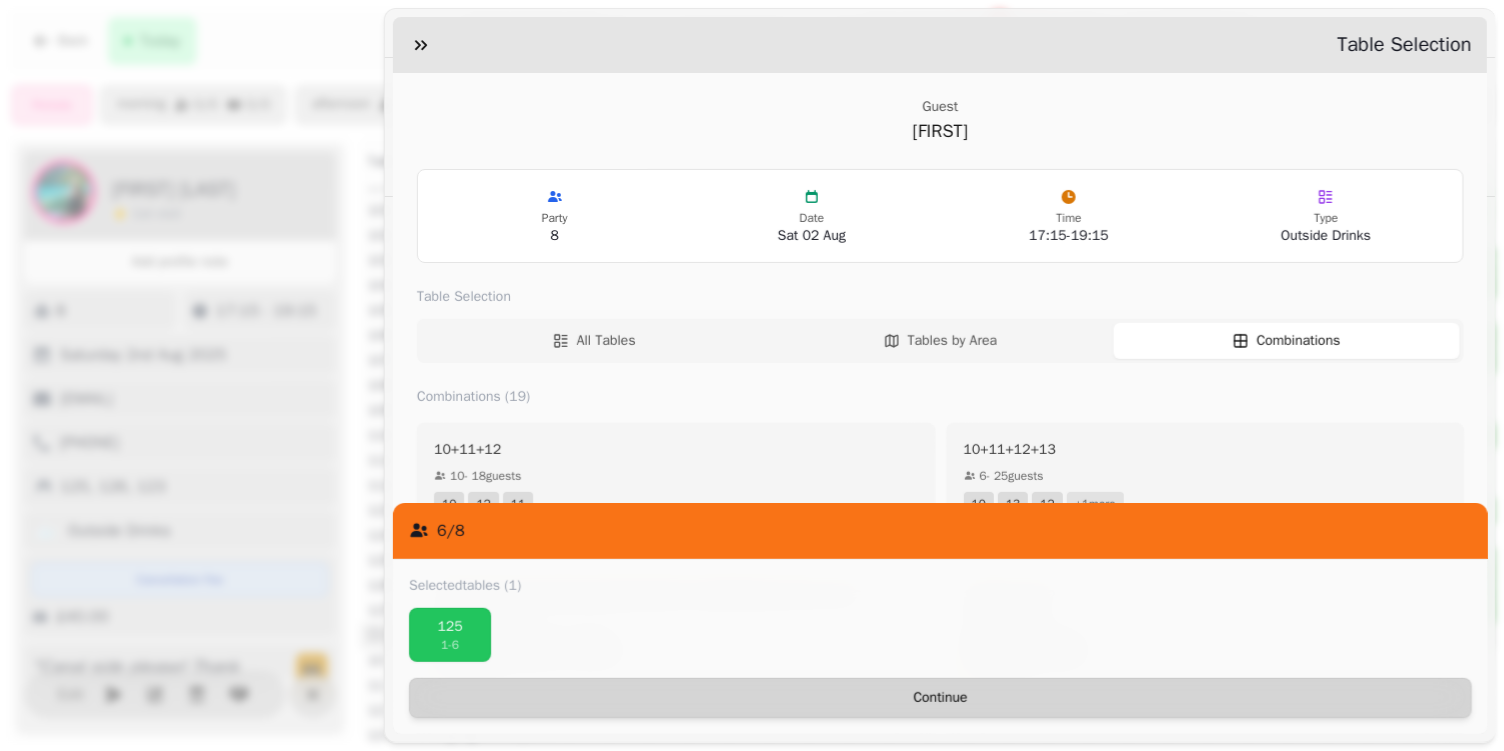 click on "Continue" at bounding box center [940, 698] 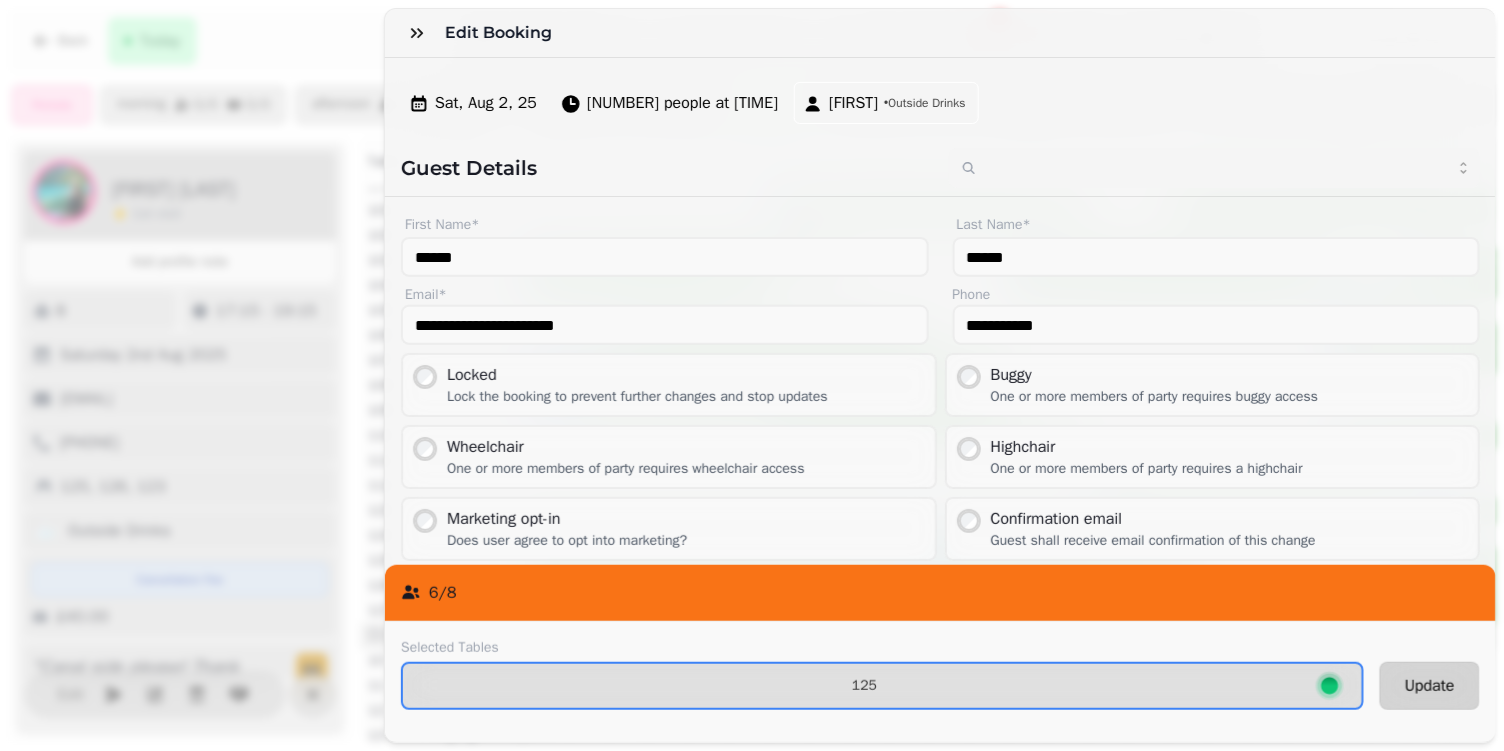 click on "Update" at bounding box center (1430, 686) 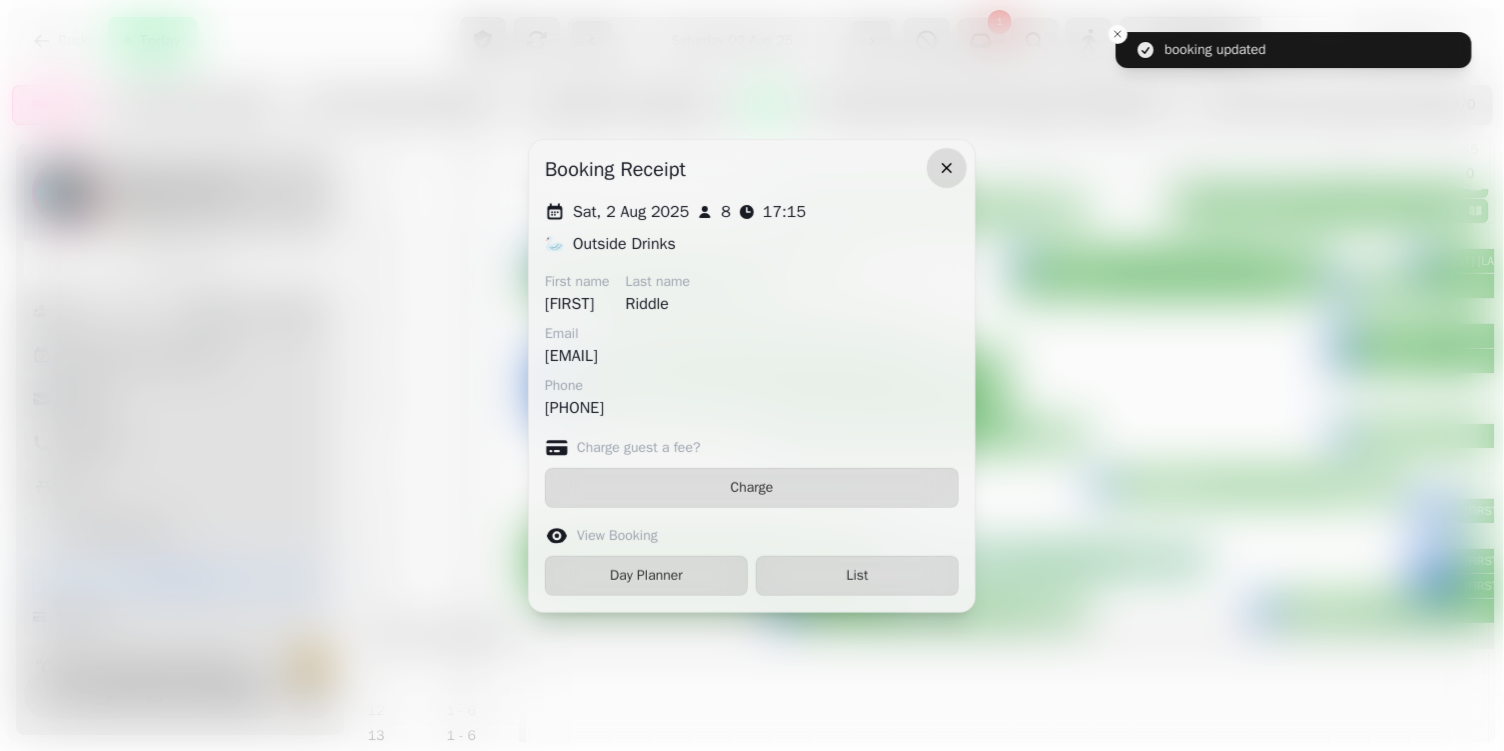click 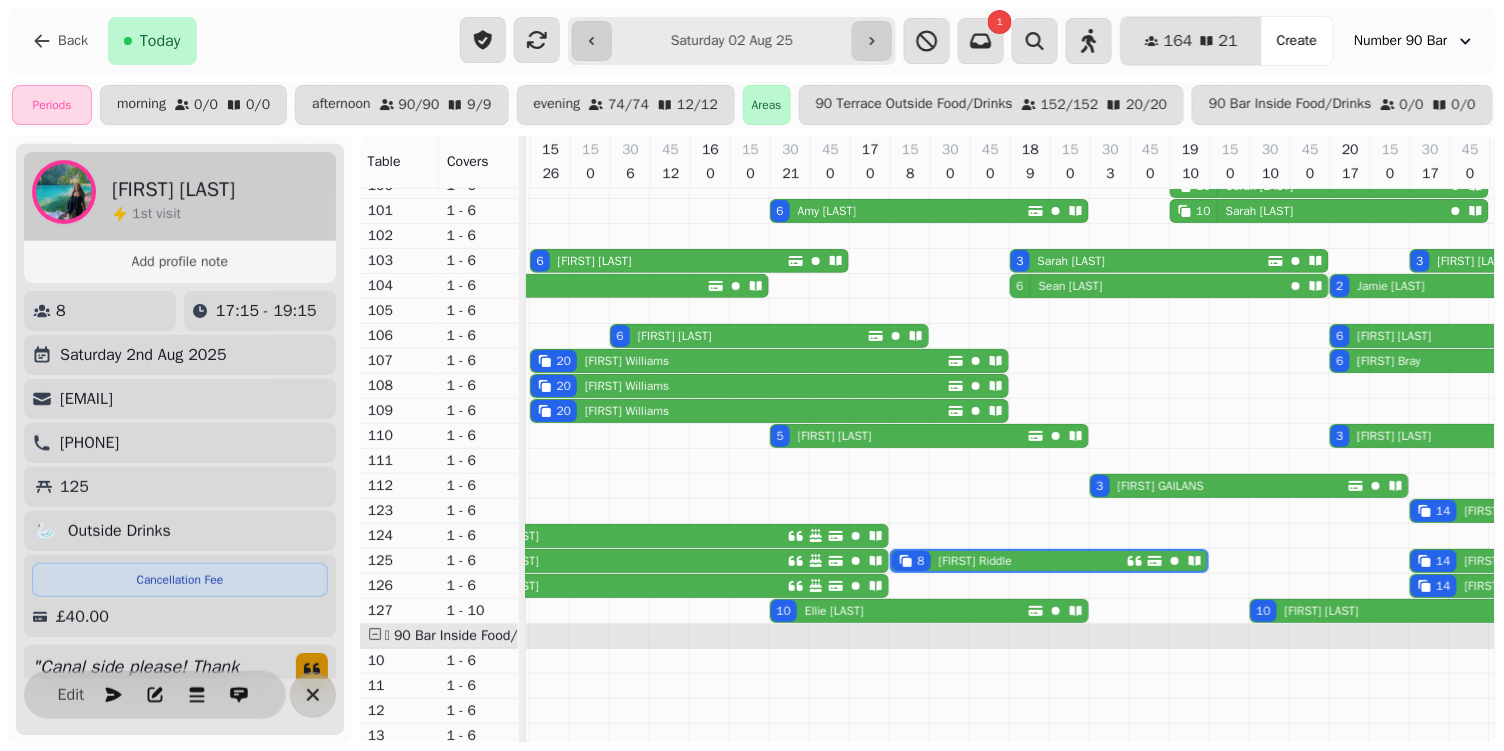 scroll, scrollTop: 40, scrollLeft: 381, axis: both 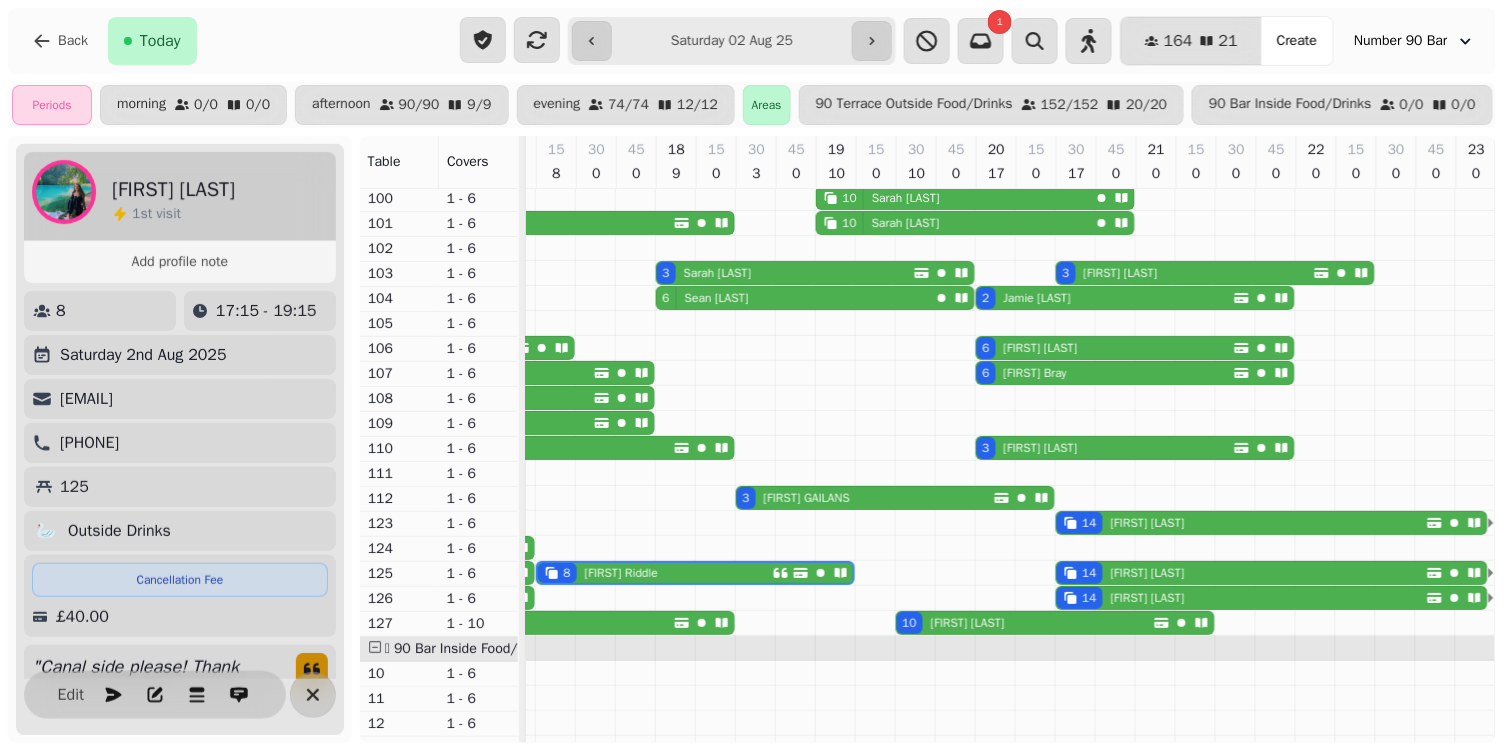 click on "14 [FIRST]   [LAST]" at bounding box center (1242, 523) 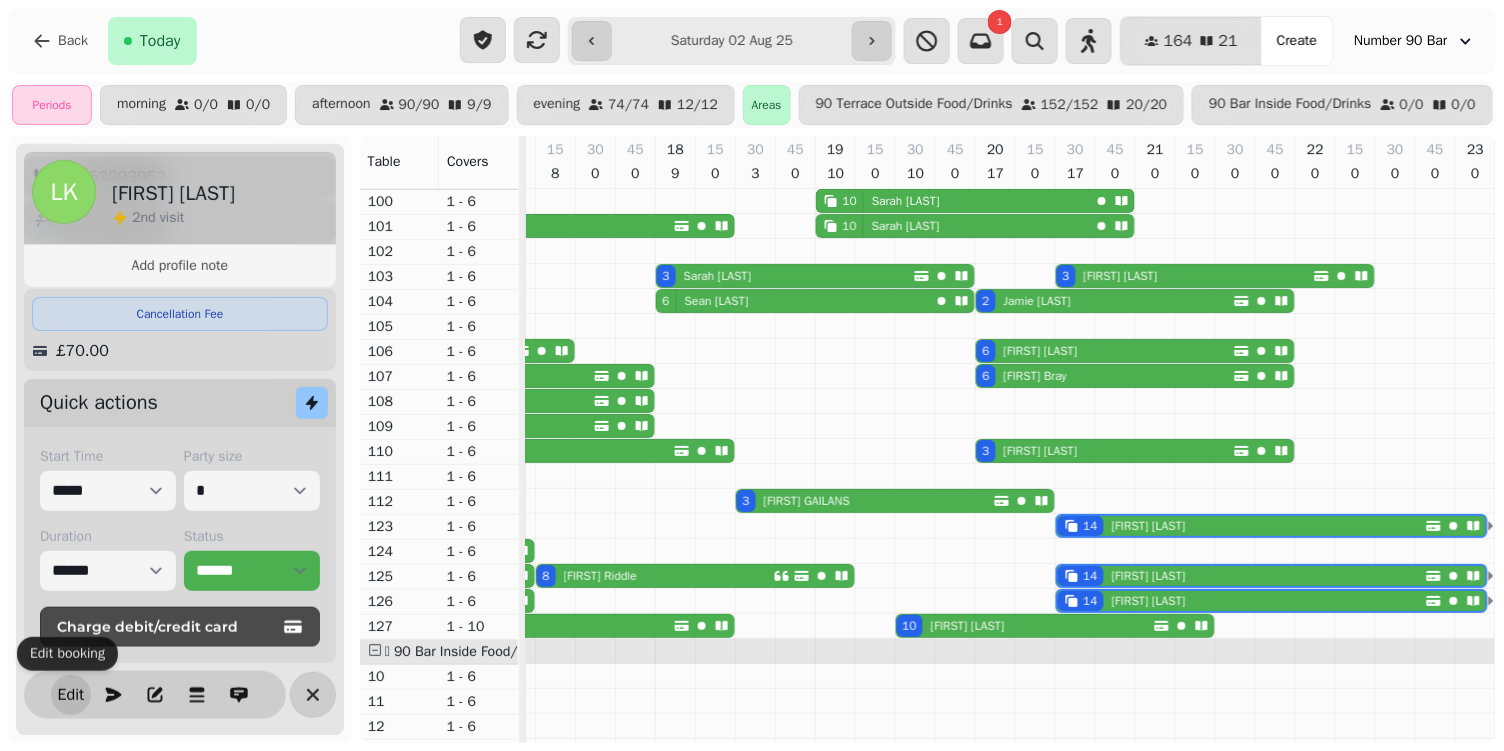 click on "Edit" at bounding box center [71, 695] 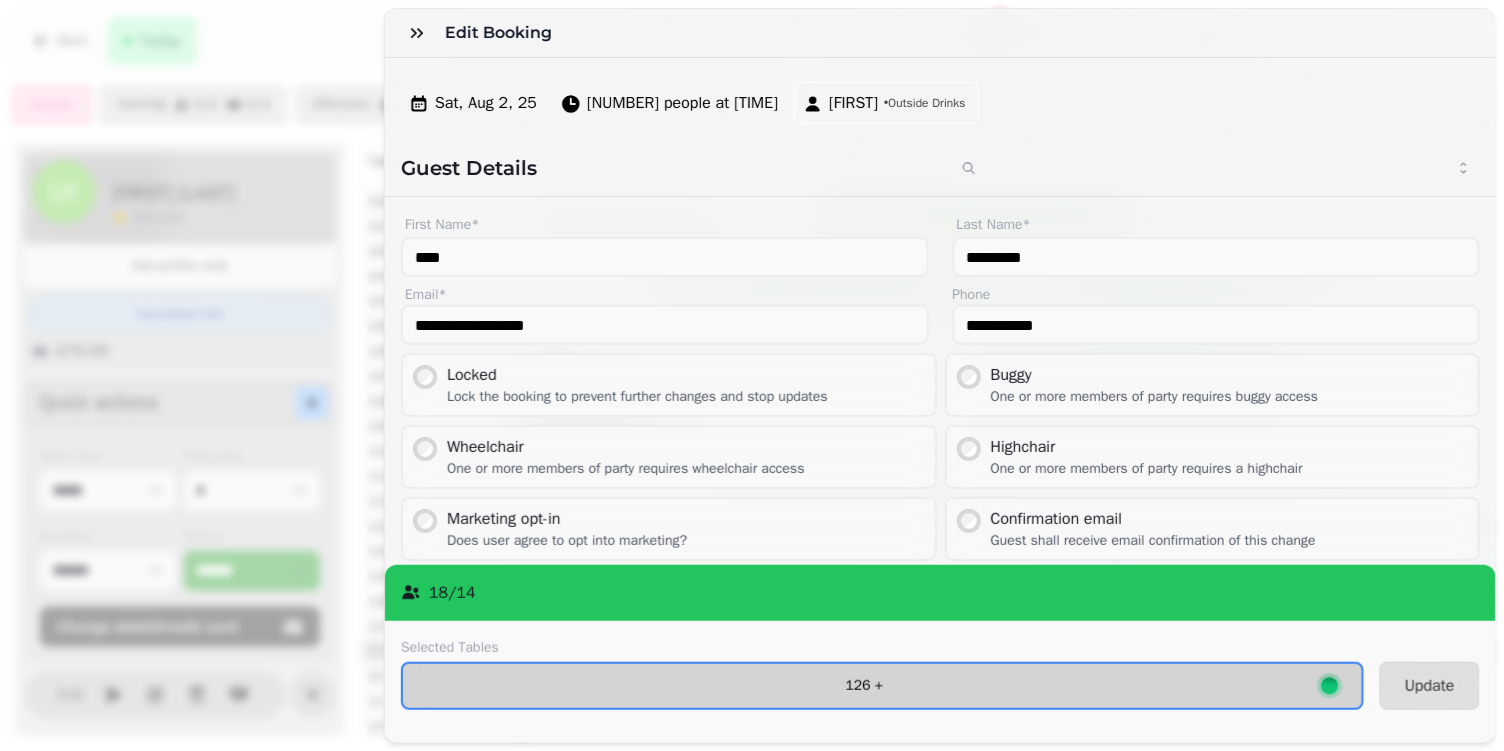 click on "[NUMBER]     +" at bounding box center (864, 686) 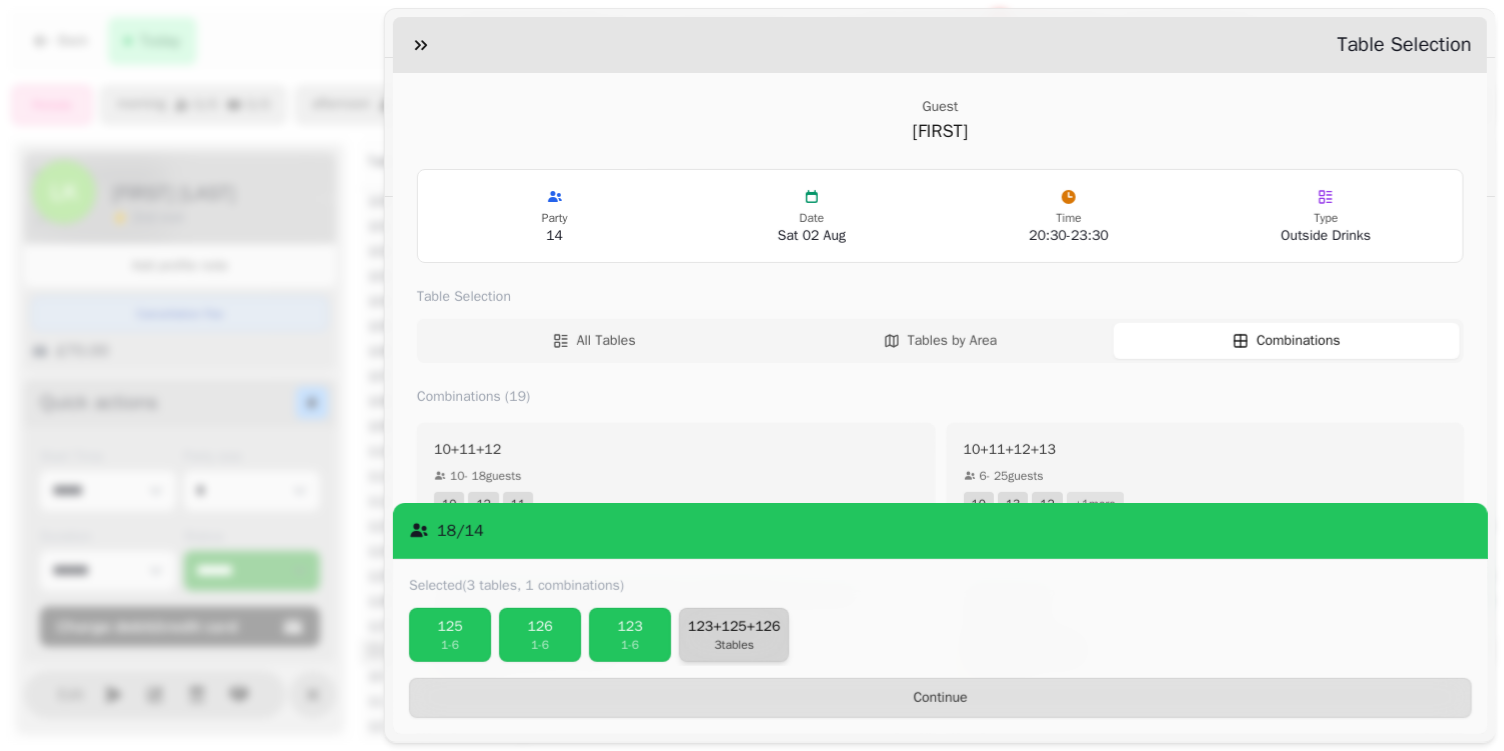 click on "3  tables" at bounding box center [734, 645] 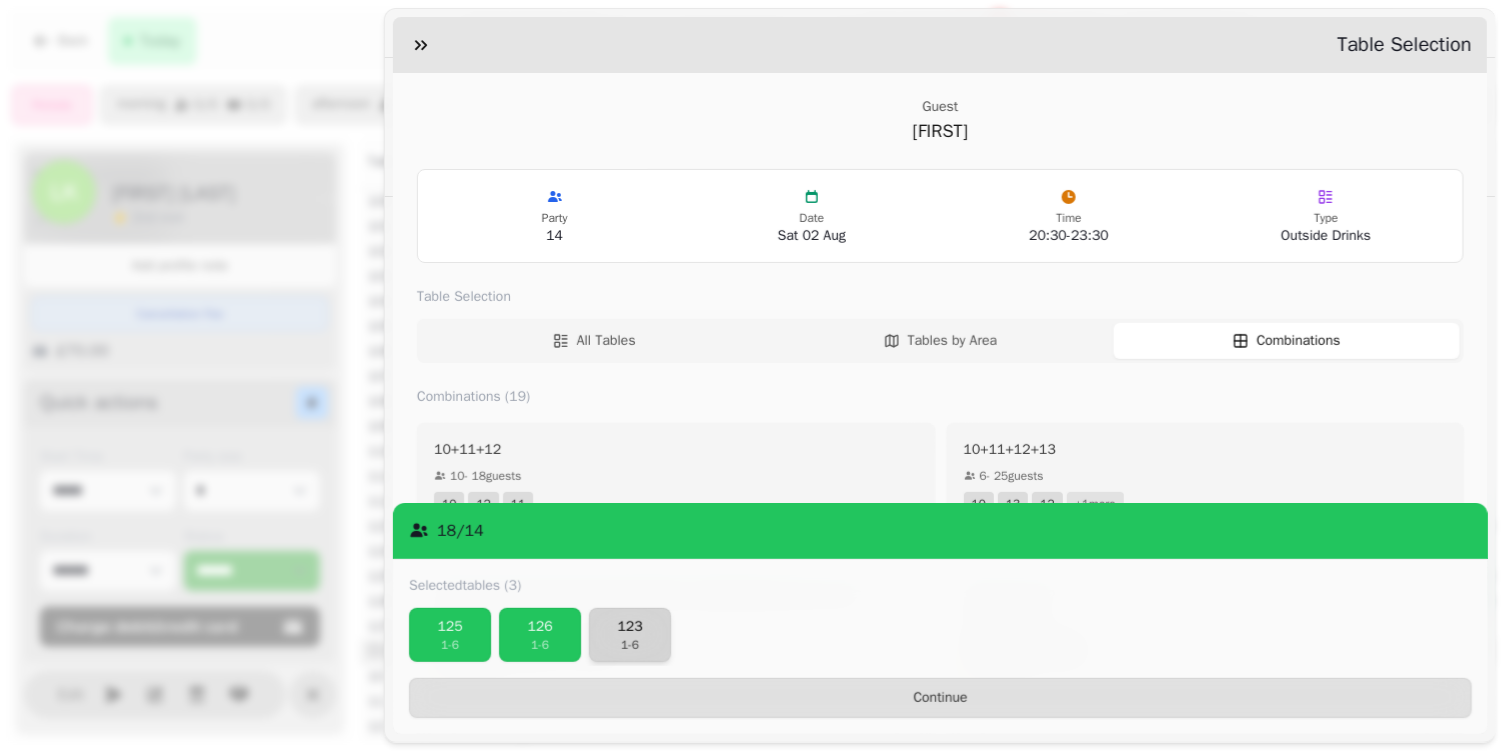 click on "123" at bounding box center (630, 627) 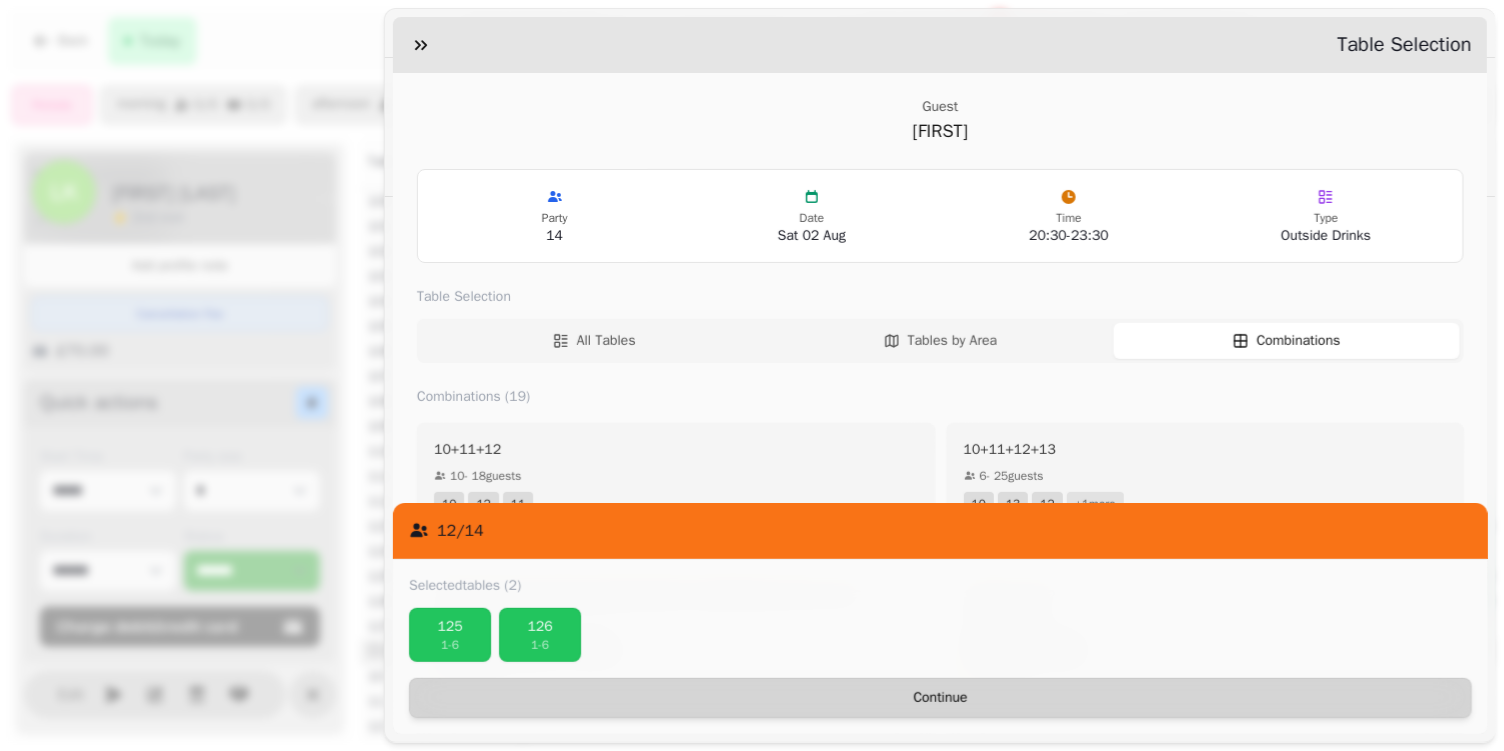 click on "Continue" at bounding box center (940, 698) 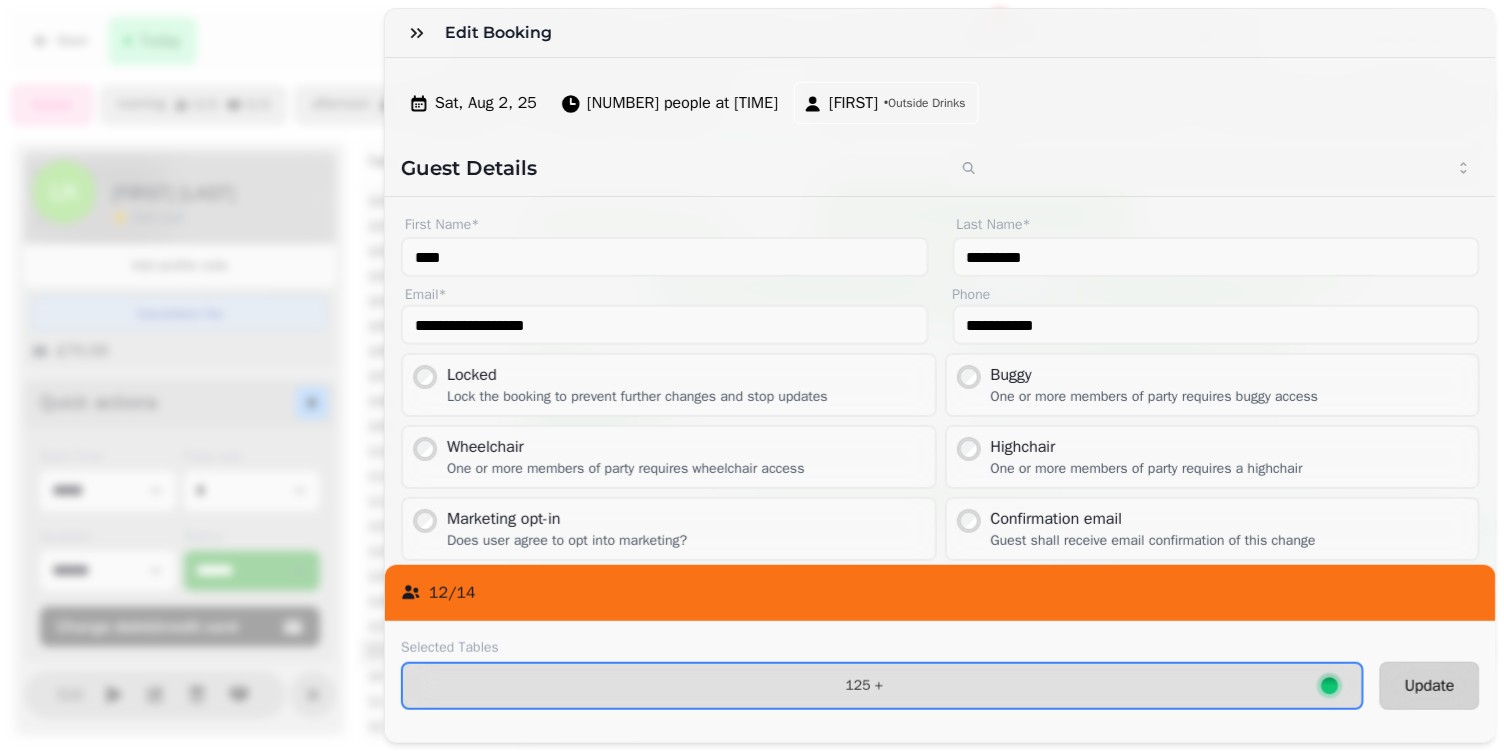 click on "Update" at bounding box center [1430, 686] 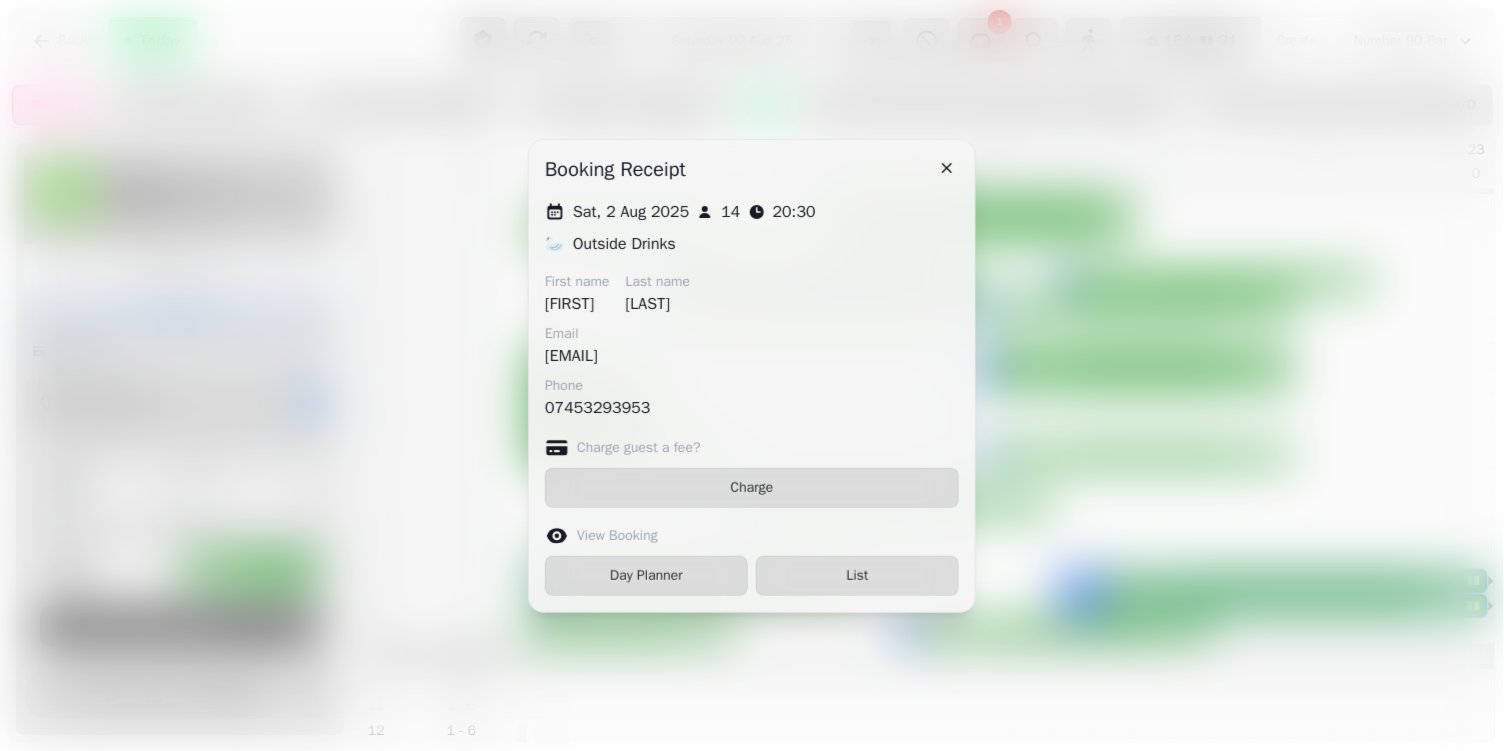 click 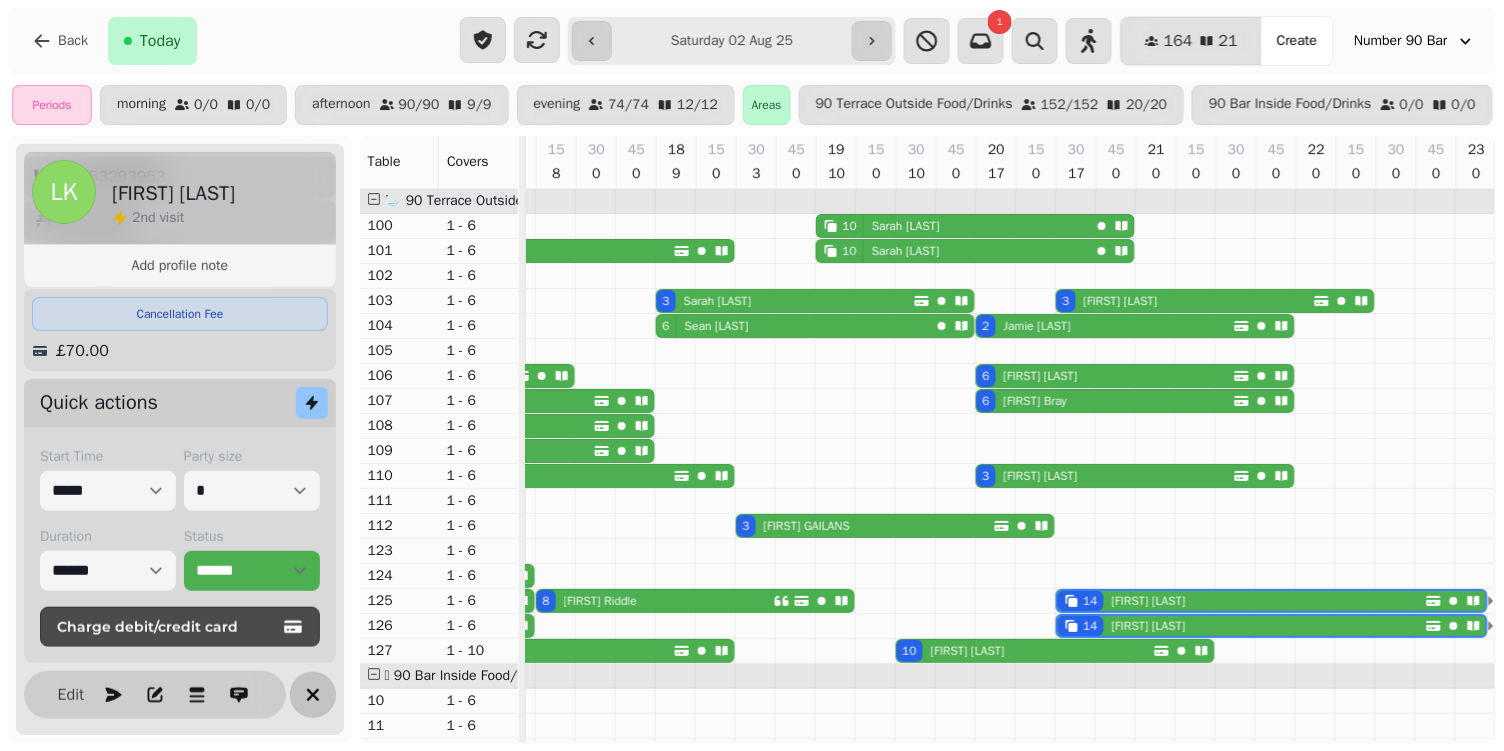 click 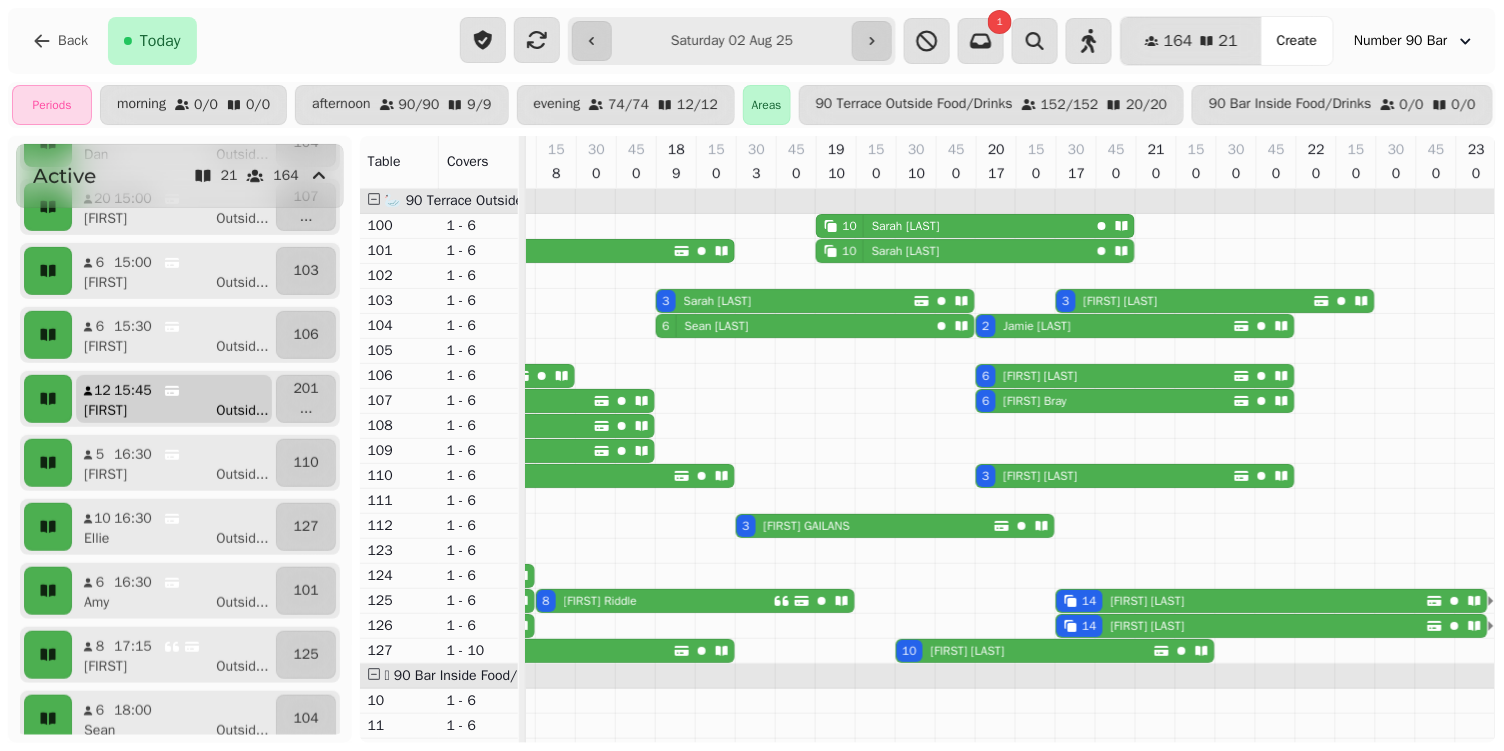 click on "[FIRST] Outsid ..." at bounding box center (182, 411) 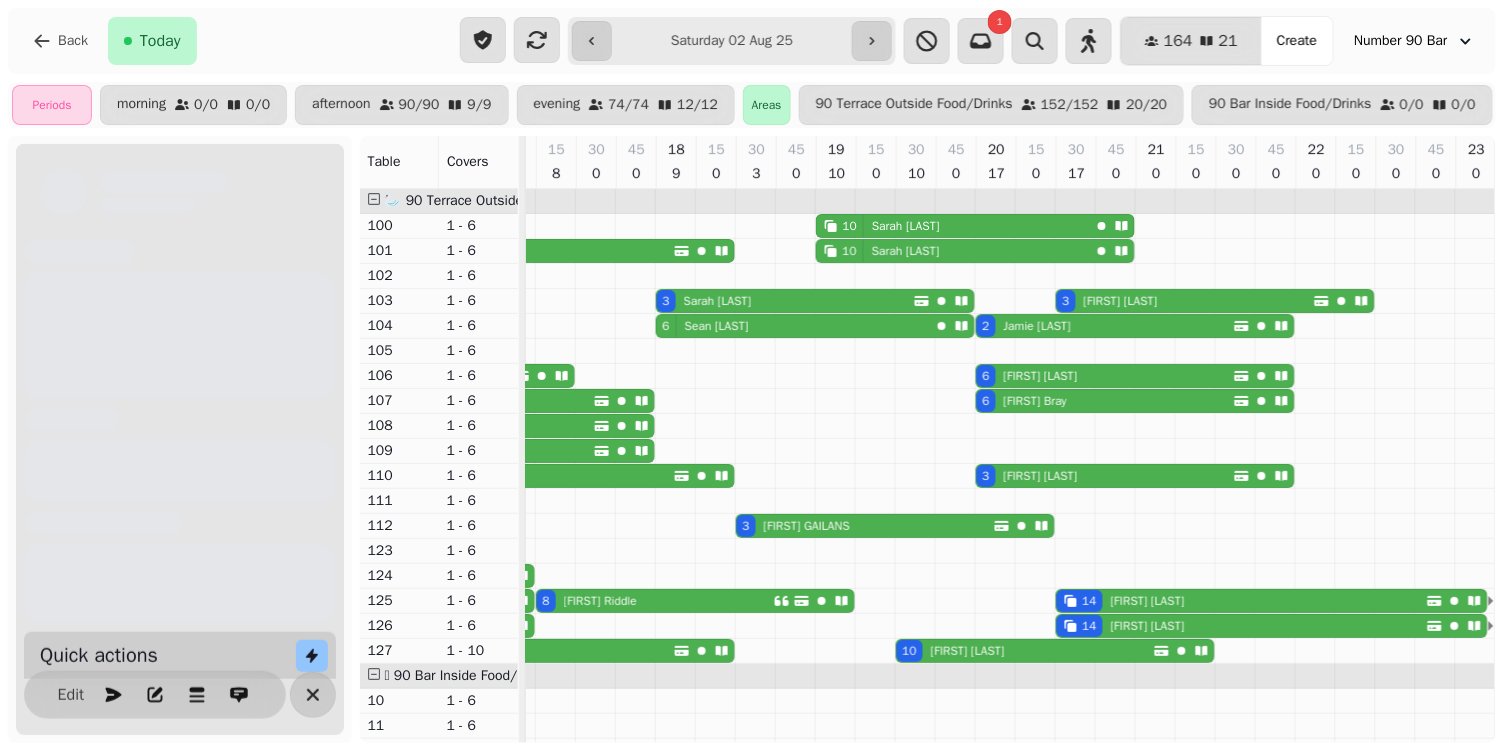 scroll, scrollTop: 0, scrollLeft: 585, axis: horizontal 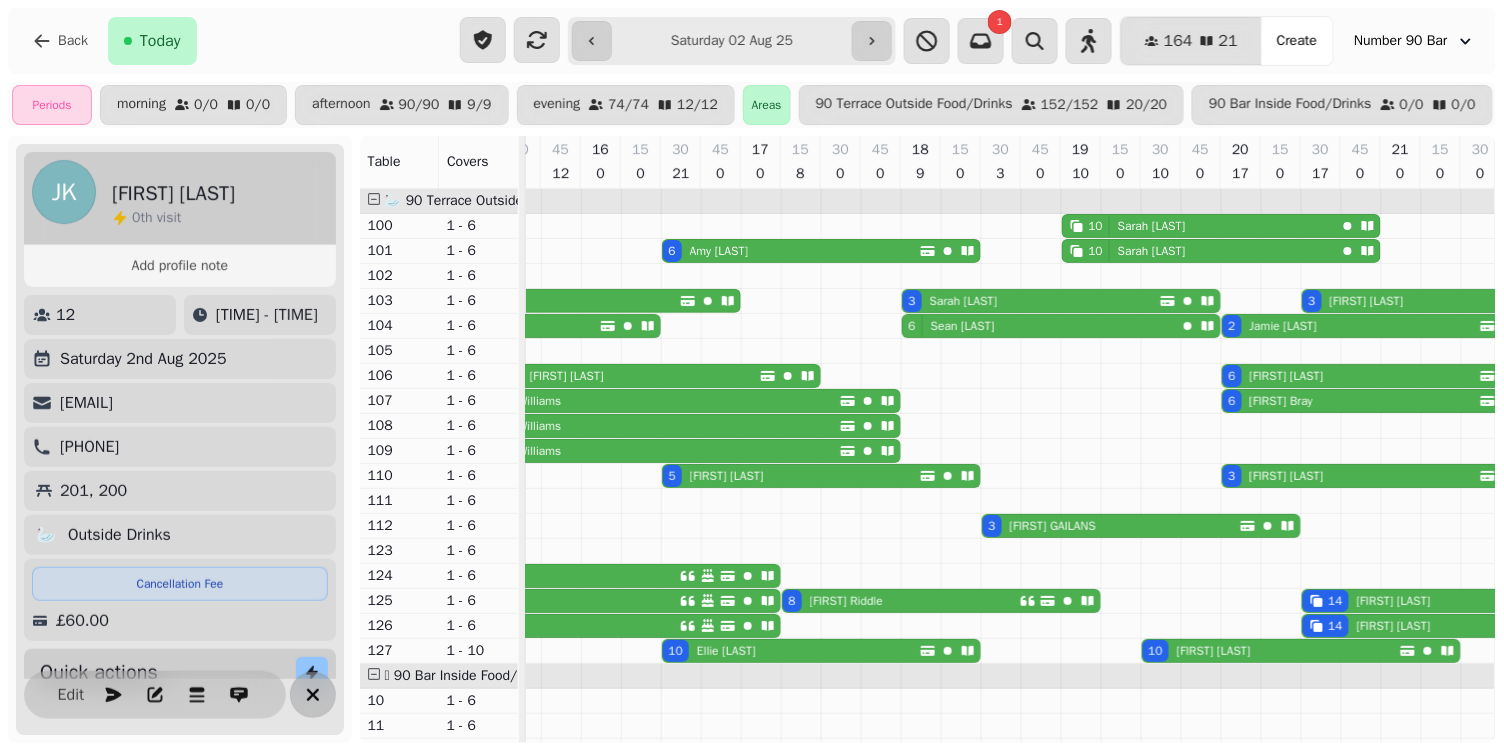 click 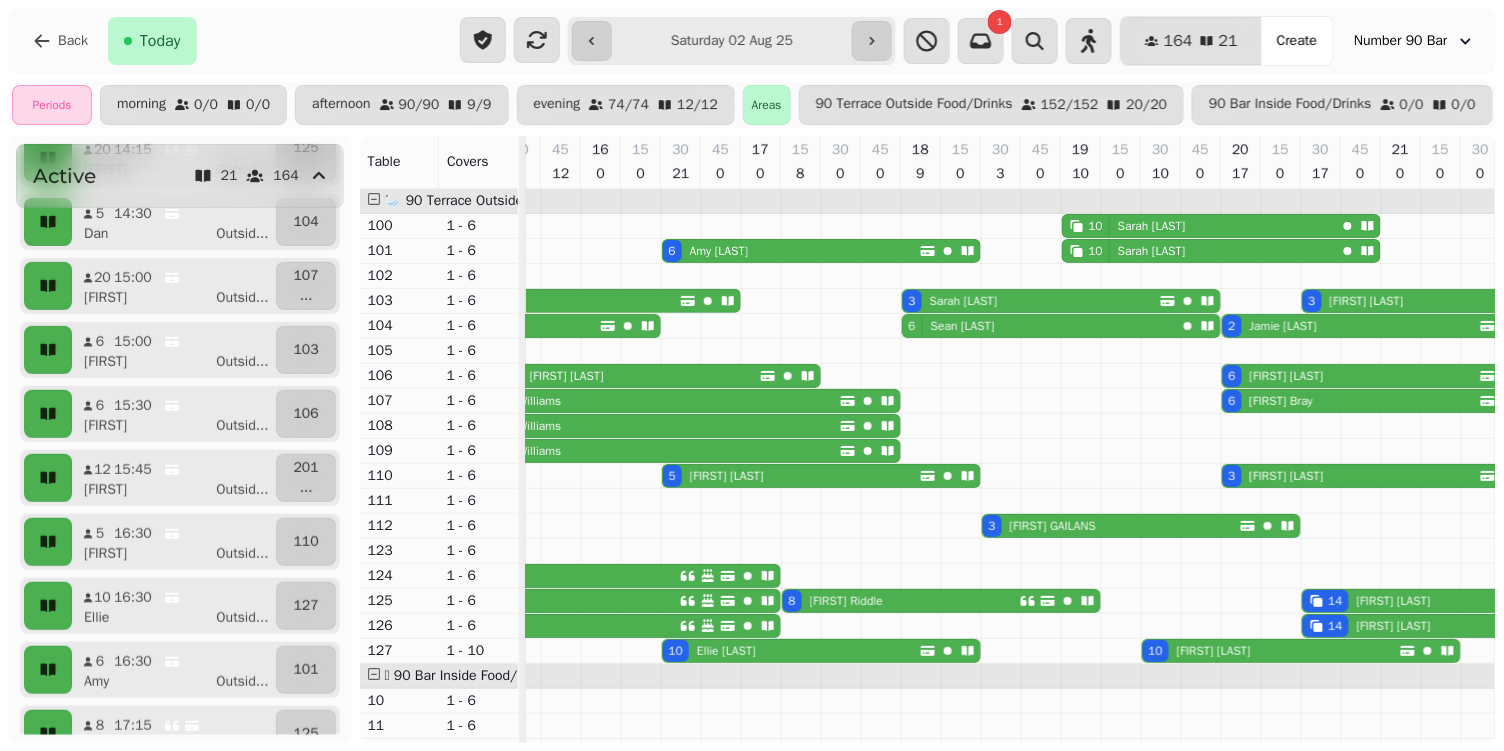 scroll, scrollTop: 162, scrollLeft: 0, axis: vertical 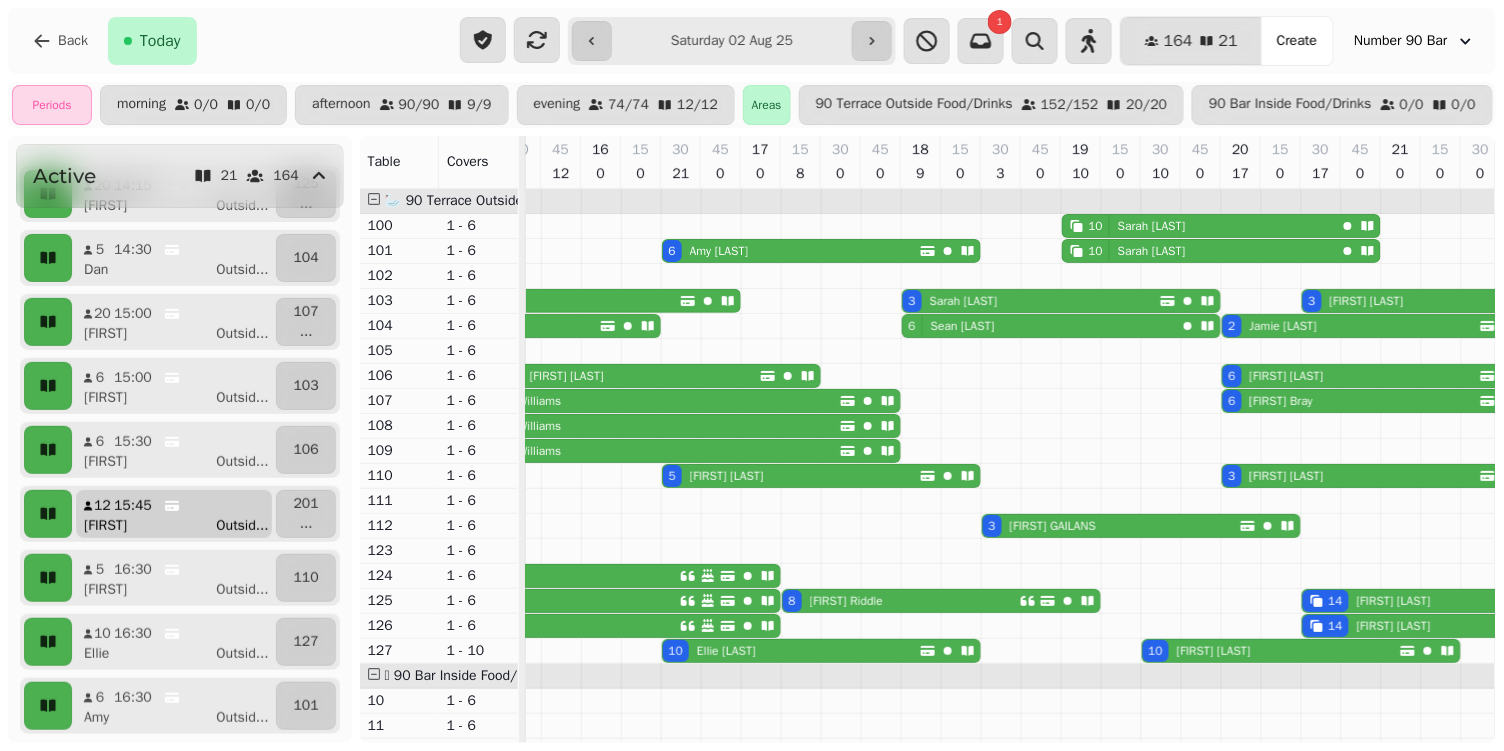 click on "[NUMBER] [TIME] [FIRST] Outsid ..." at bounding box center (174, 514) 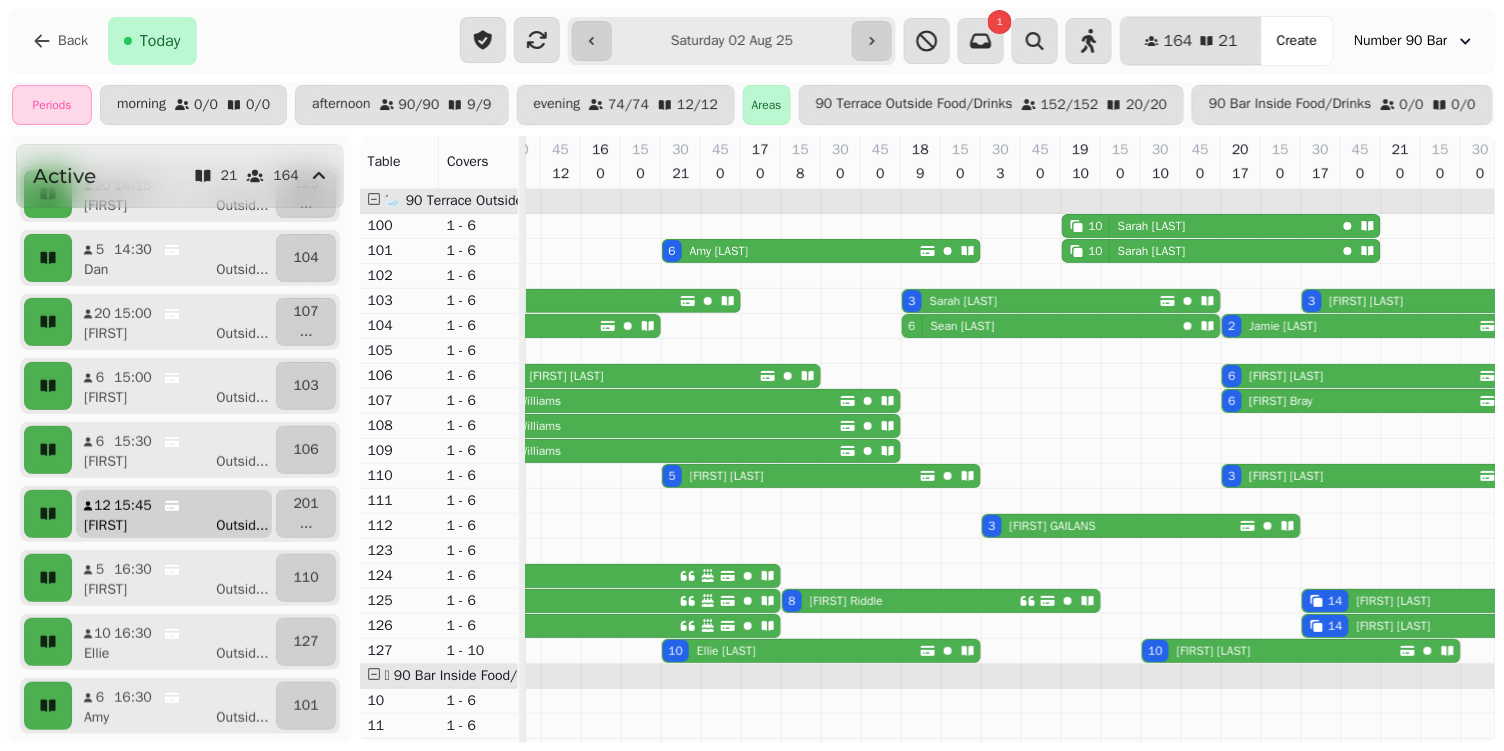 select on "**" 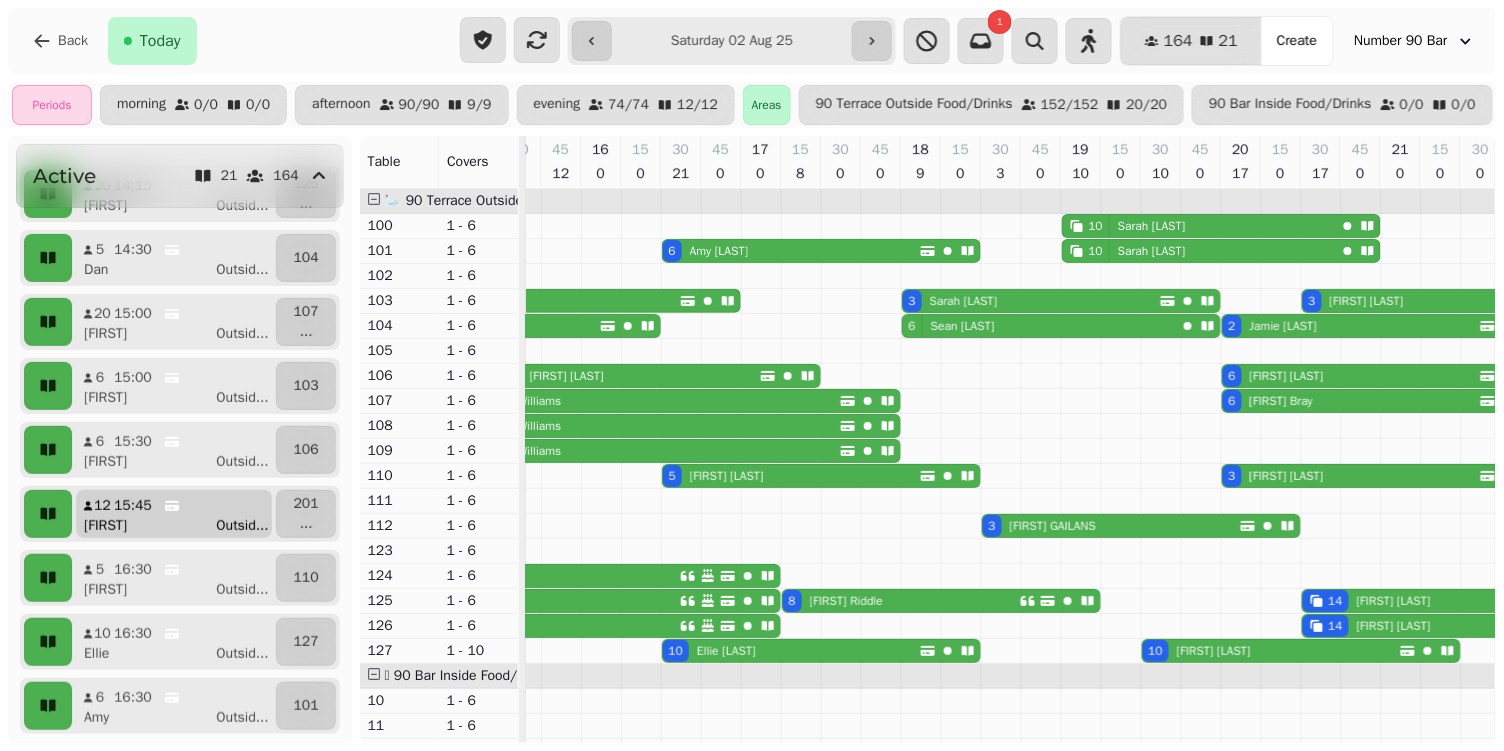 select on "*****" 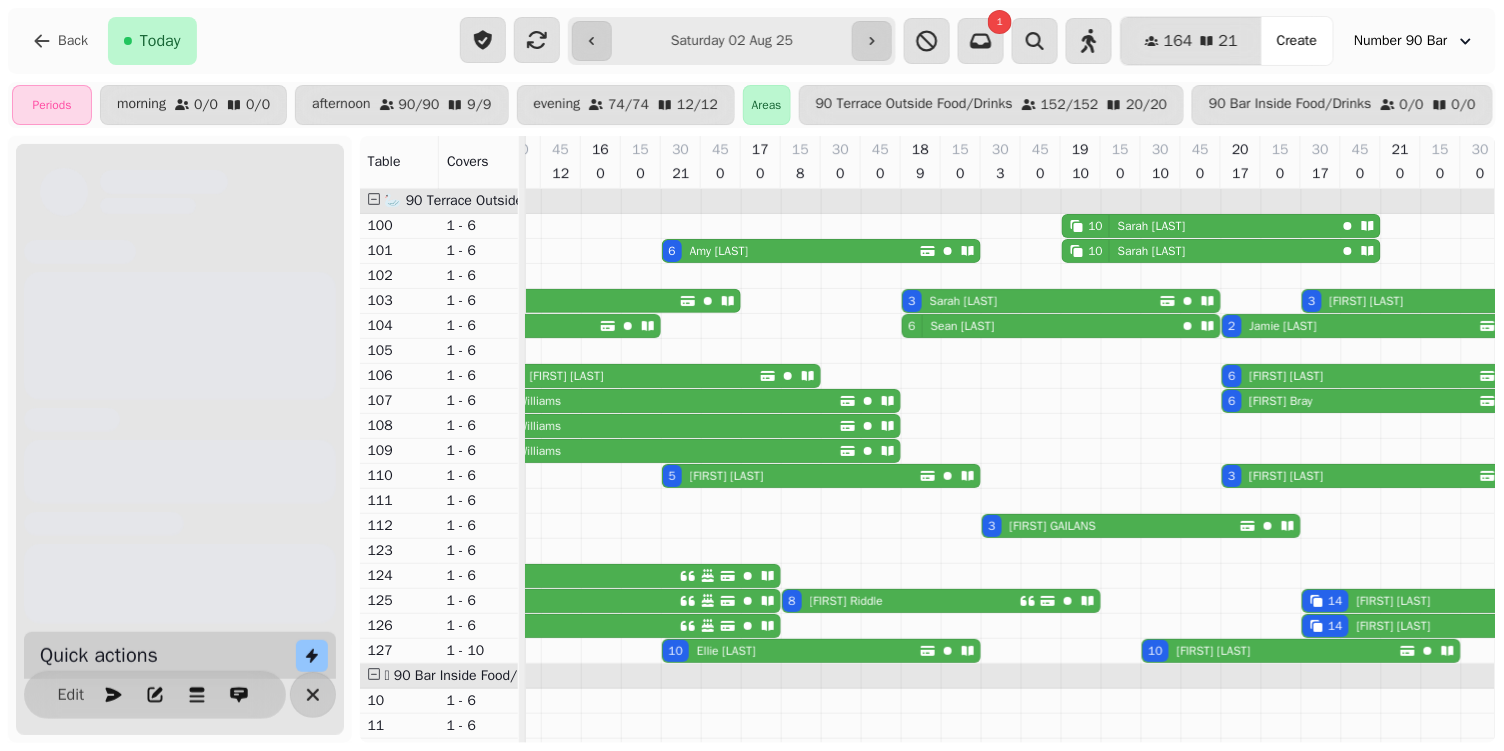 scroll, scrollTop: 0, scrollLeft: 585, axis: horizontal 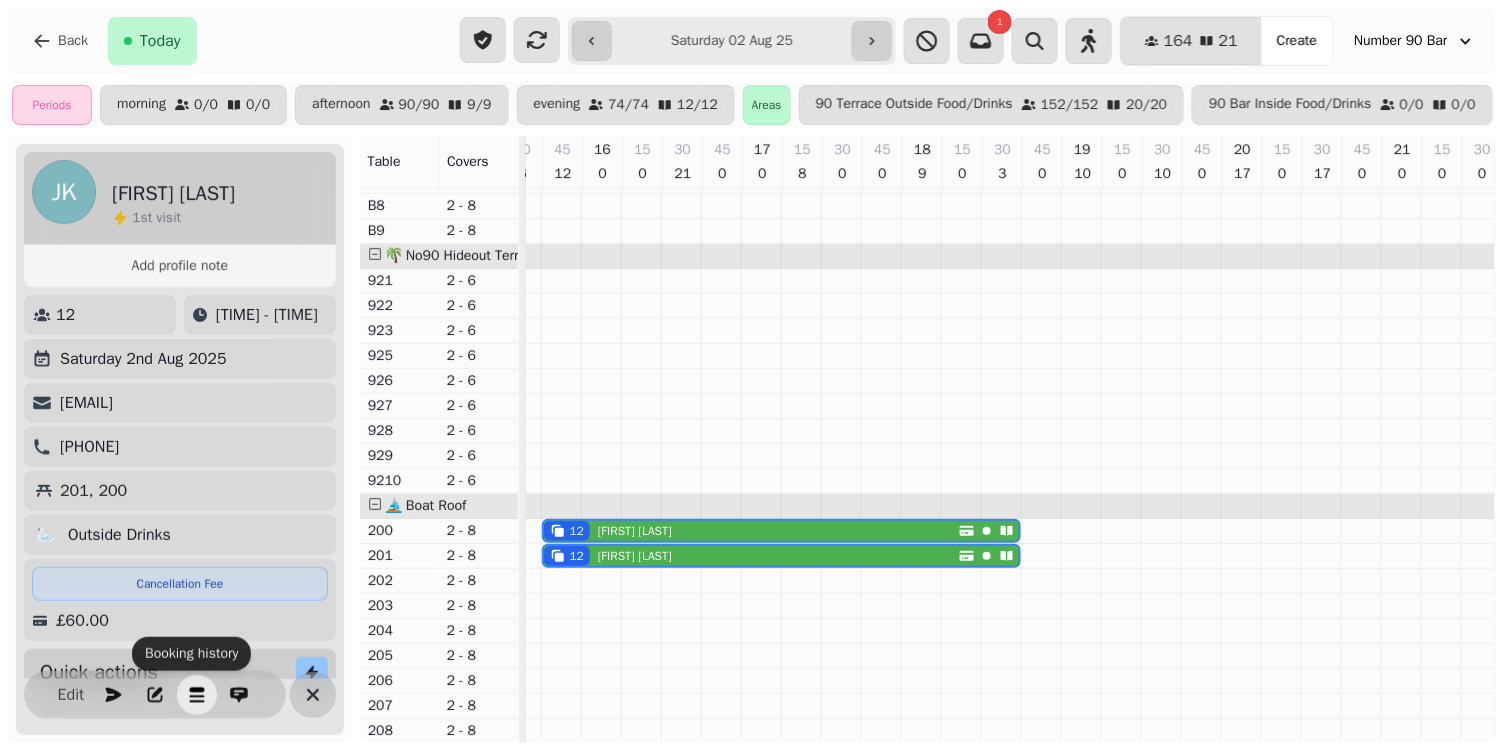 click at bounding box center (197, 695) 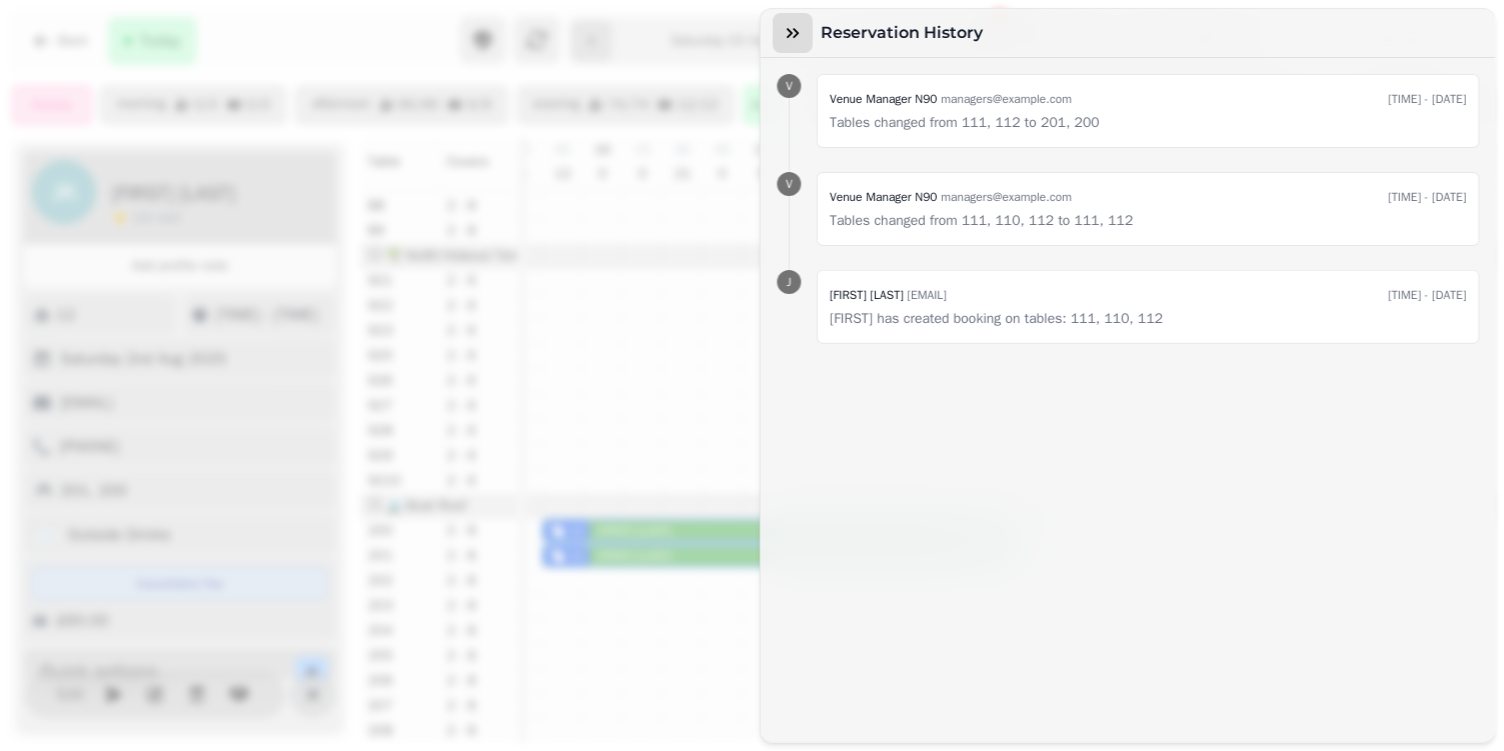 click 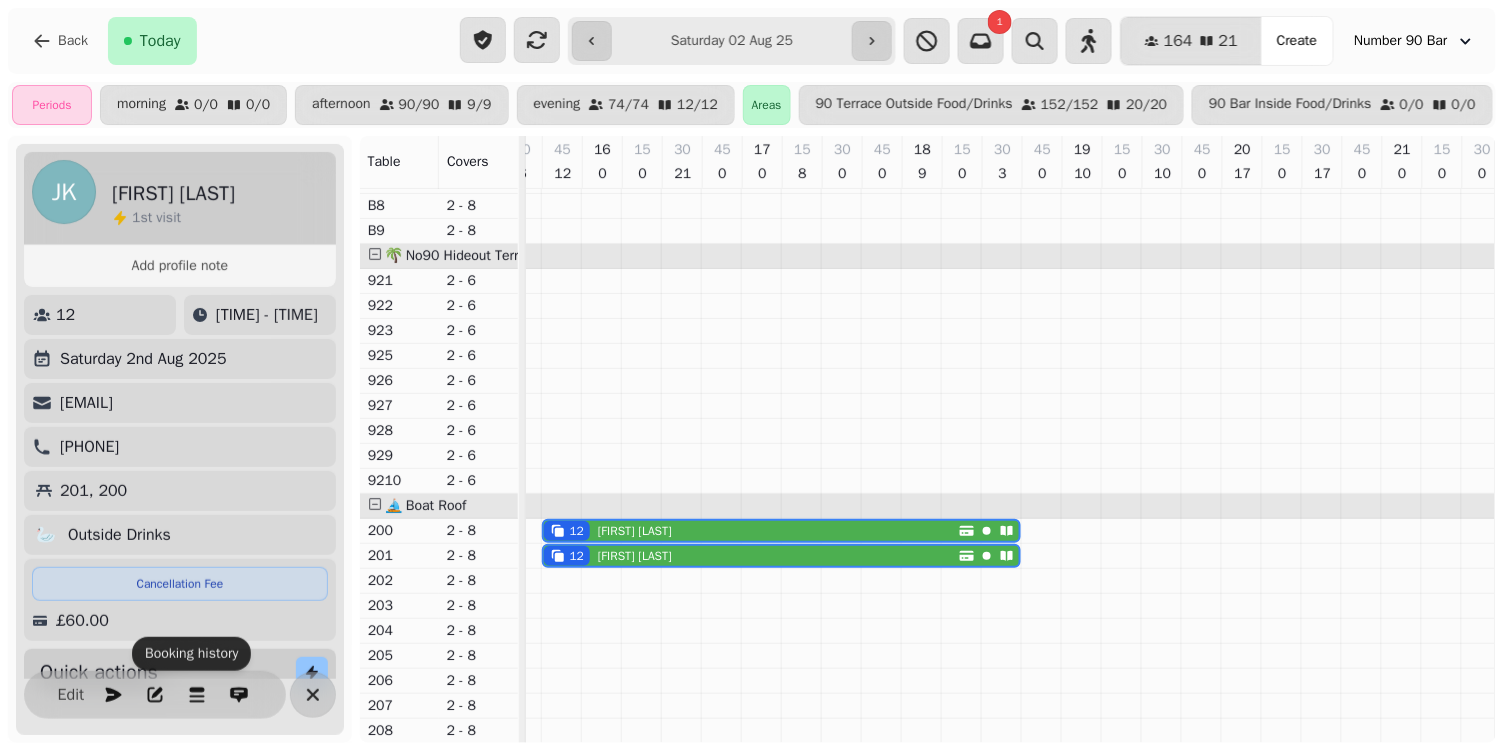 scroll, scrollTop: 1287, scrollLeft: 584, axis: both 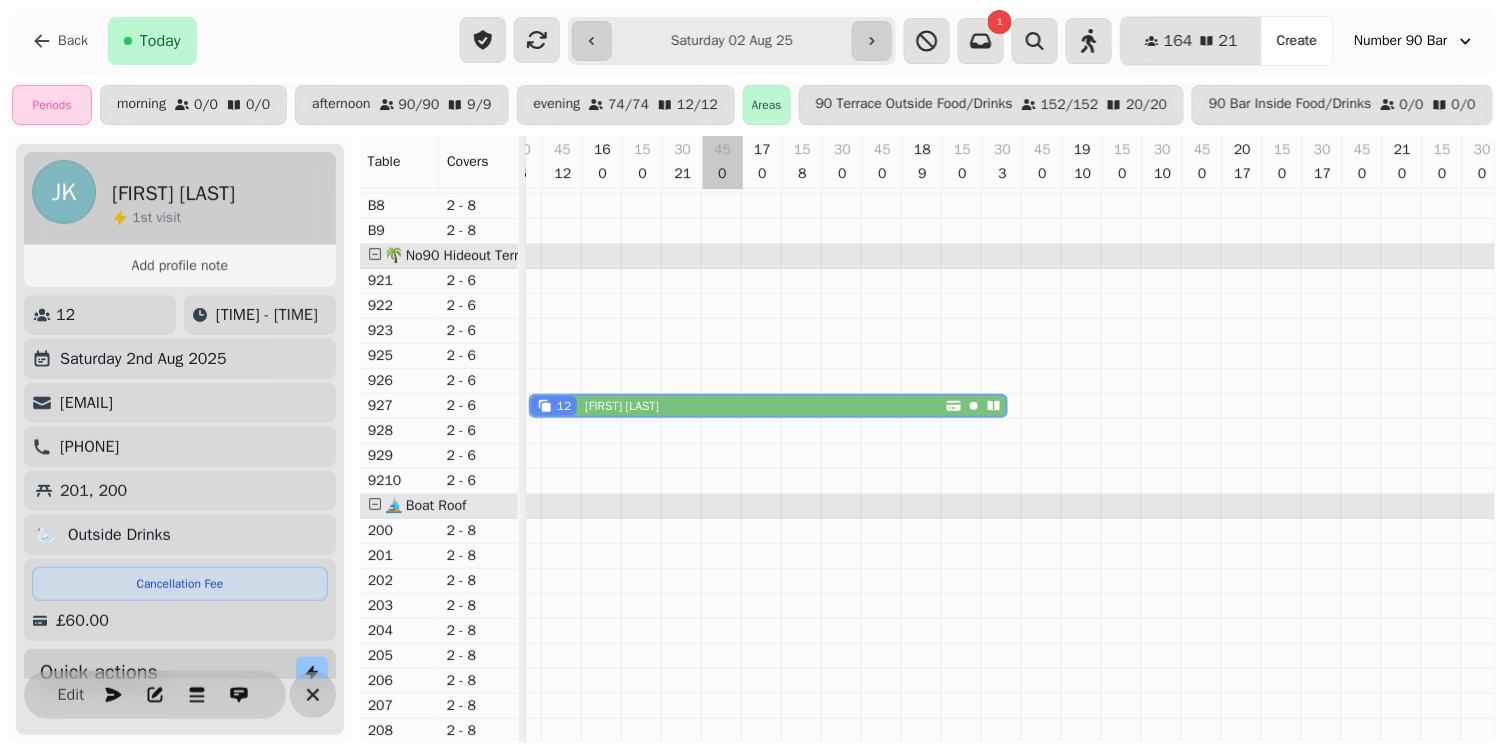 drag, startPoint x: 707, startPoint y: 348, endPoint x: 703, endPoint y: 258, distance: 90.088844 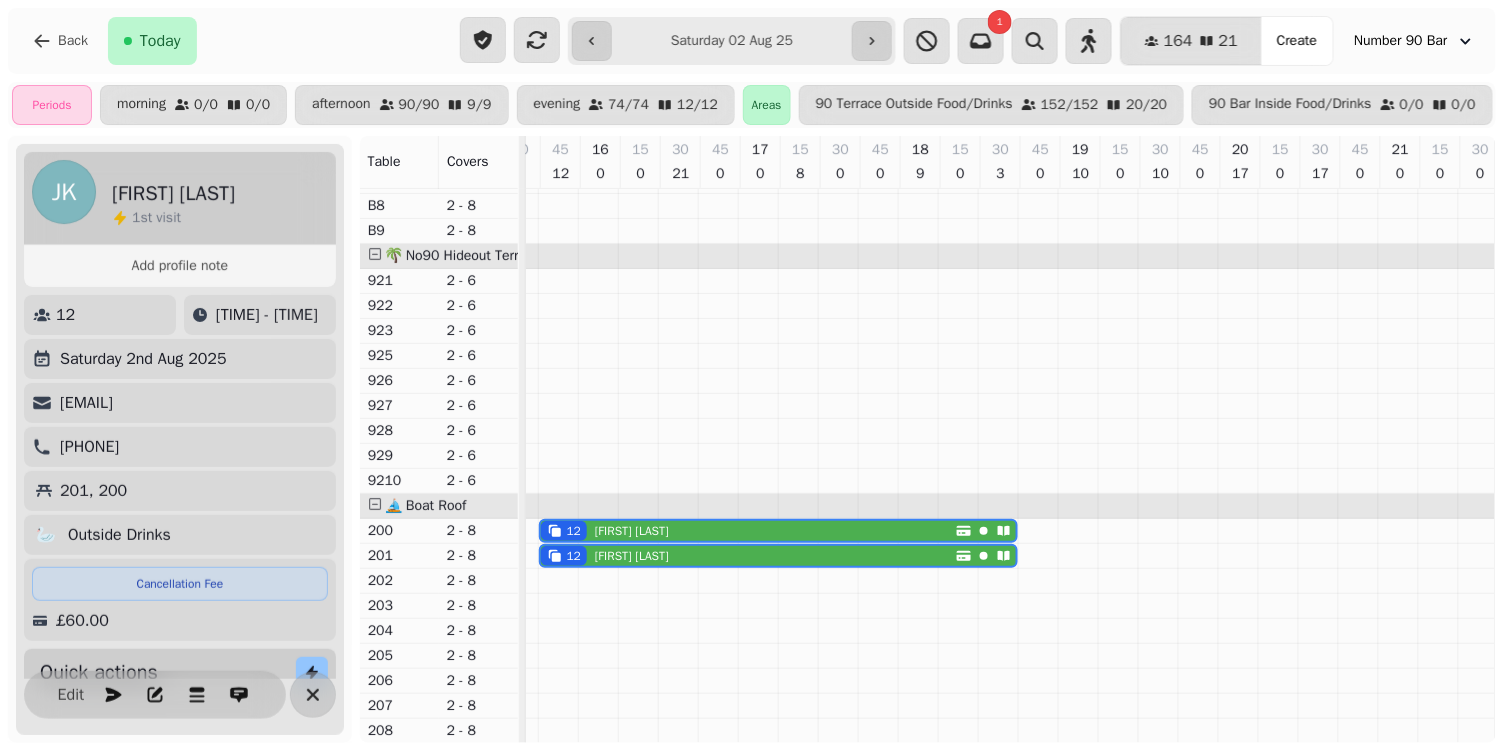 drag, startPoint x: 670, startPoint y: 545, endPoint x: 671, endPoint y: 331, distance: 214.00233 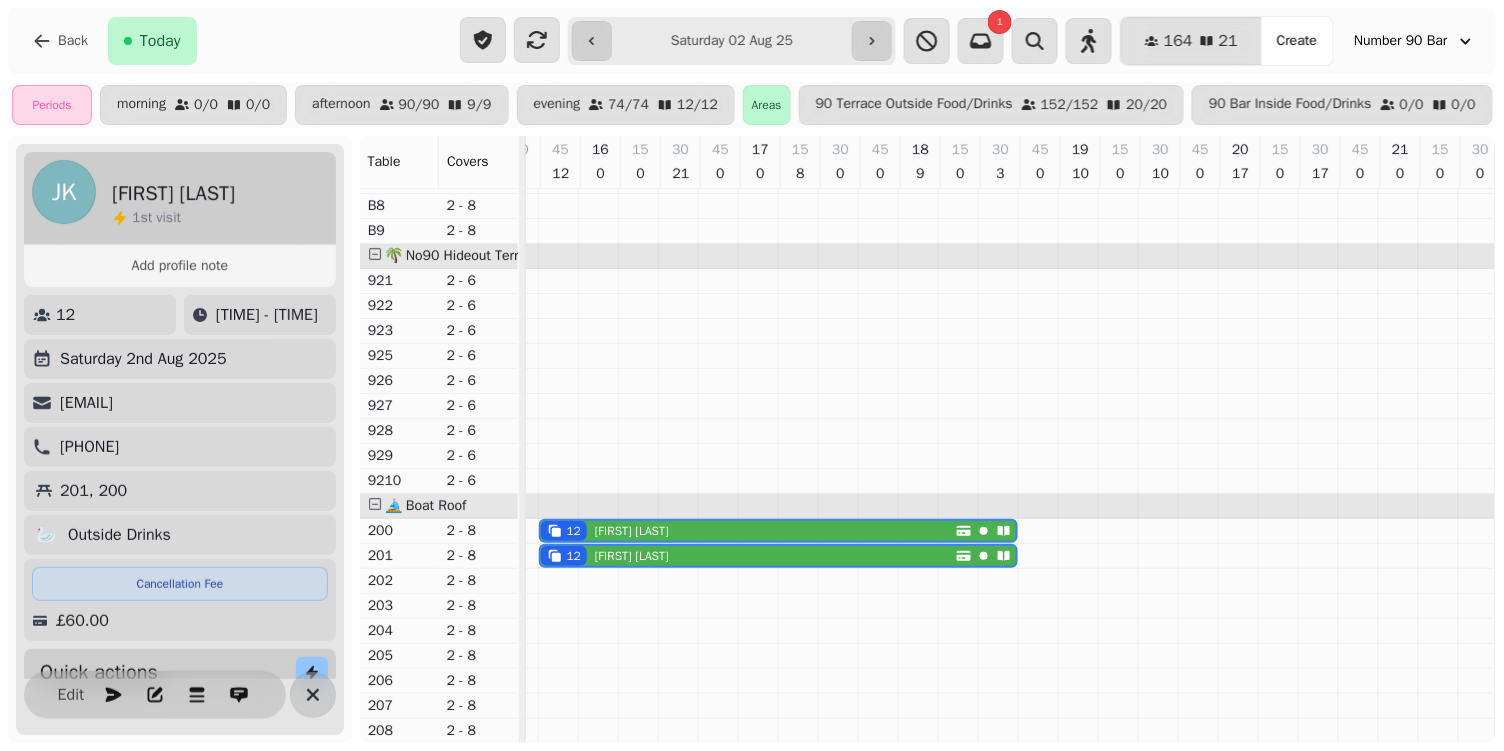click on "10 [FIRST]   [LAST] 6 [FIRST]   [LAST] 10 [FIRST]   [LAST] 6 [FIRST]   [LAST] 3 [FIRST]   [LAST] 3 [FIRST]   [LAST] 5 [FIRST]   [LAST] 6 [FIRST]   [LAST] 2 [FIRST]   [LAST] 6 [FIRST]   [LAST] 6 [FIRST]   [LAST] 20 [FIRST]   [LAST] 6 [FIRST]   [LAST] 20 [FIRST]   [LAST] 20 [FIRST]   [LAST] 5 [FIRST]   [LAST] 3 [FIRST]   [LAST] 3 [FIRST]   [FIRST] 20 [FIRST]   [LAST] 20 [FIRST]   [LAST] 8 [FIRST]   [LAST] 14 [FIRST]   [LAST] 20 [FIRST]   [LAST] 14 [FIRST]   [LAST] 10 [FIRST]   [LAST] 10 [FIRST]   [LAST] 12 [FIRST]   [LAST] 12 [FIRST]   [LAST]" at bounding box center [839, -194] 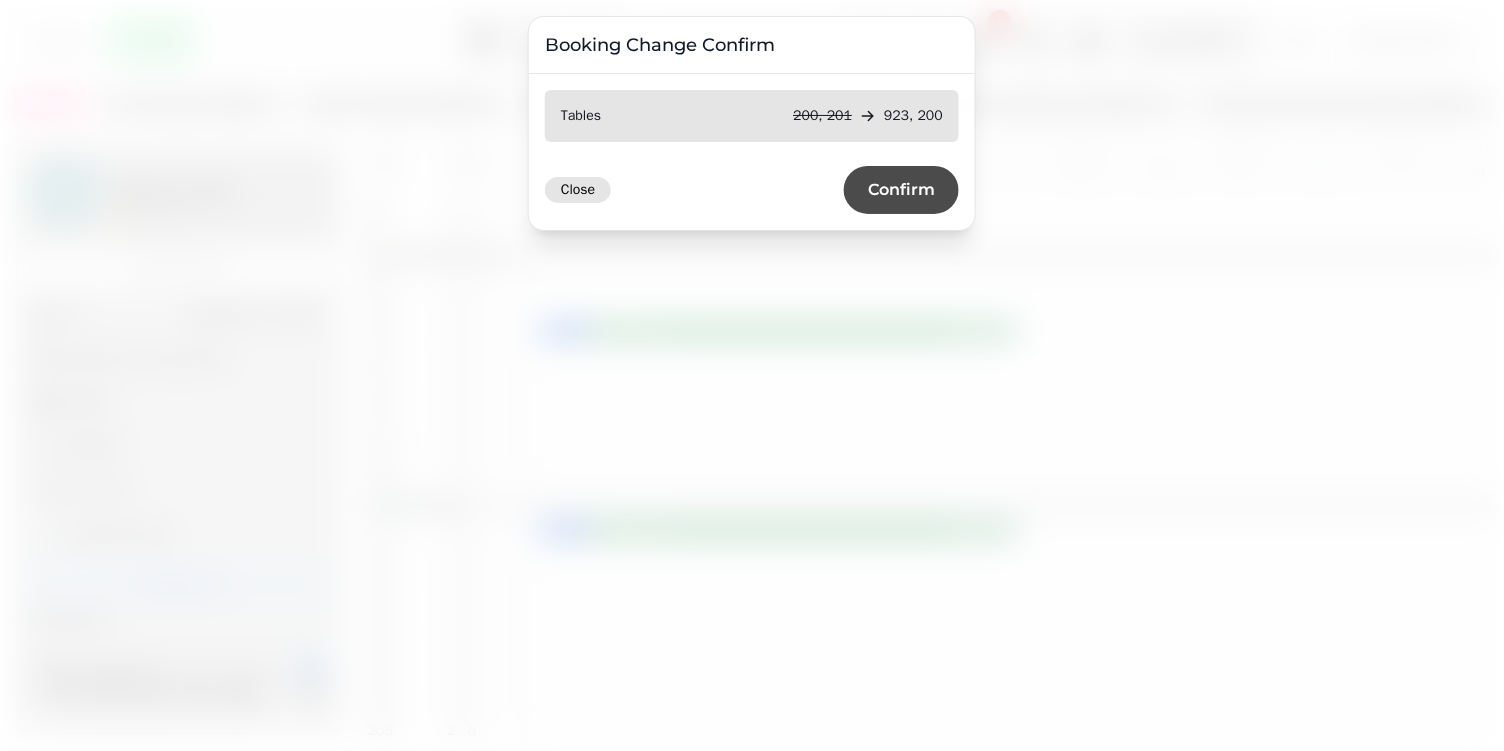 click on "Close" at bounding box center [578, 190] 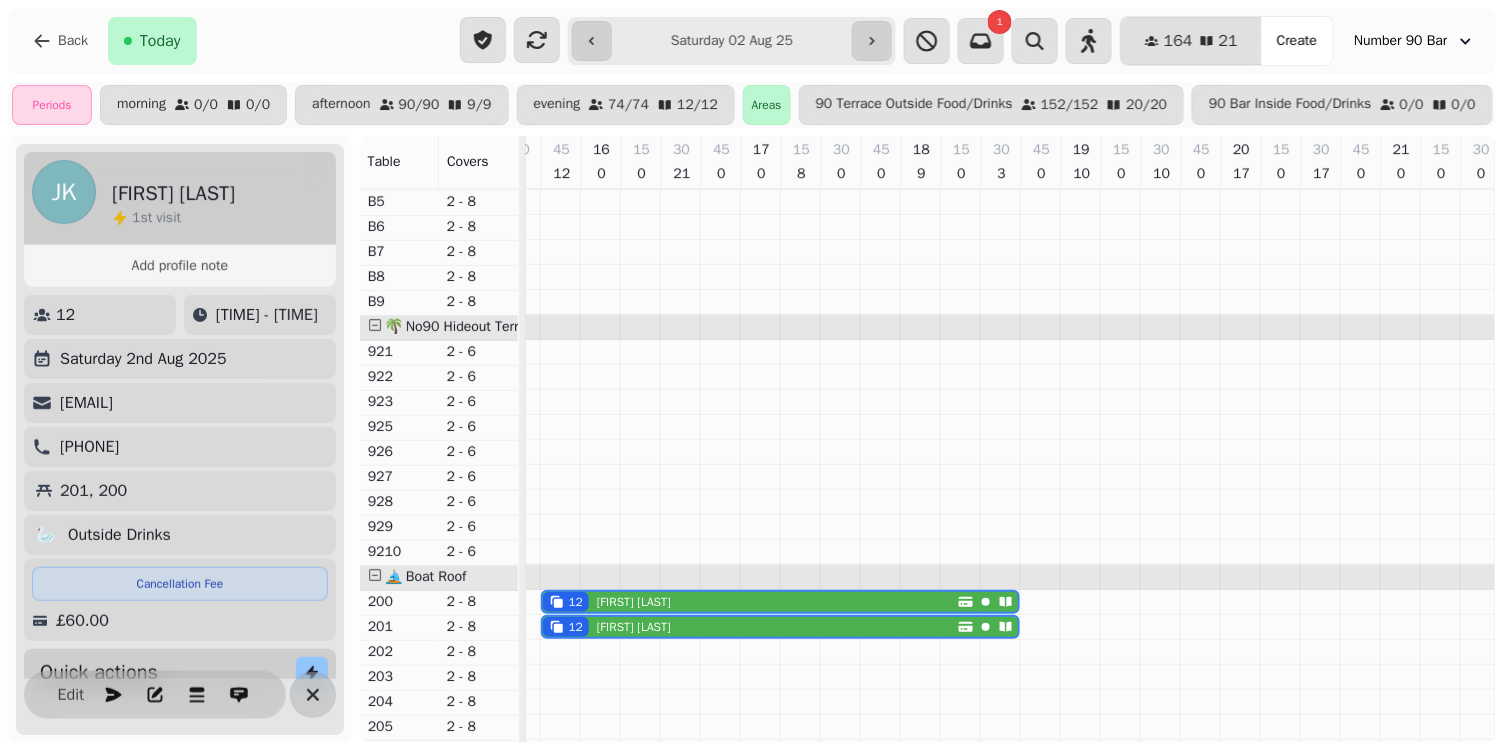 click on "[FIRST]   [LAST]" at bounding box center [634, 602] 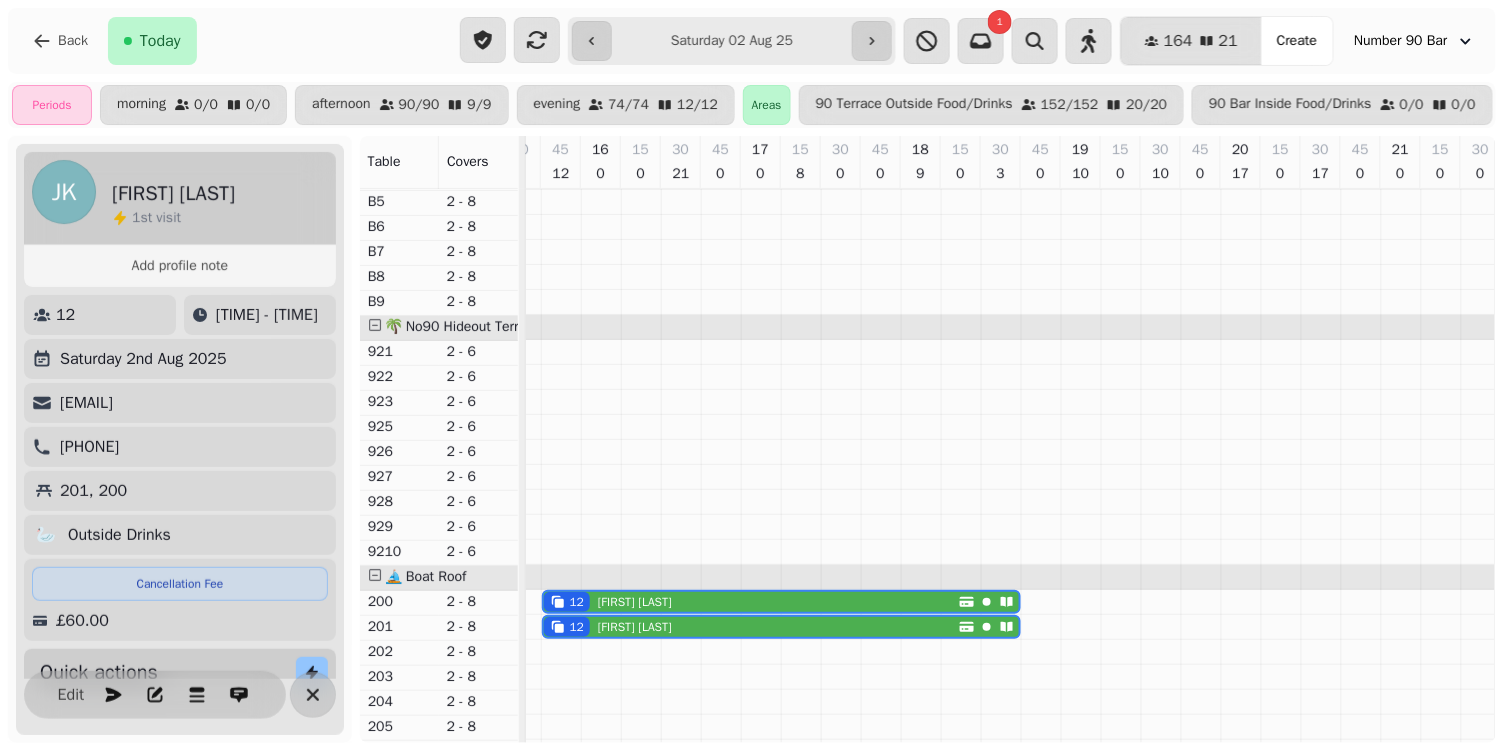 click on "[FIRST]   [LAST]" at bounding box center (635, 602) 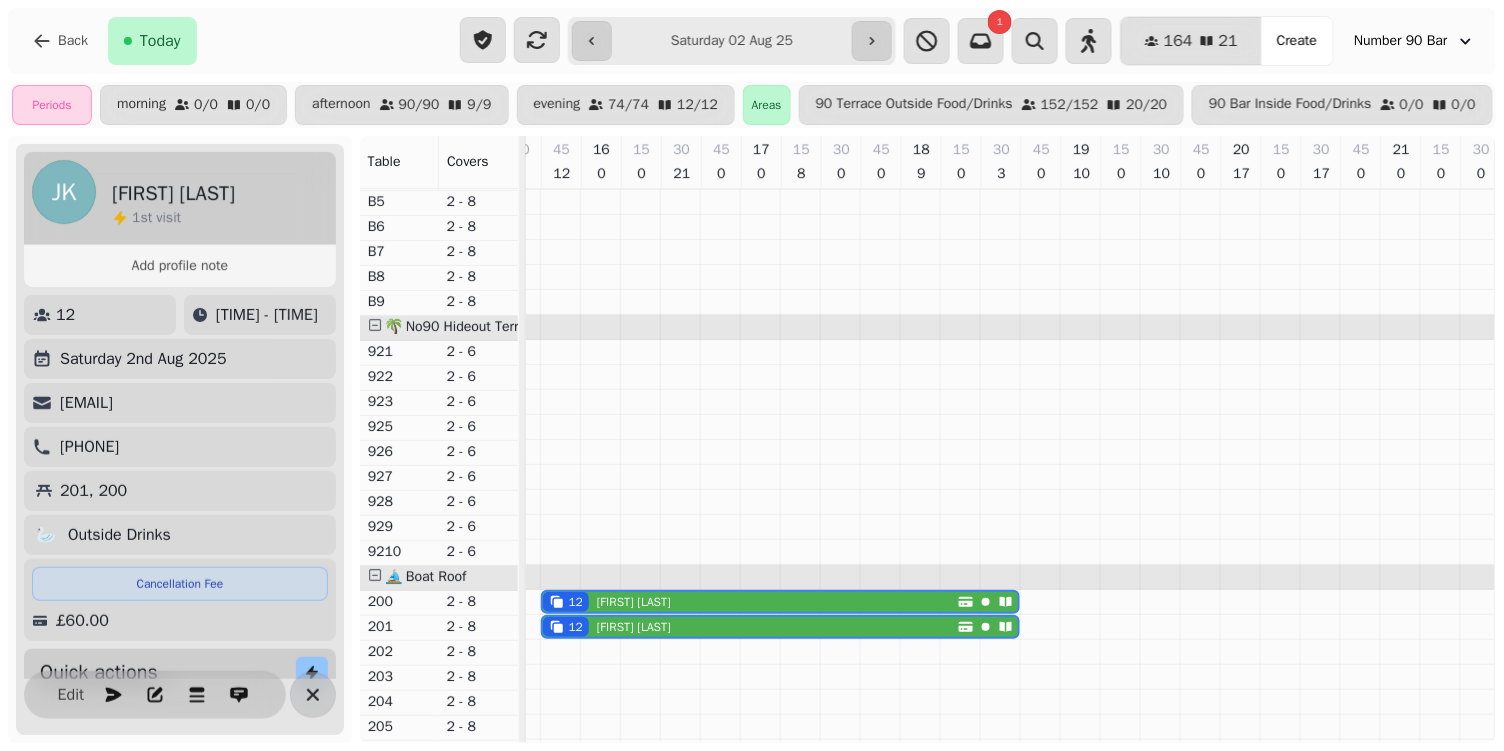 click on "[FIRST]   [LAST]" at bounding box center [634, 602] 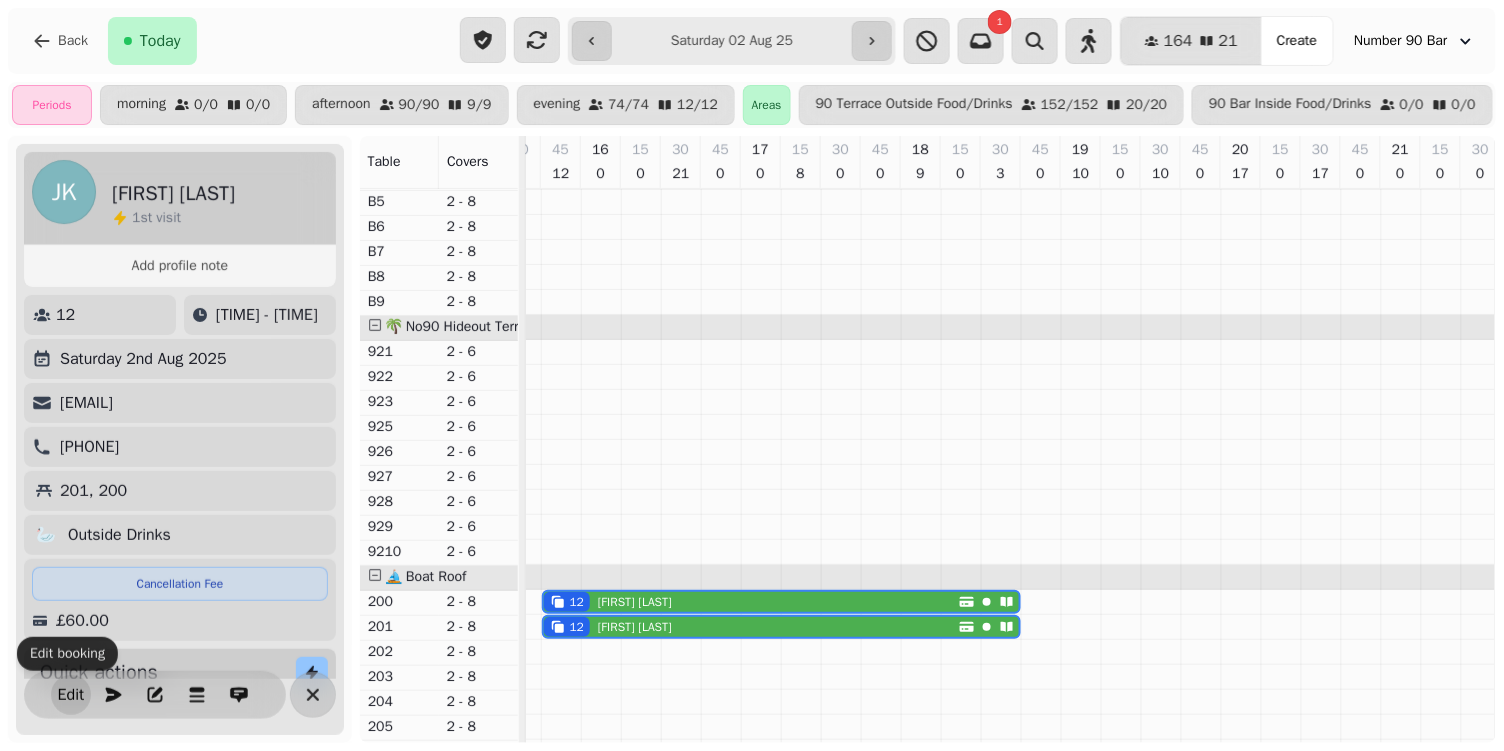 click on "Edit" at bounding box center [71, 695] 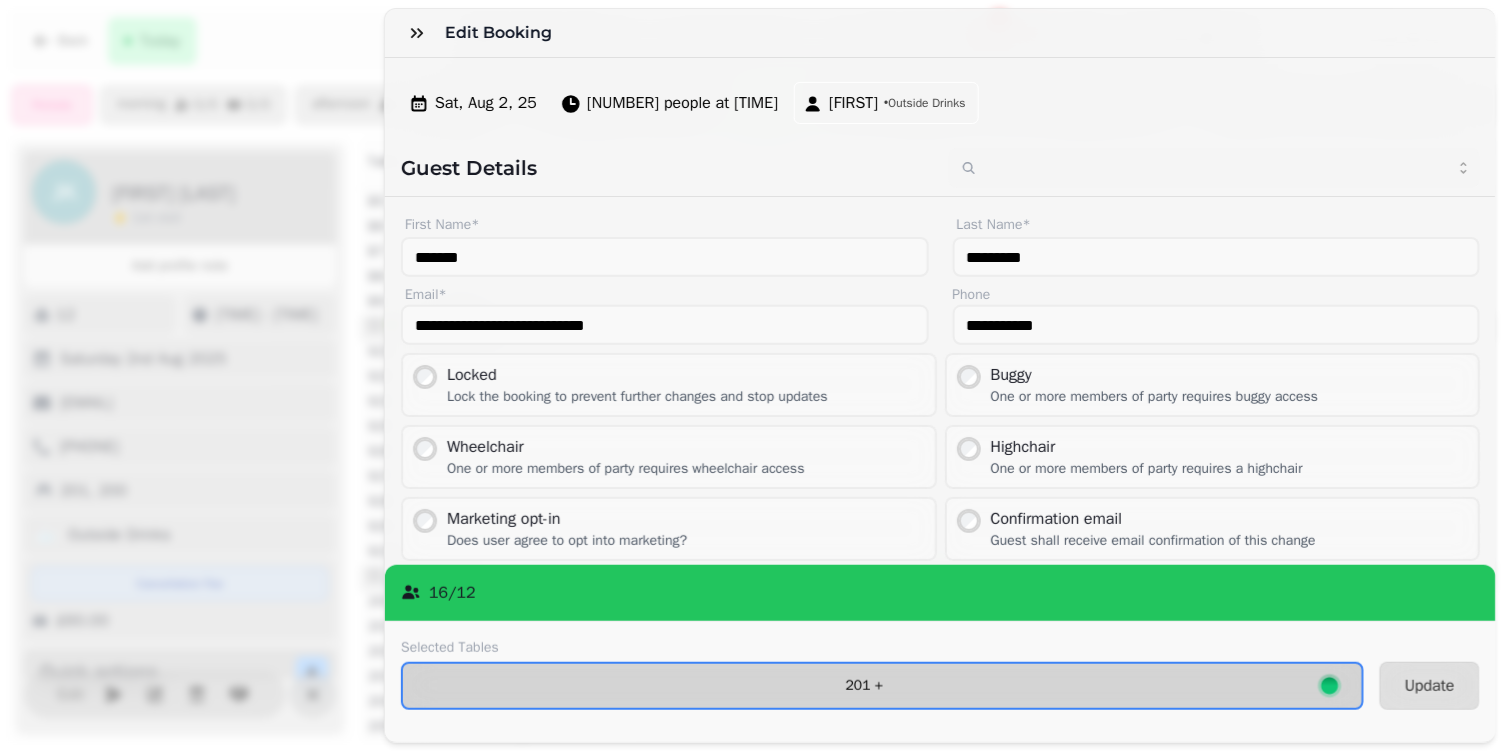 click on "[NUMBER]     +" at bounding box center (864, 686) 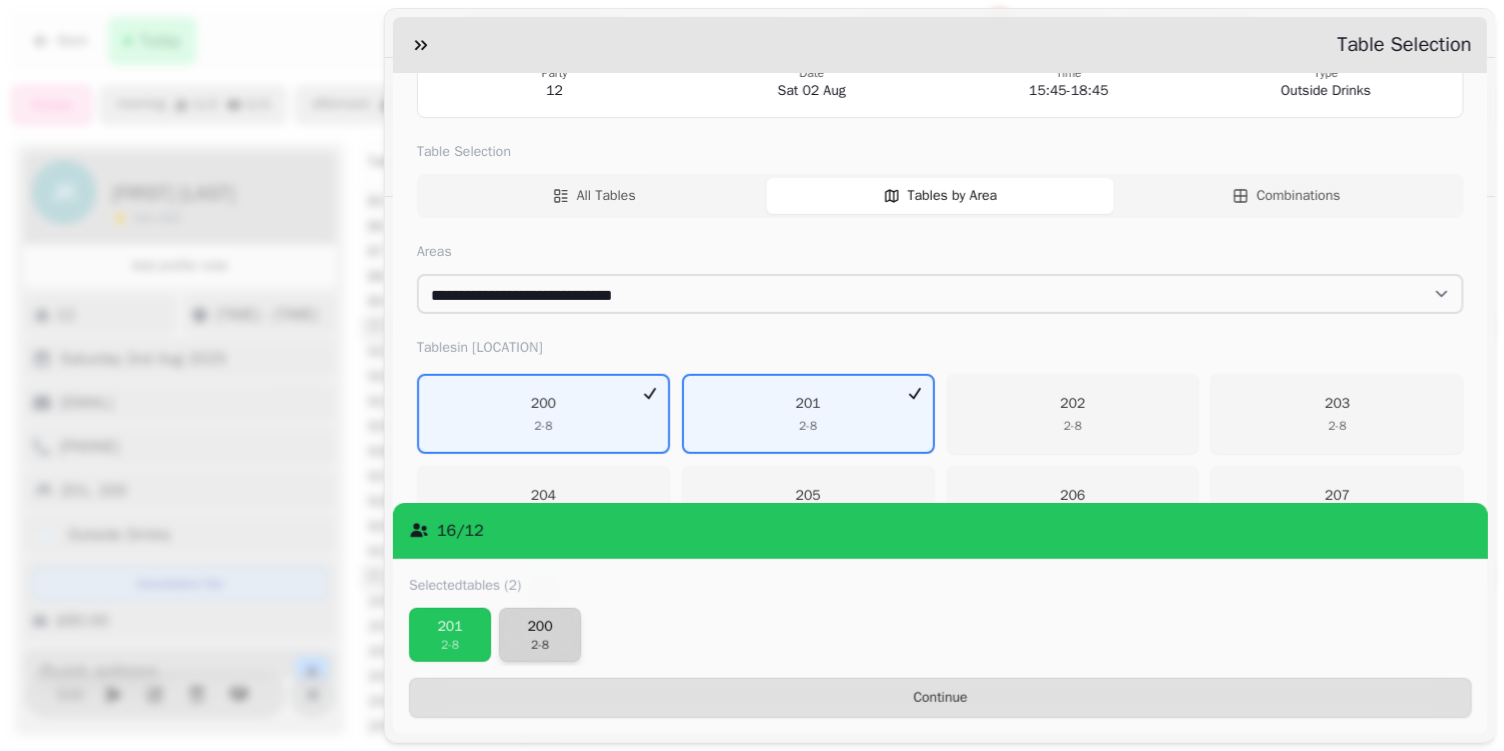 click on "2 - 8" at bounding box center [540, 645] 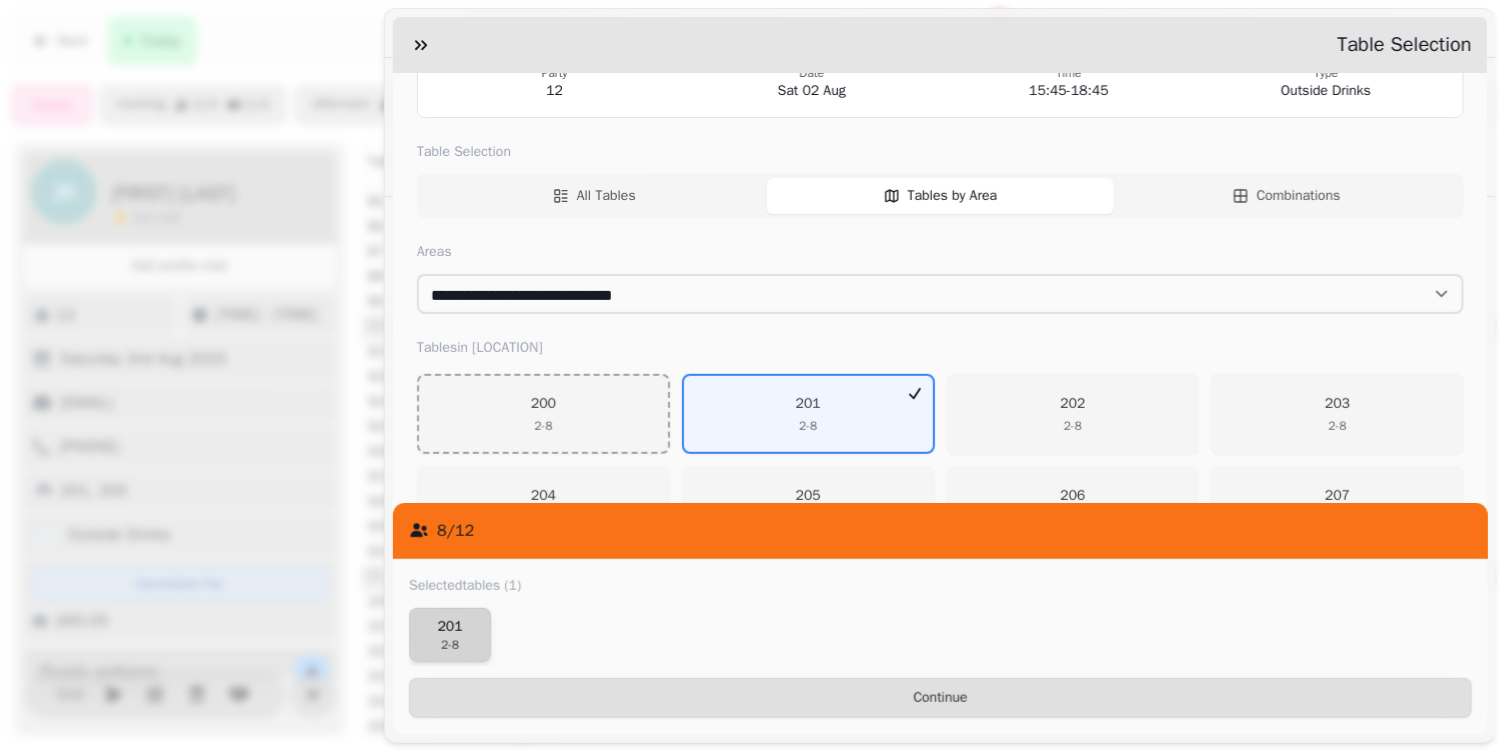 click on "2 - 8" at bounding box center [450, 645] 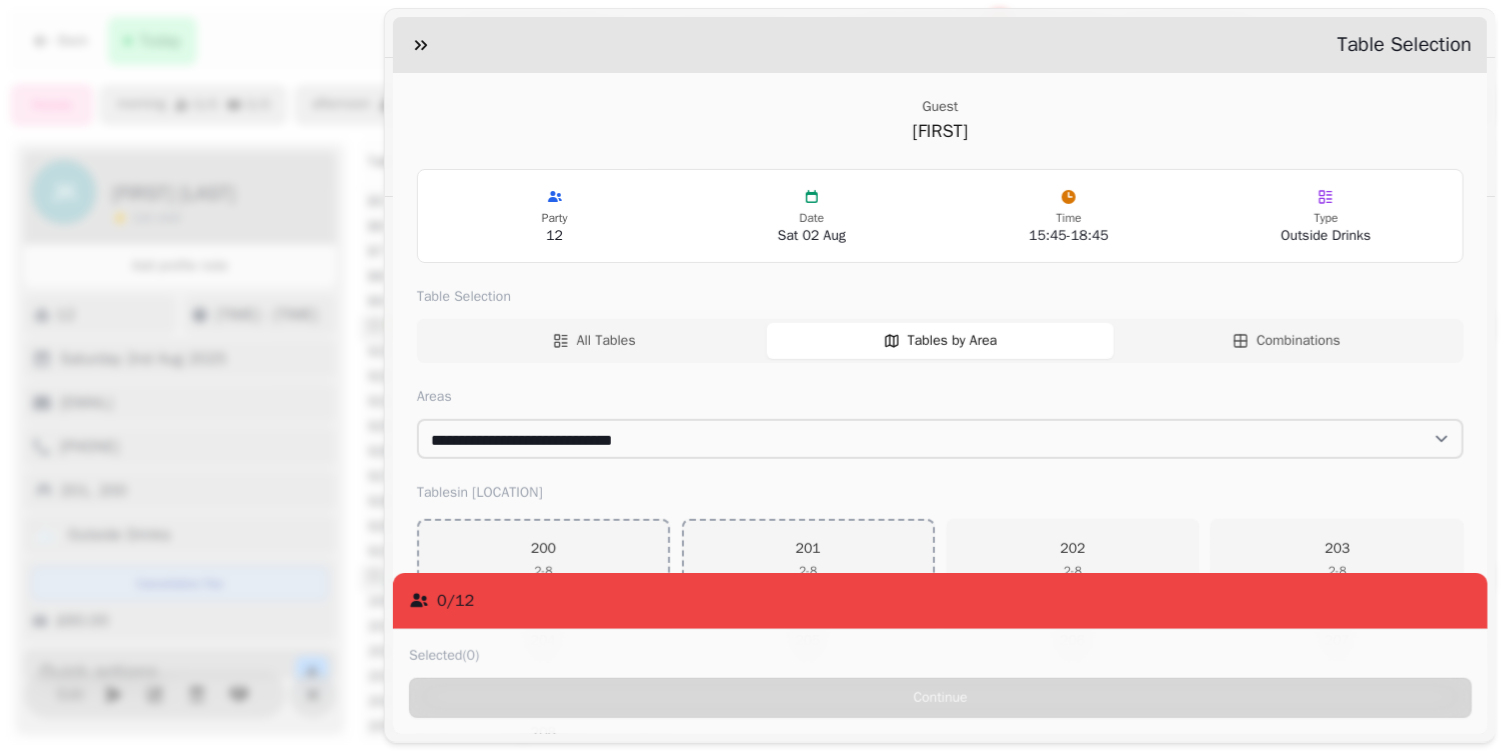 click on "All Tables Tables by Area Combinations" at bounding box center [940, 341] 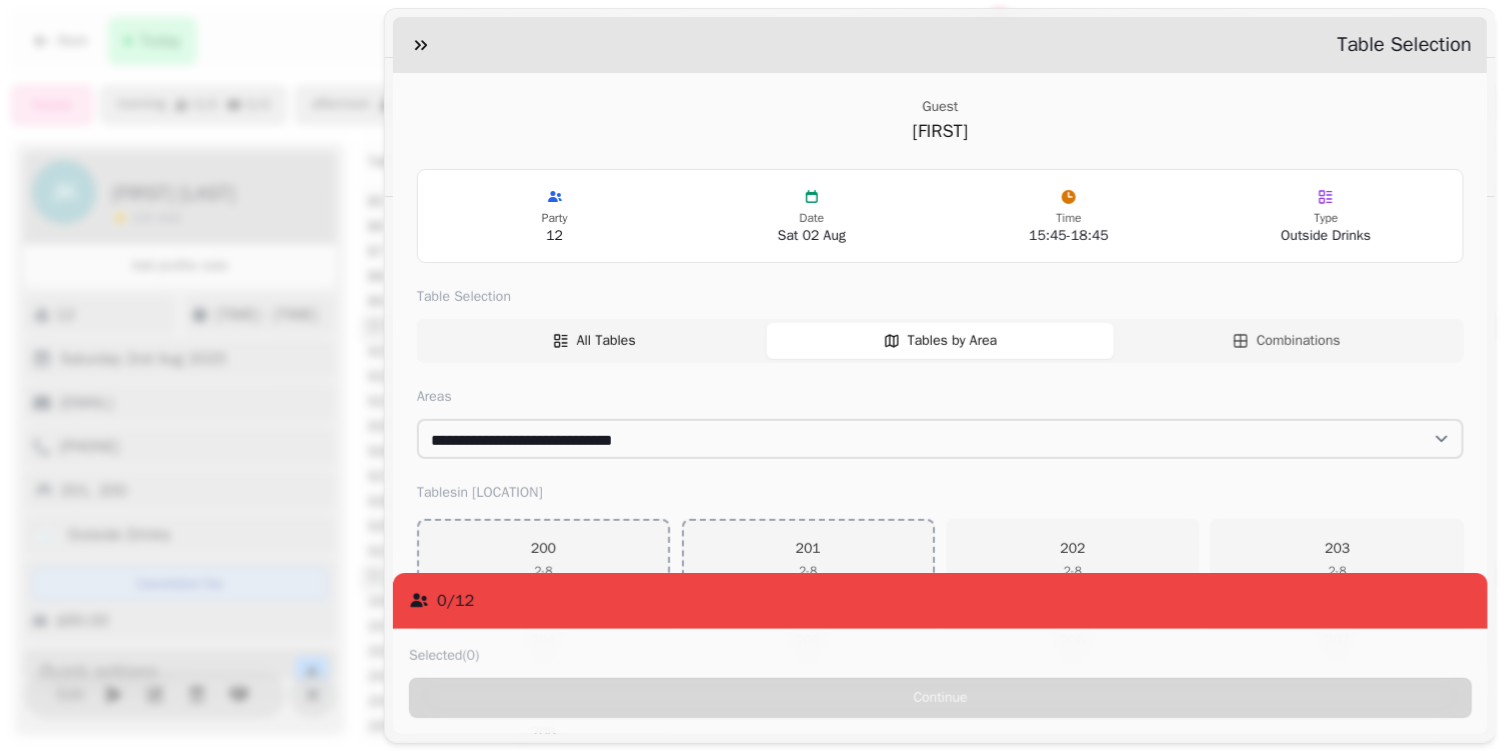 click on "All Tables" at bounding box center [606, 341] 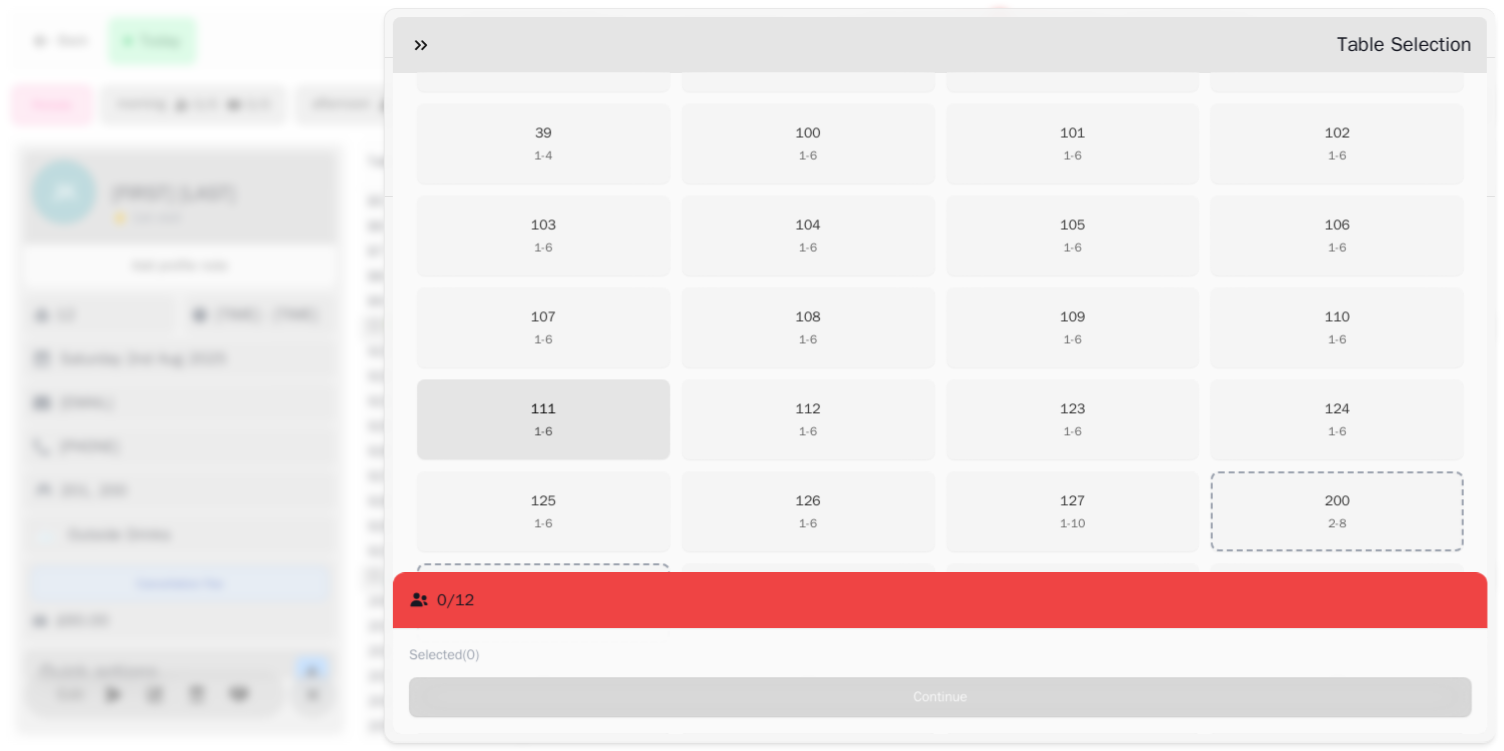 click on "111 1  -  6" at bounding box center (543, 420) 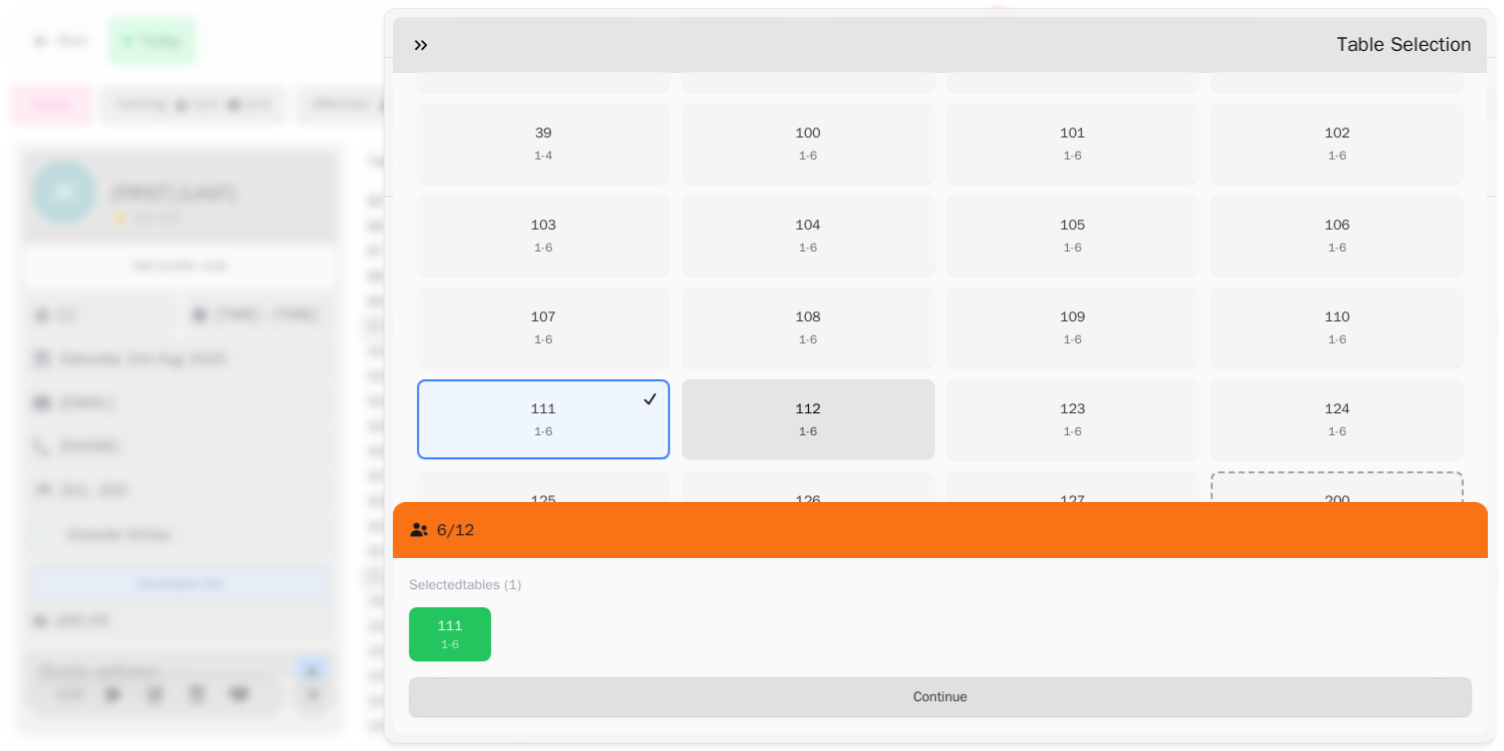click on "[NUMBER] 1  -  6" at bounding box center (808, 420) 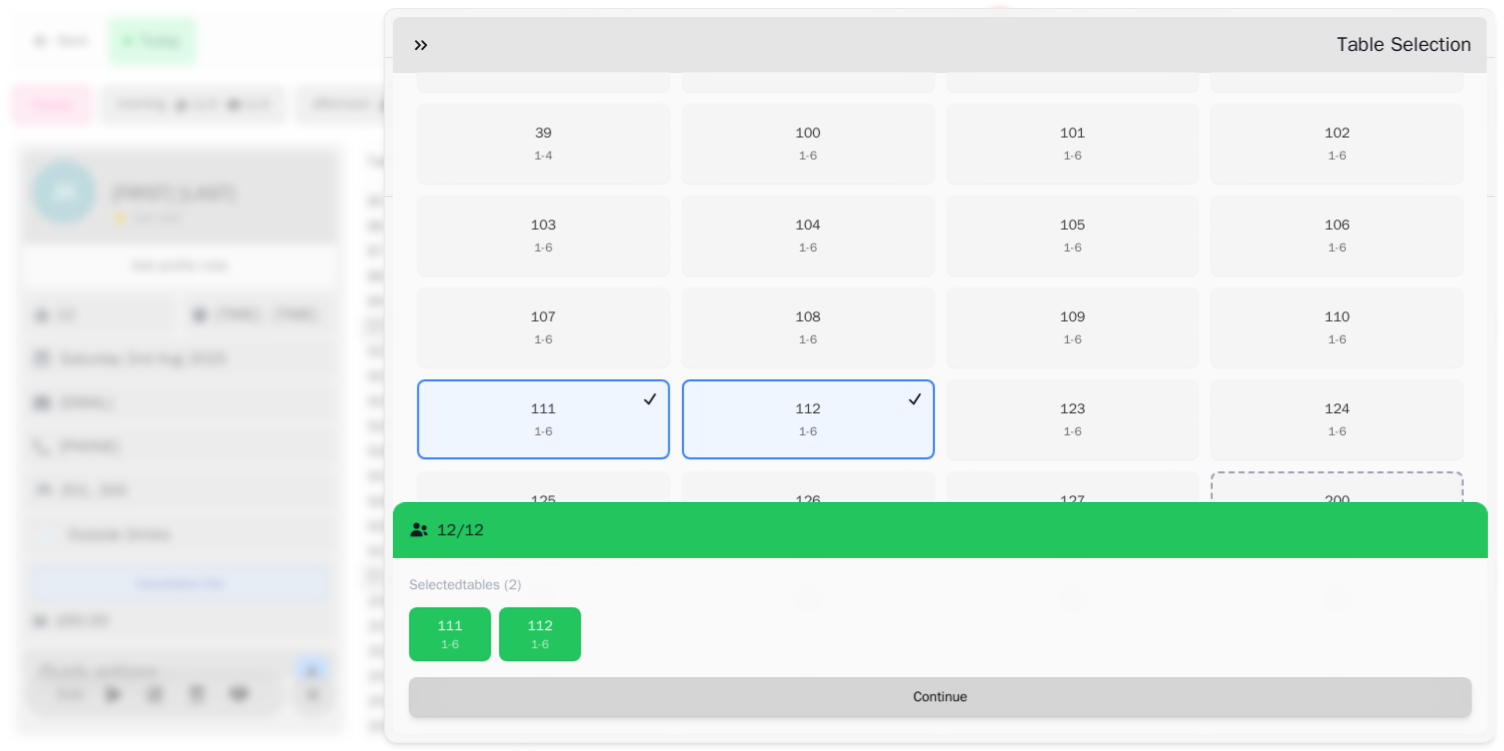 click on "Continue" at bounding box center [940, 698] 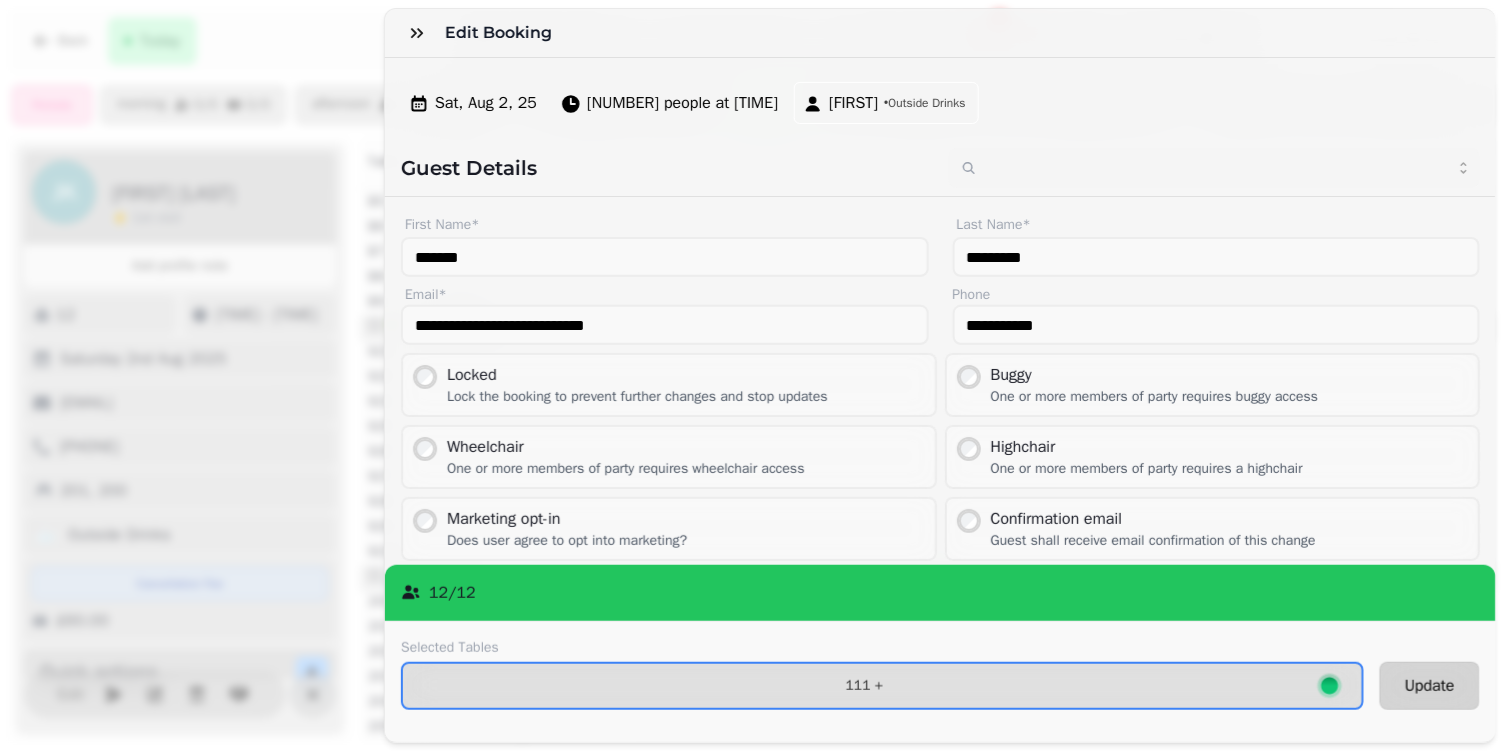 click on "Update" at bounding box center (1430, 686) 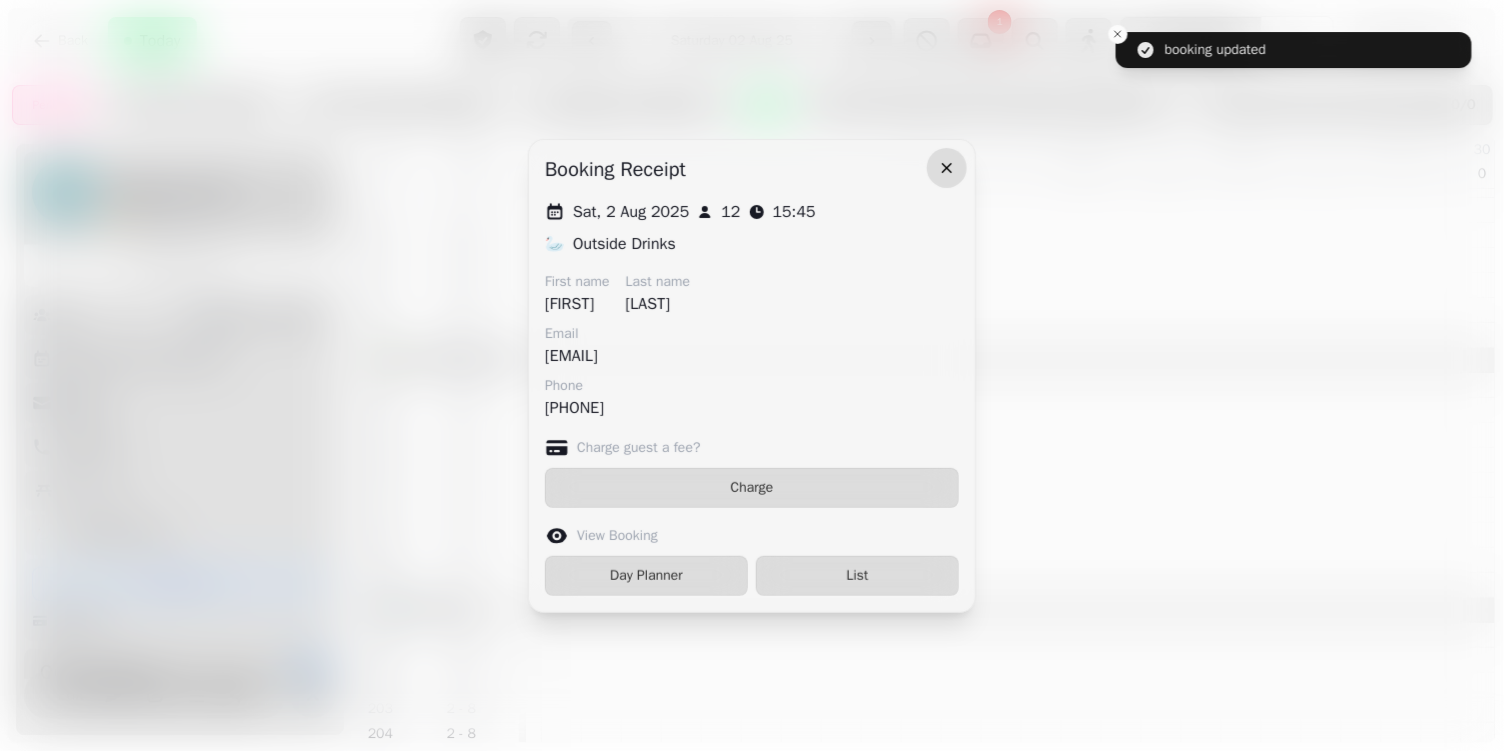 click 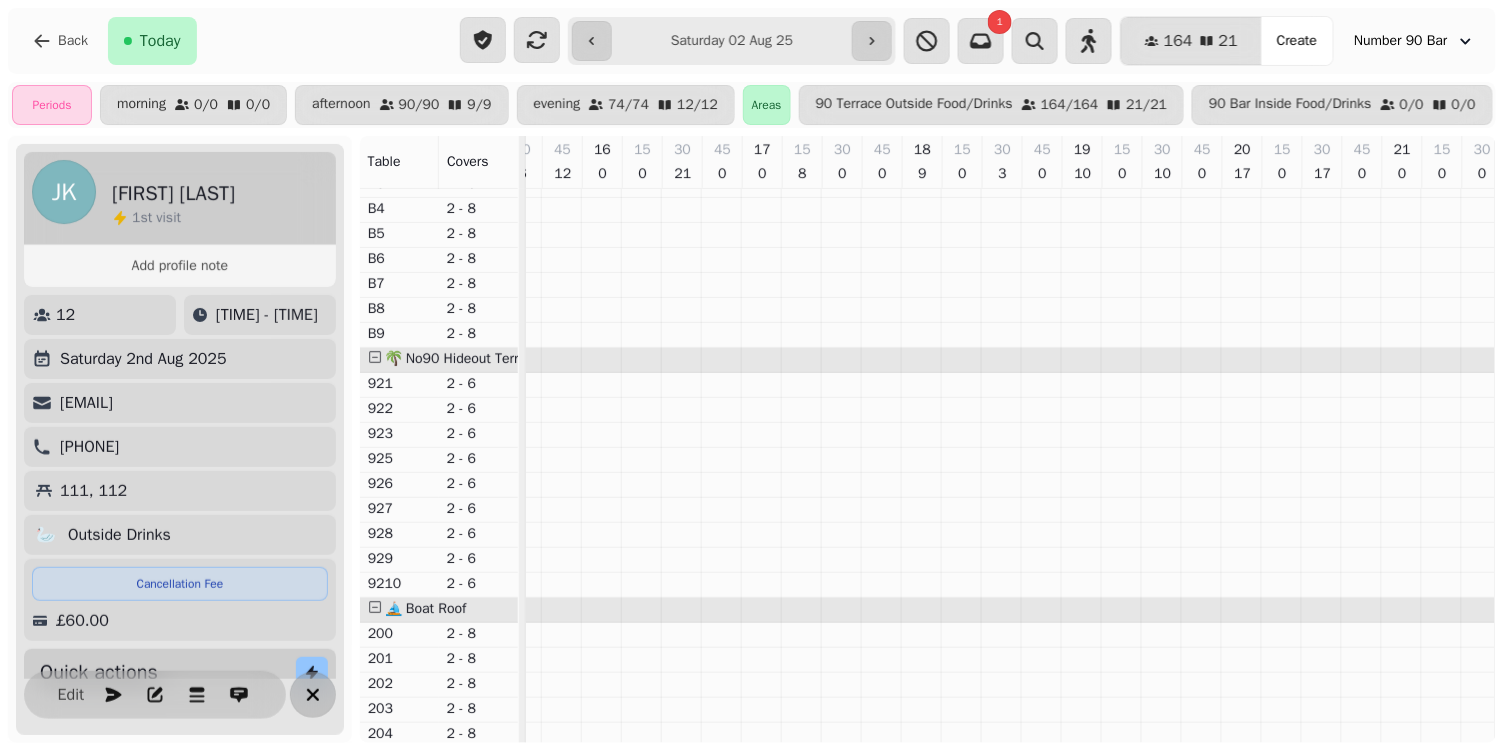 click at bounding box center (313, 695) 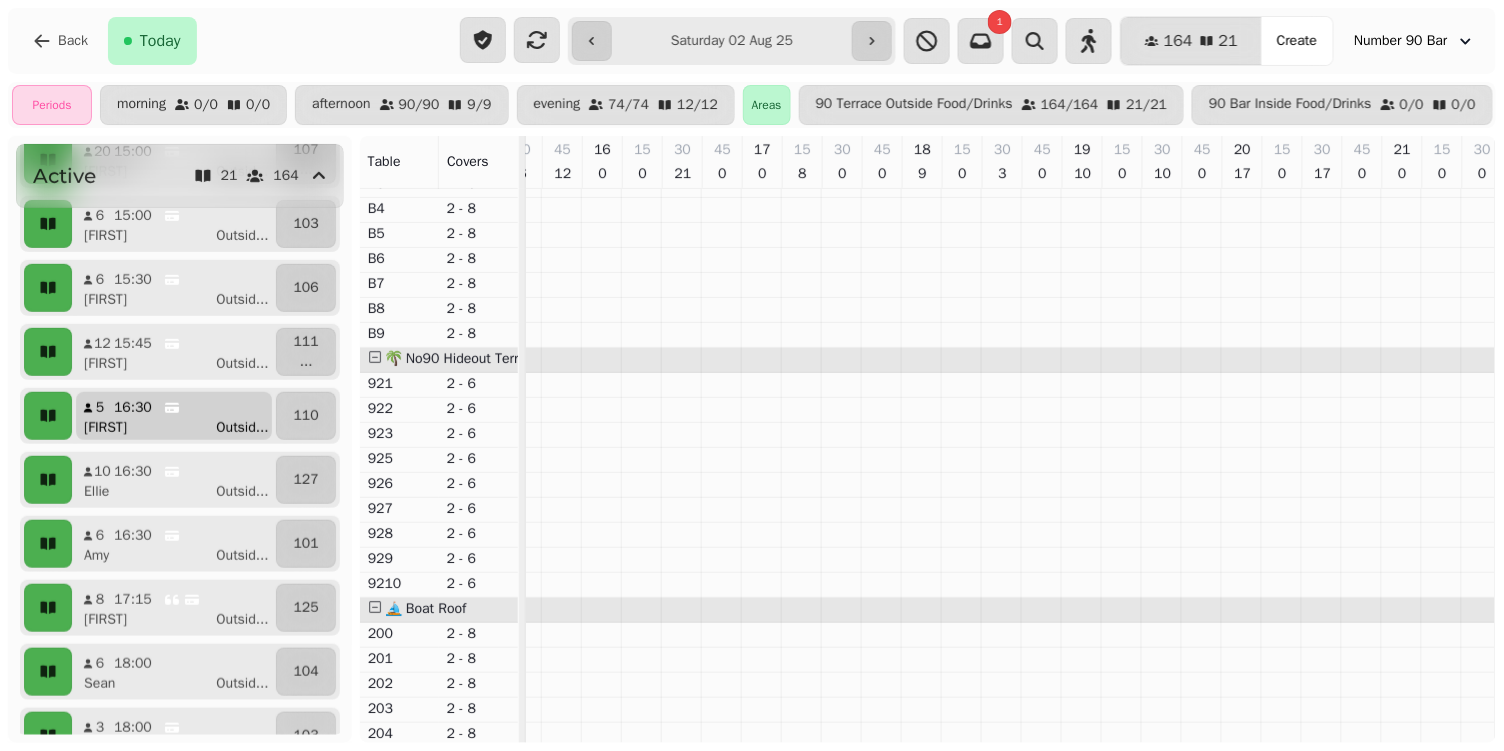 scroll, scrollTop: 321, scrollLeft: 0, axis: vertical 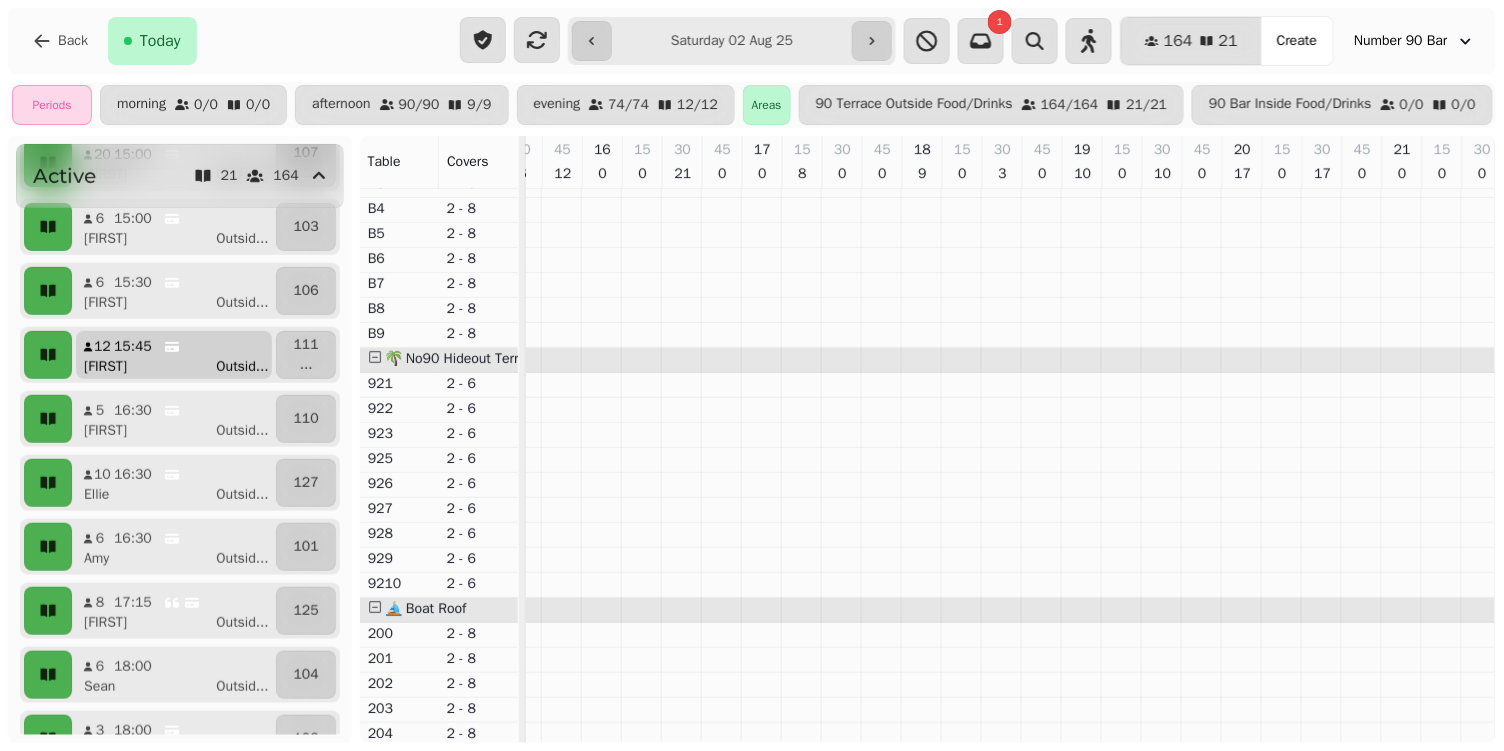 click on "[FIRST] Outsid ..." at bounding box center [182, 367] 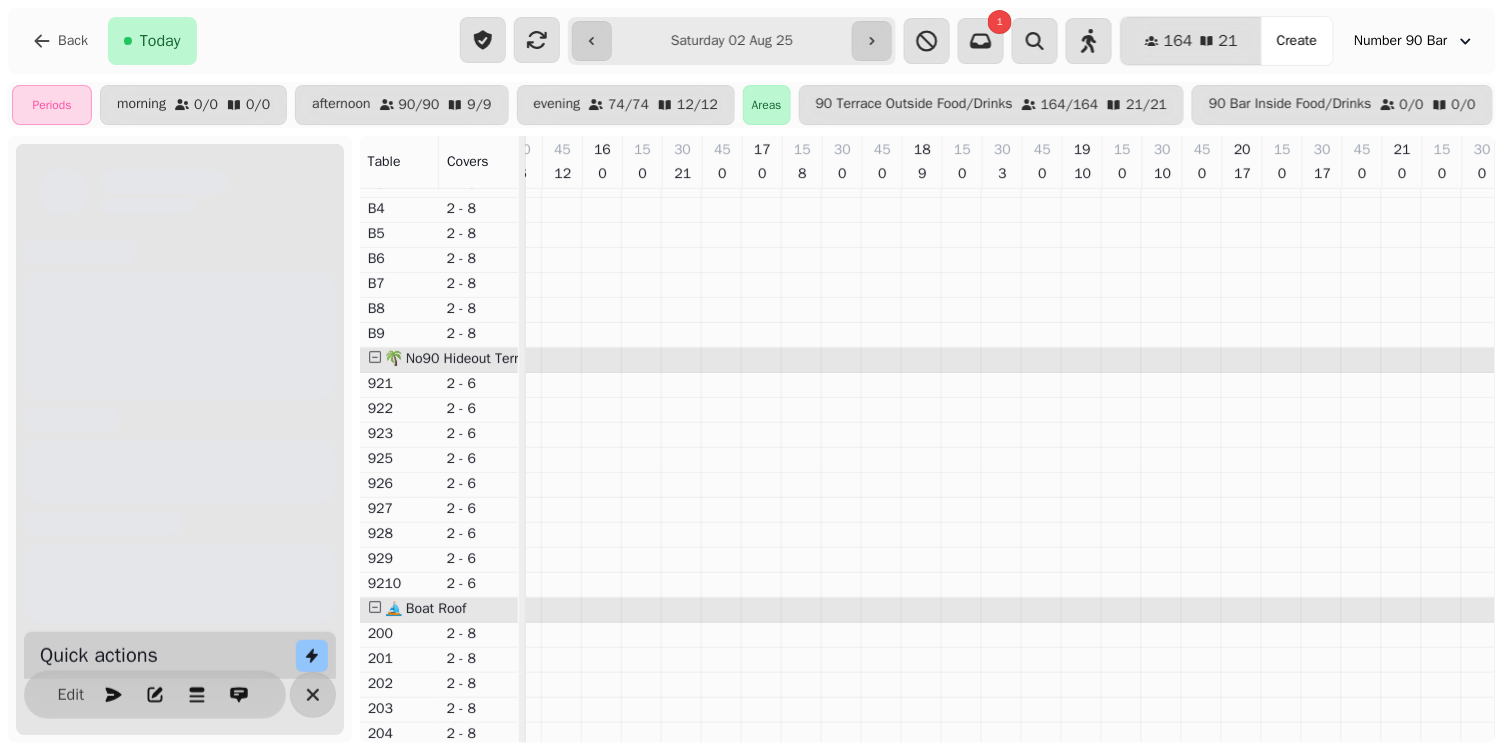 scroll, scrollTop: 0, scrollLeft: 585, axis: horizontal 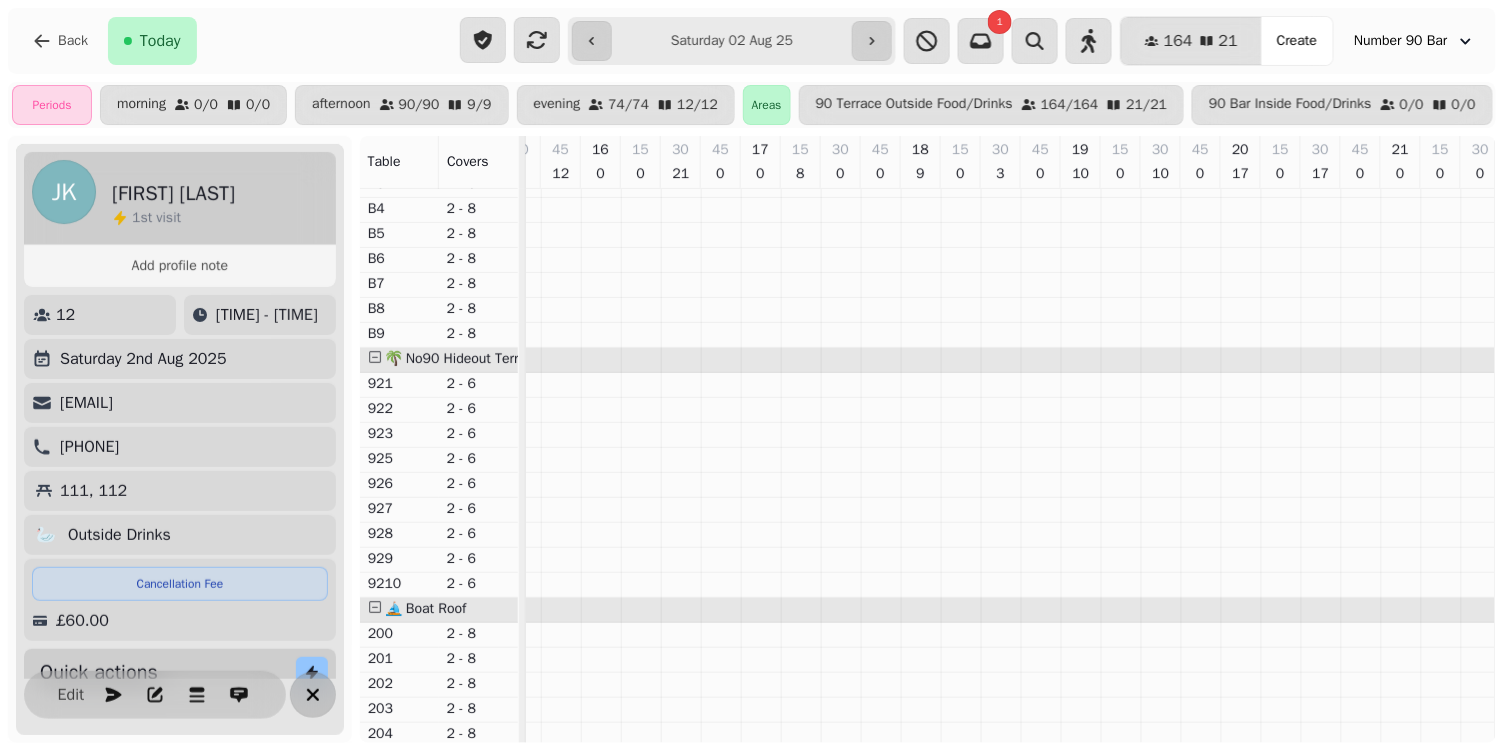 click 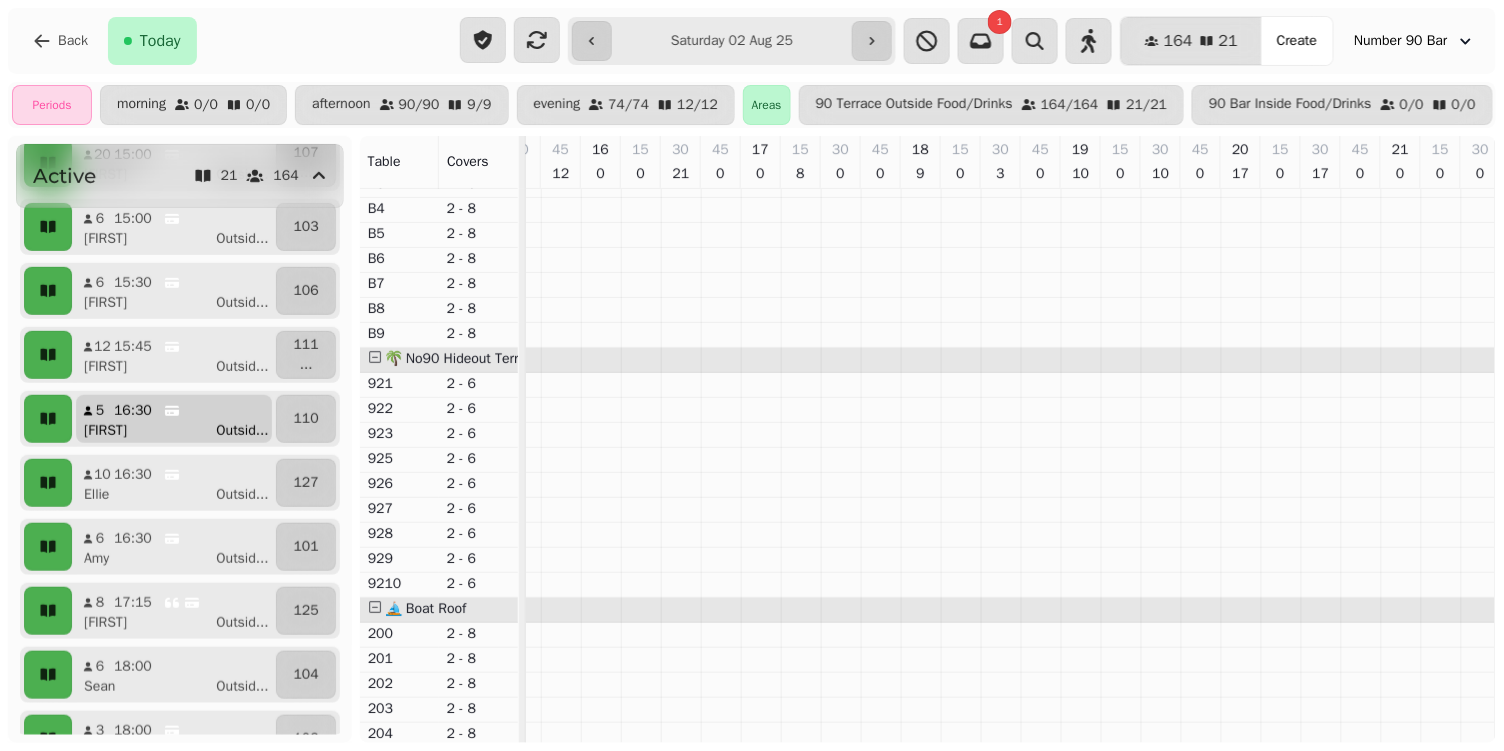 click 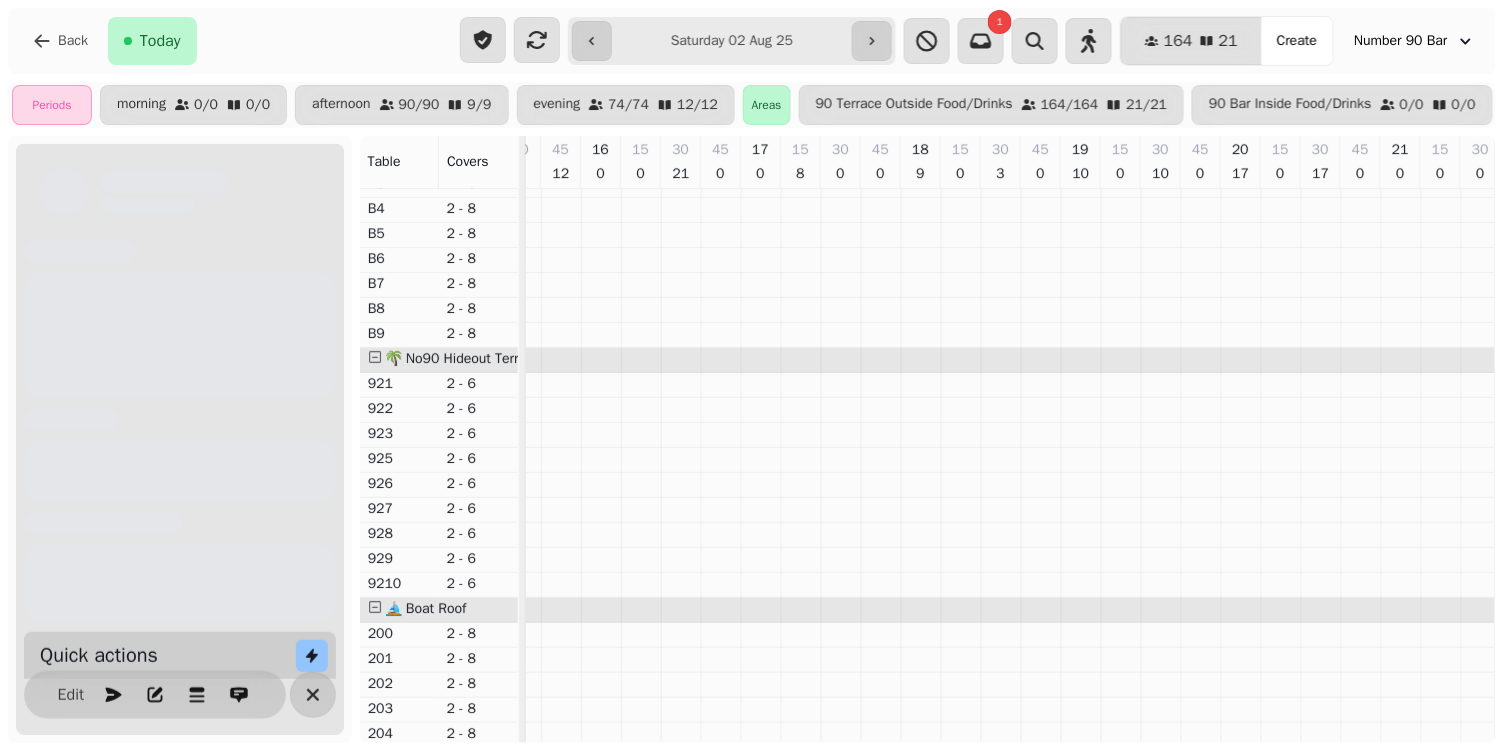 scroll, scrollTop: 0, scrollLeft: 705, axis: horizontal 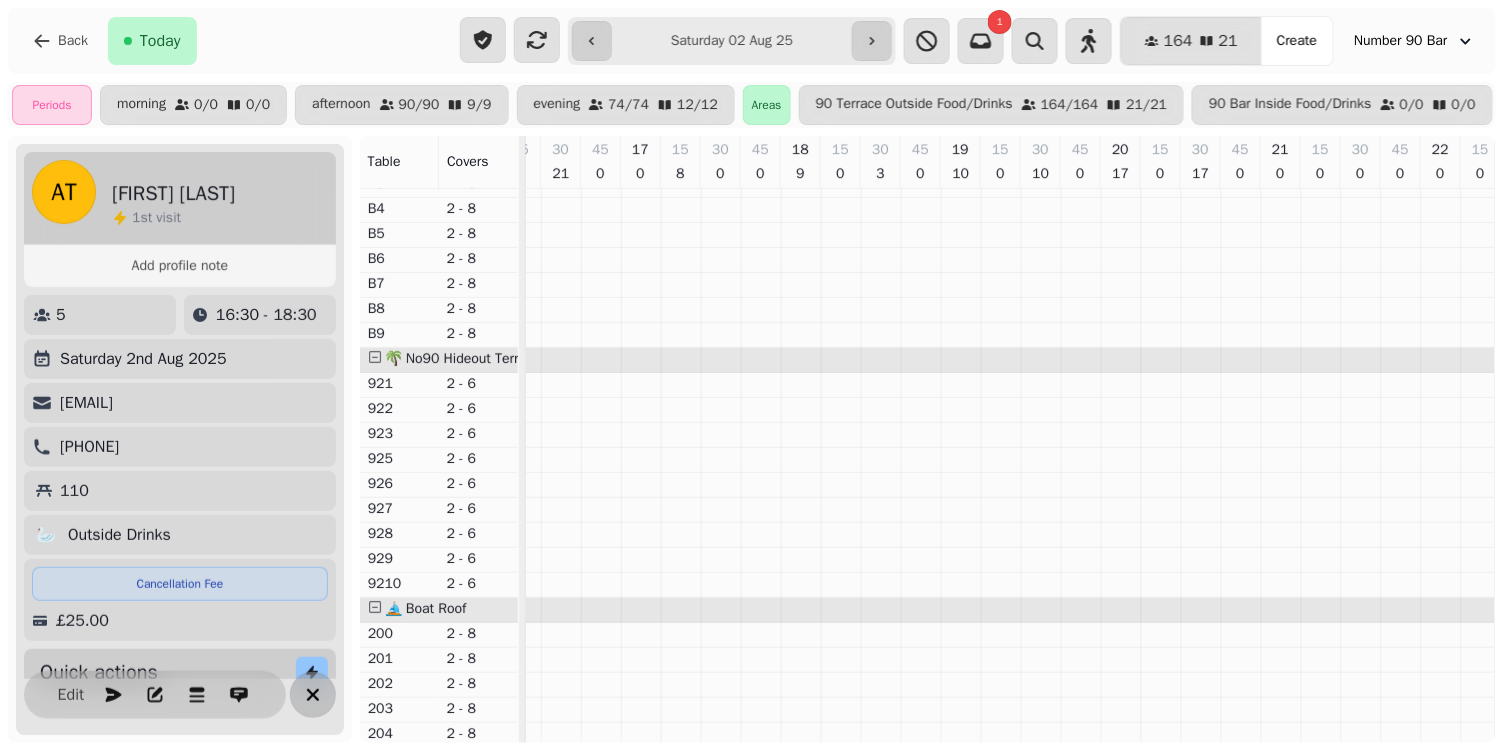 click 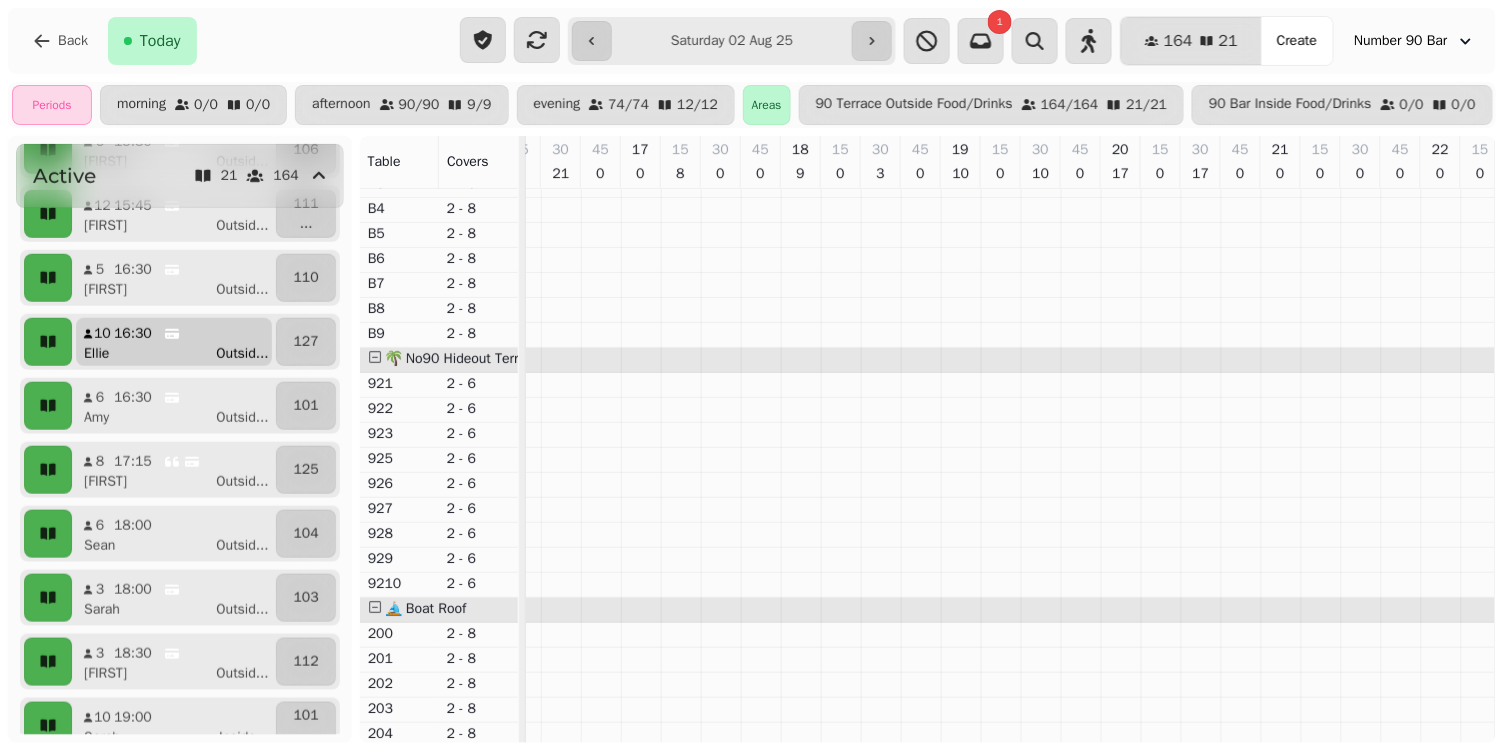 scroll, scrollTop: 461, scrollLeft: 0, axis: vertical 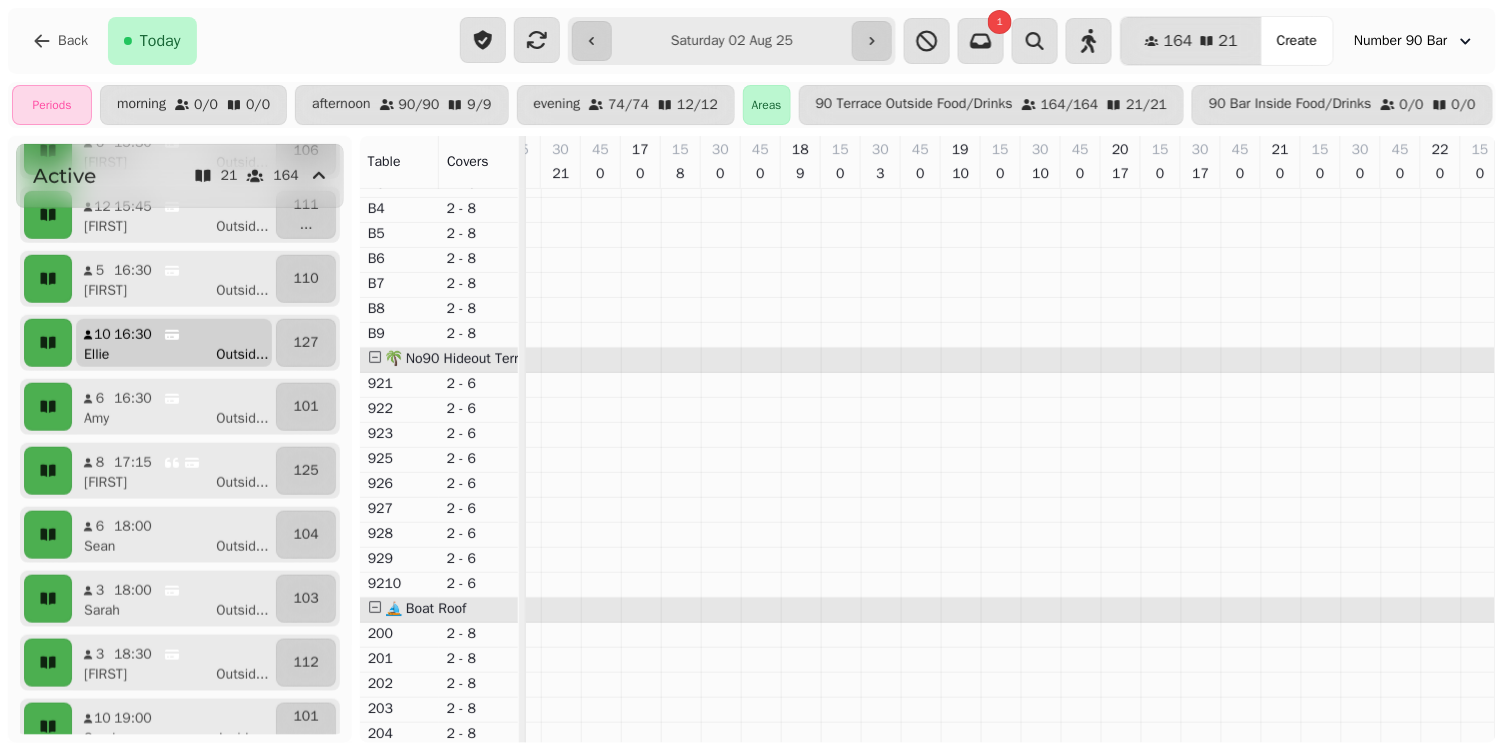 click on "[FIRST] Outsid ..." at bounding box center (182, 355) 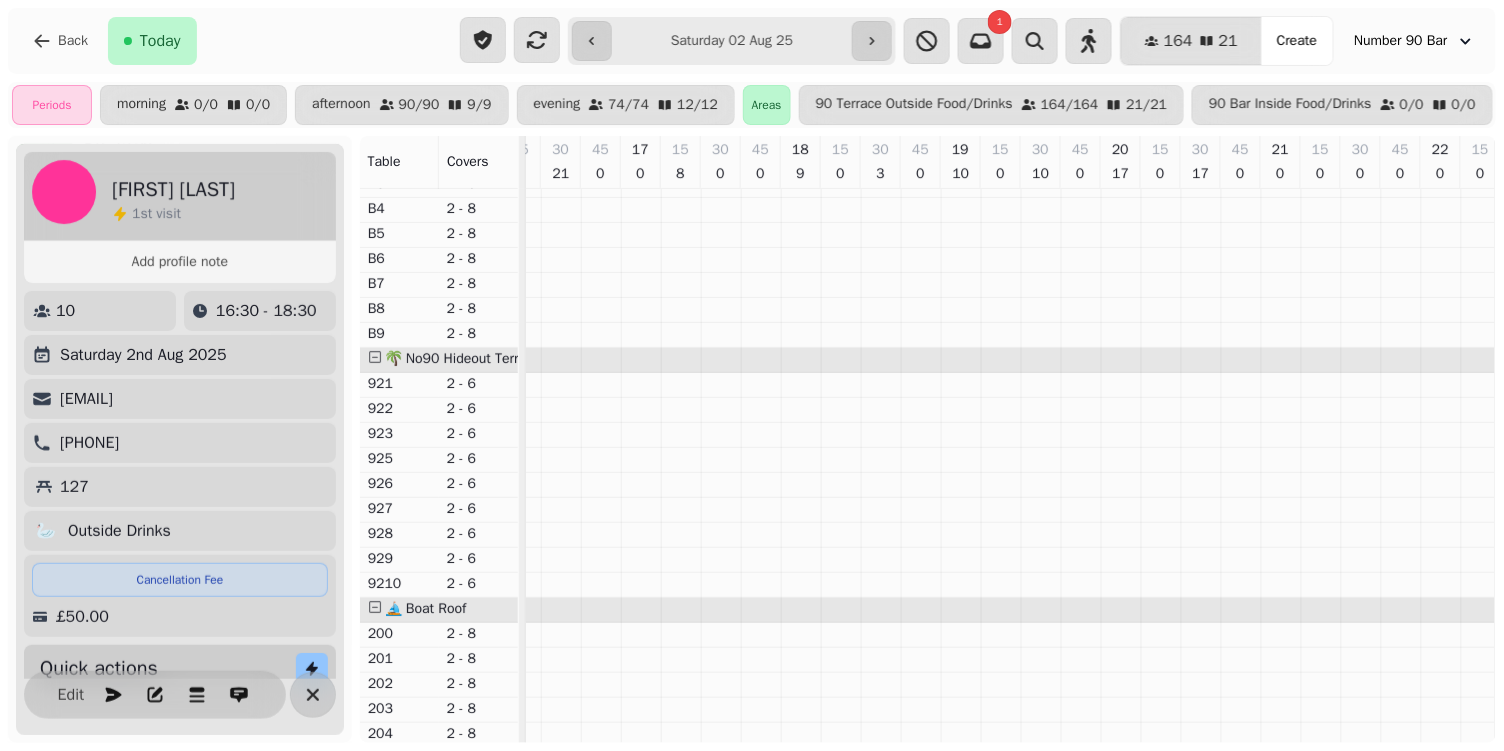 scroll, scrollTop: 1240, scrollLeft: 705, axis: both 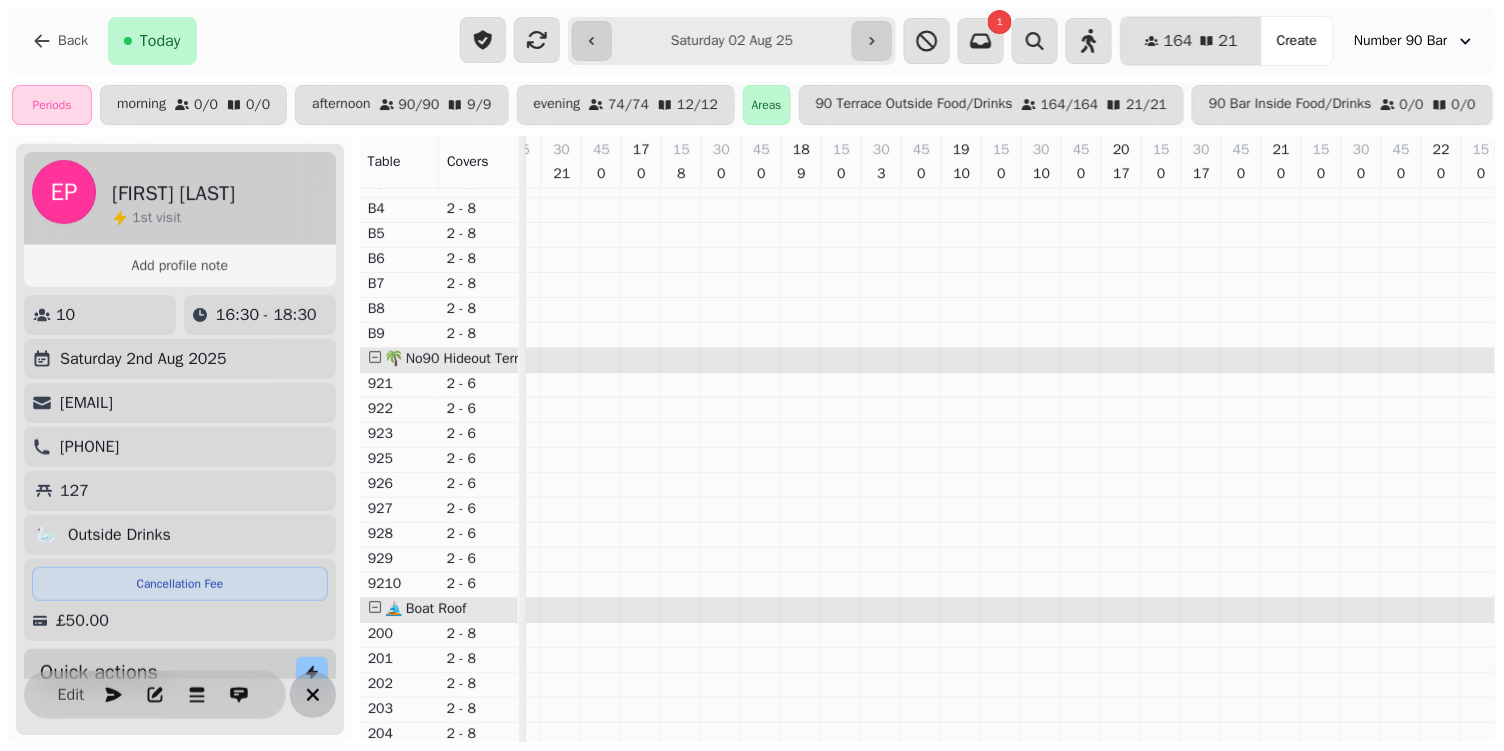 click 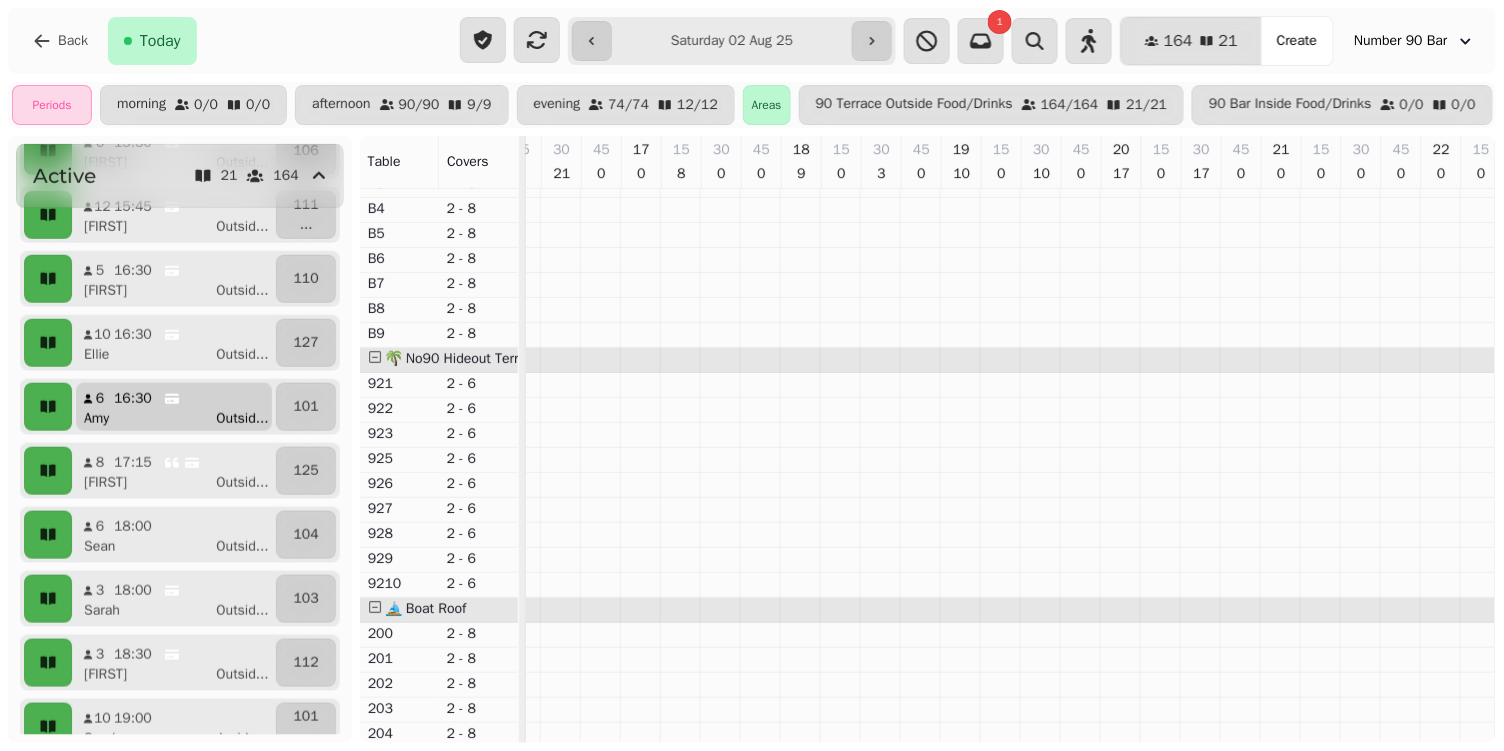 click on "[NUMBER] [TIME] [FIRST] Outsid ..." at bounding box center [174, 407] 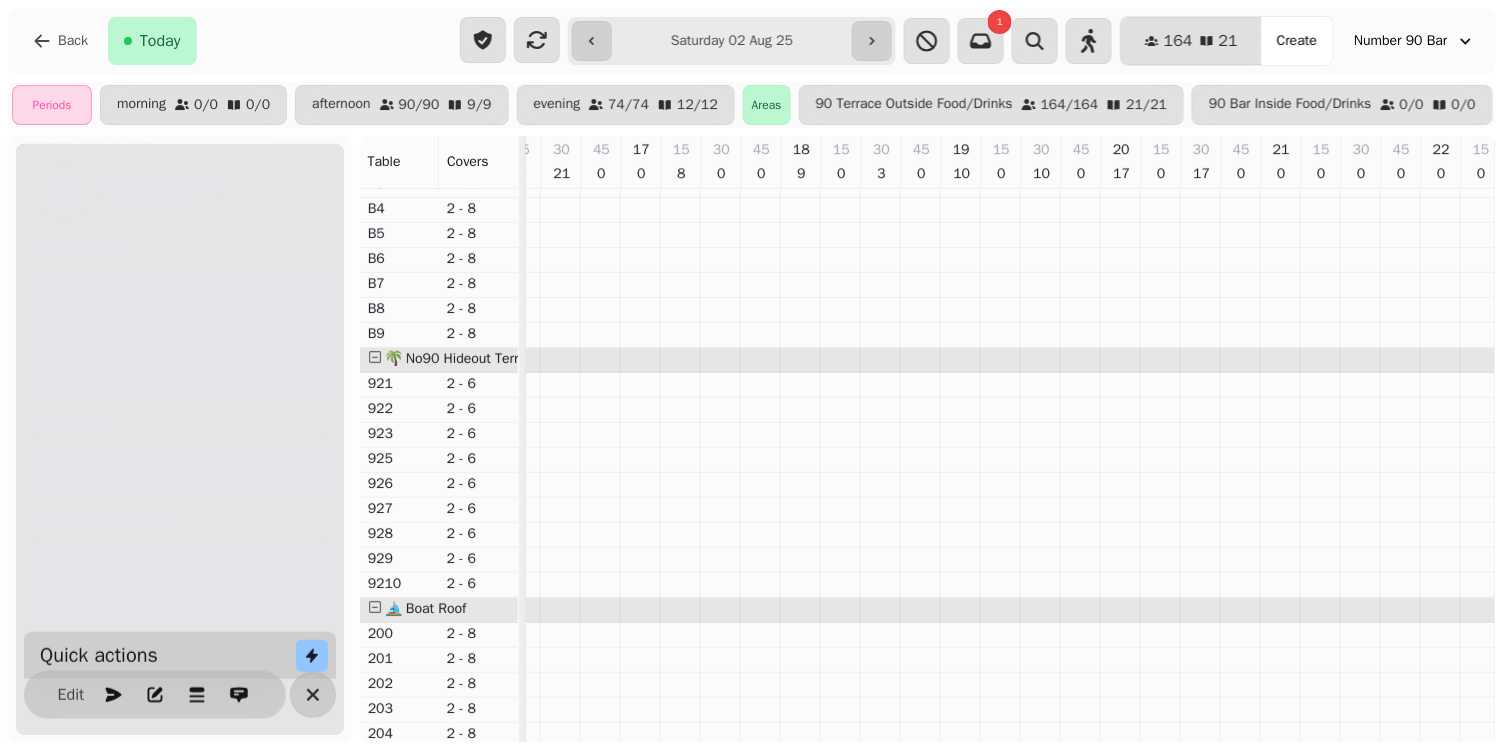 scroll, scrollTop: 0, scrollLeft: 705, axis: horizontal 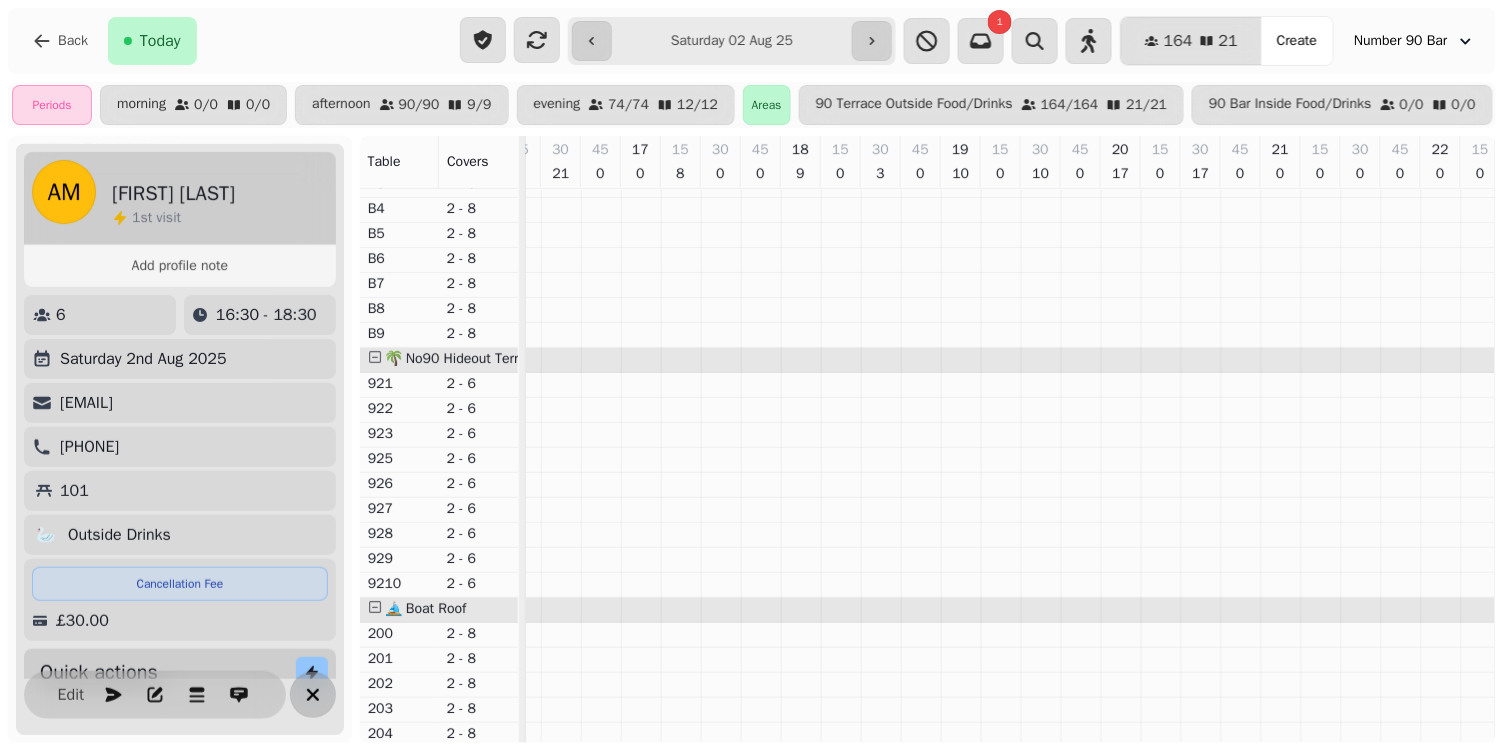 click 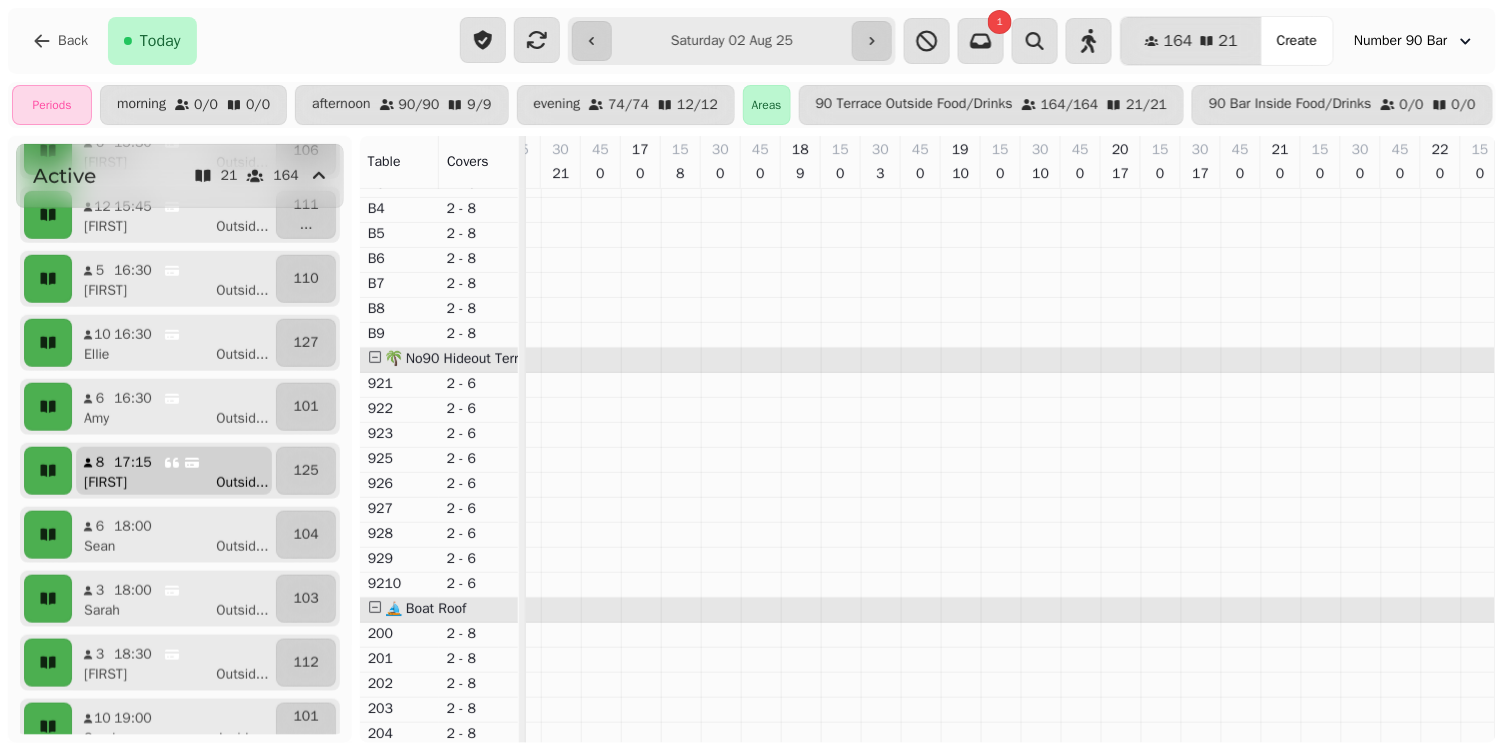 click on "[FIRST] Outsid ..." at bounding box center [182, 483] 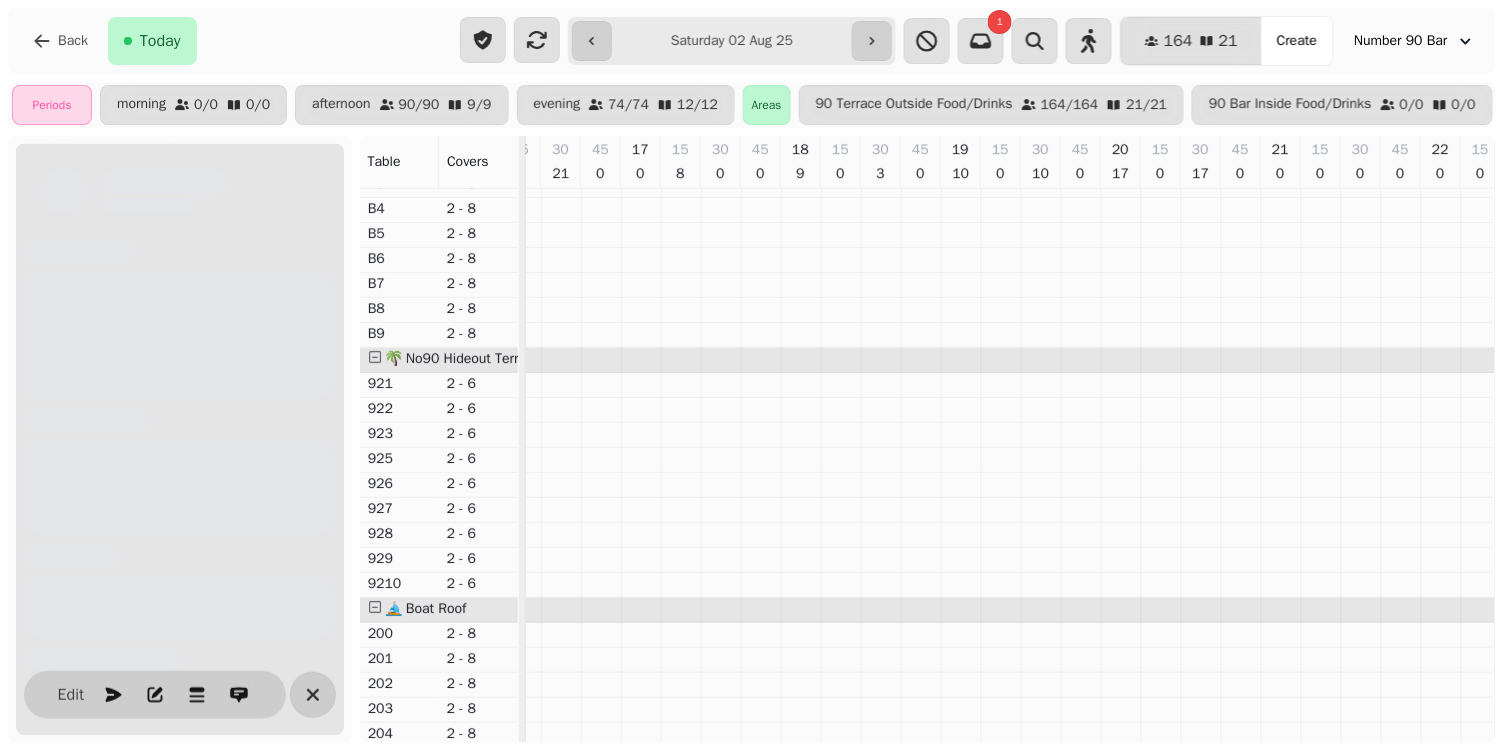 scroll, scrollTop: 0, scrollLeft: 825, axis: horizontal 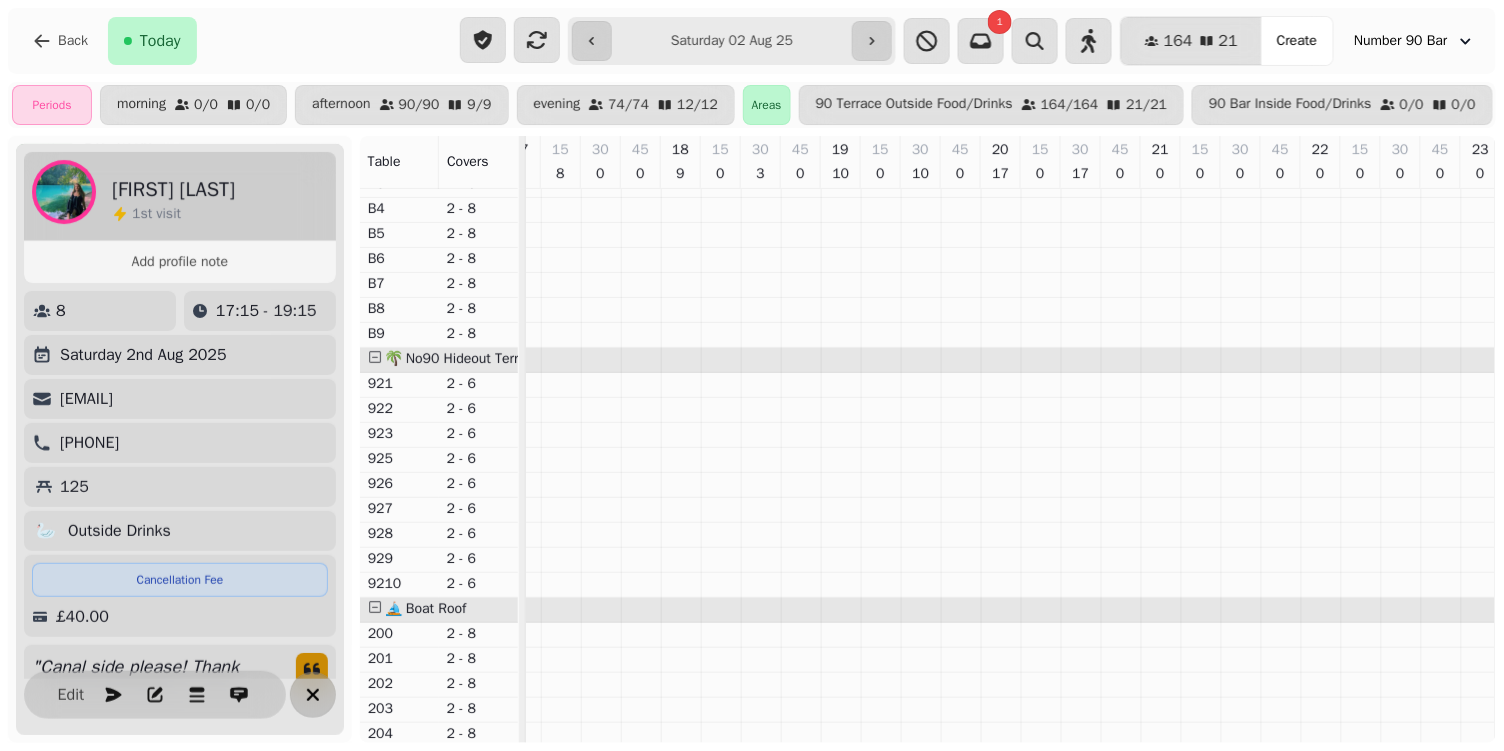 click at bounding box center (313, 695) 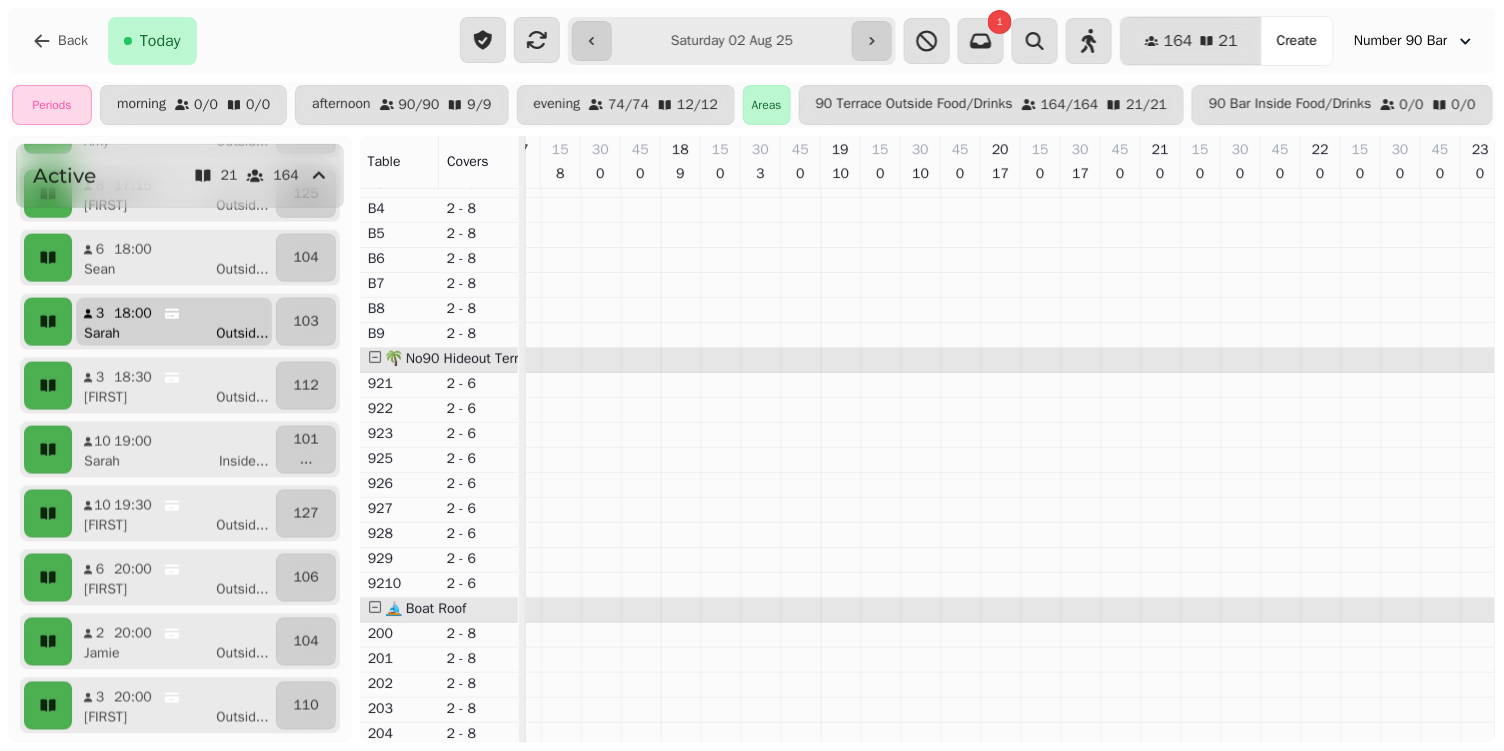 scroll, scrollTop: 730, scrollLeft: 0, axis: vertical 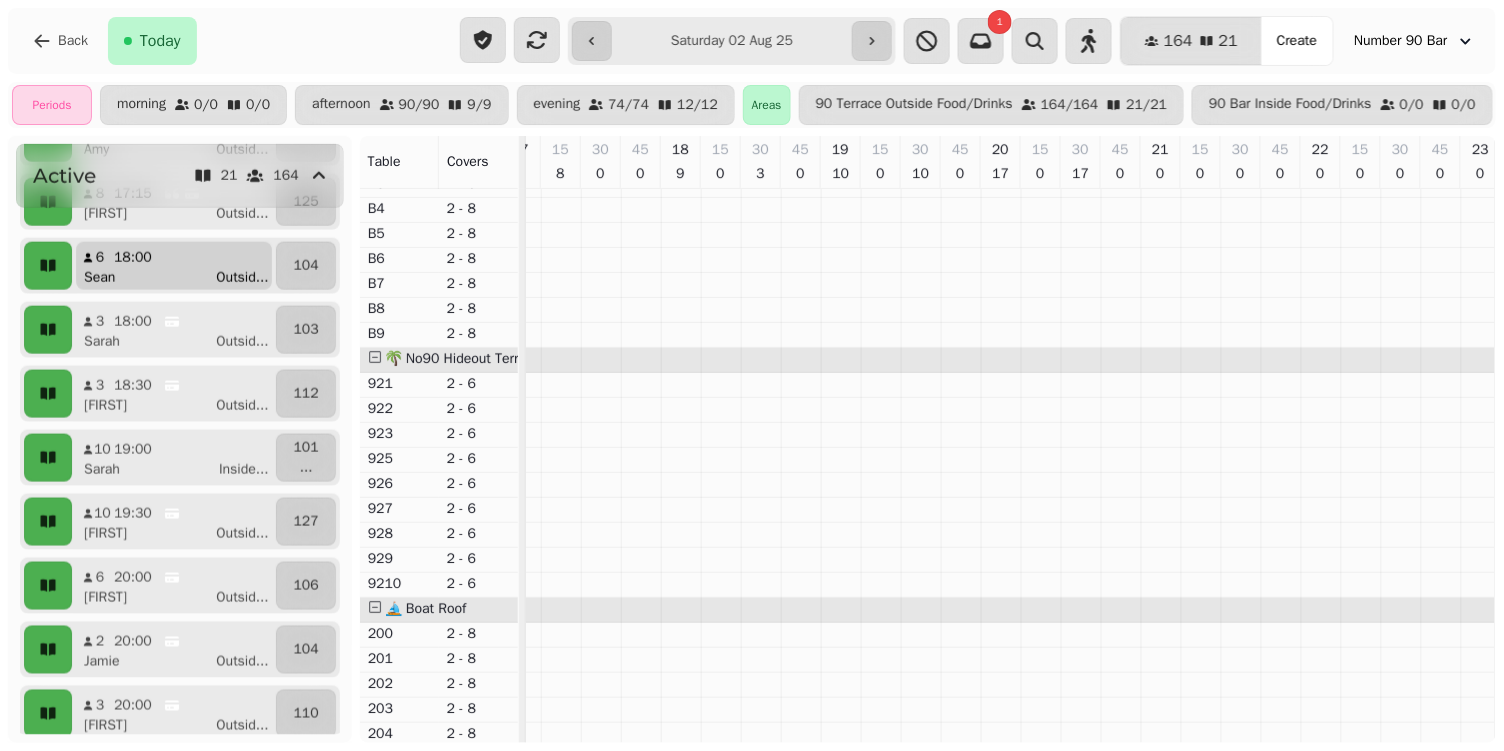 click on "Outsid ..." at bounding box center (242, 278) 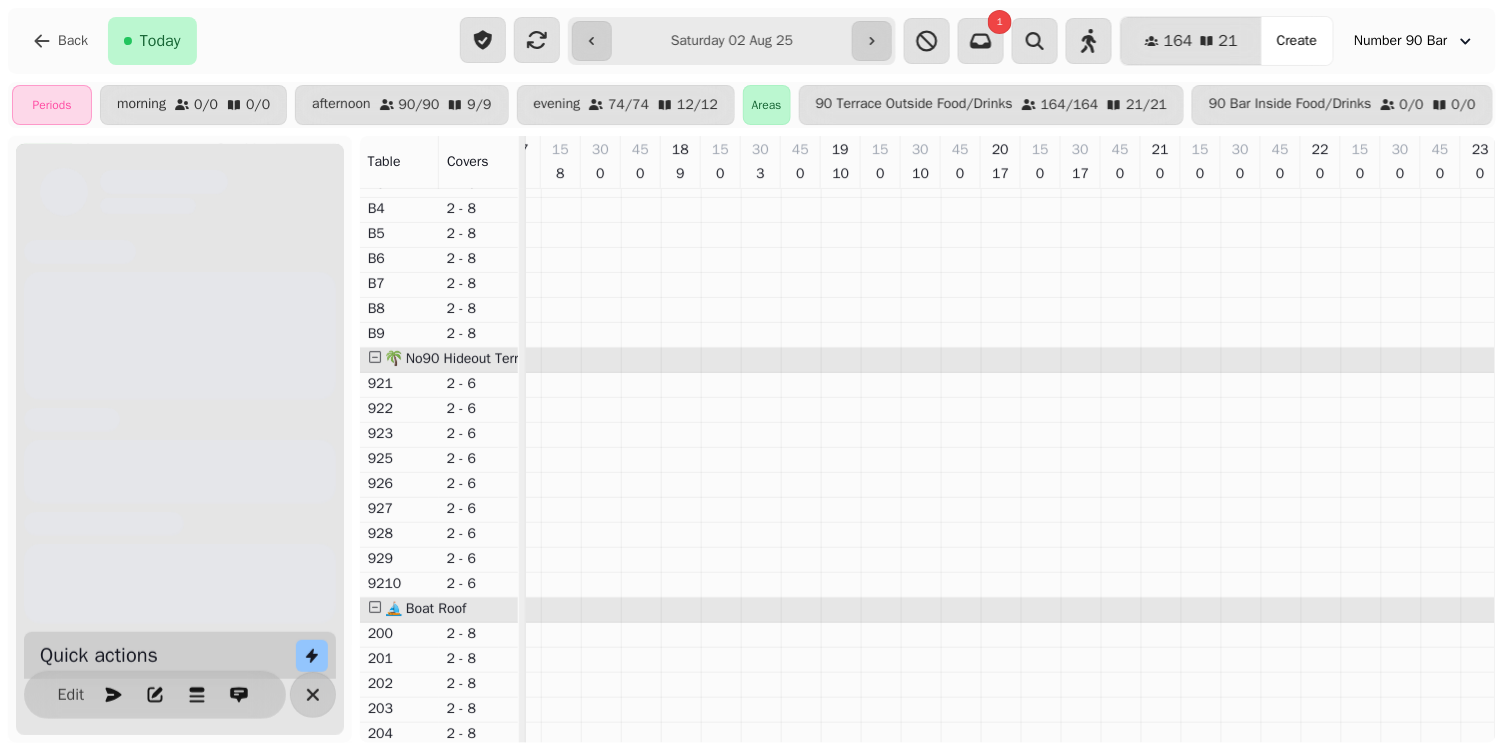 scroll, scrollTop: 0, scrollLeft: 830, axis: horizontal 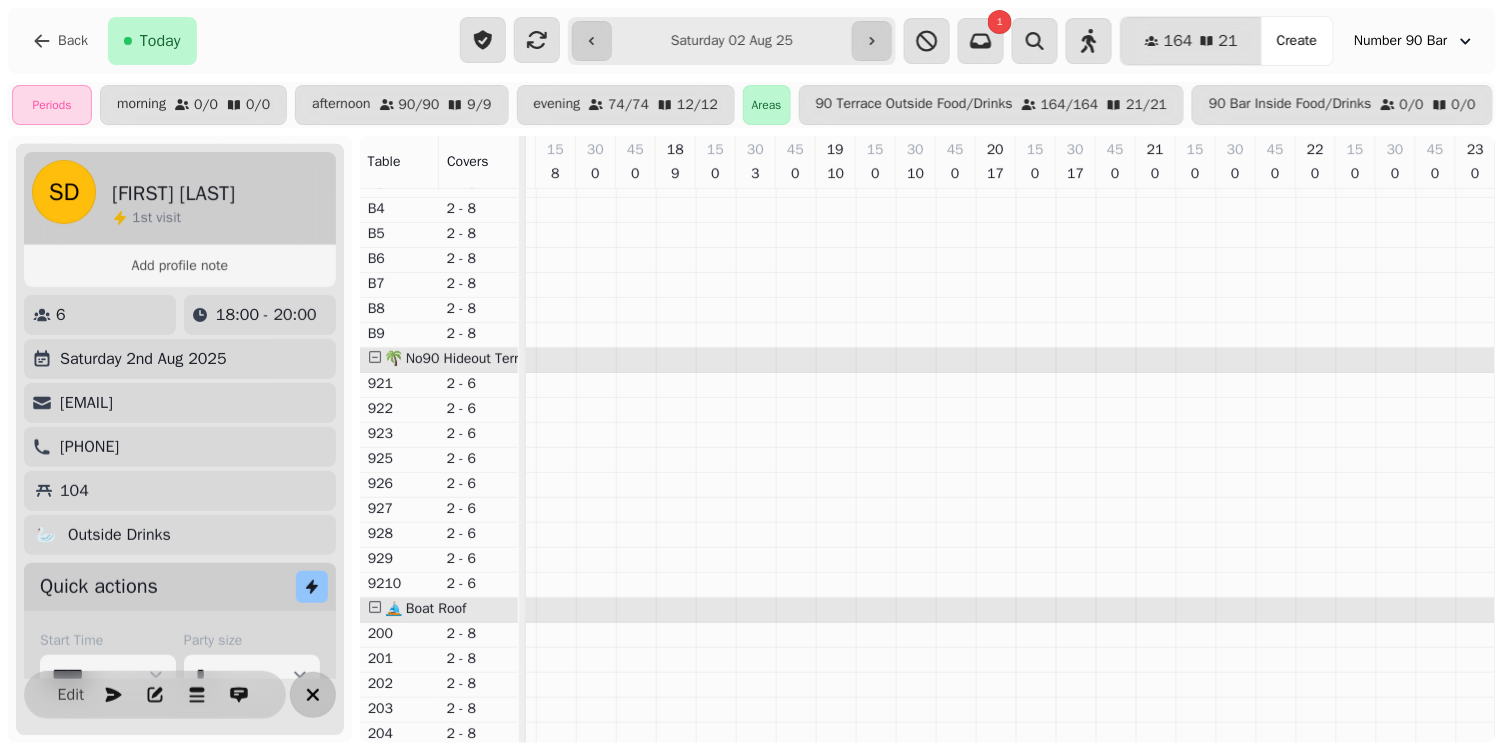 click at bounding box center (313, 695) 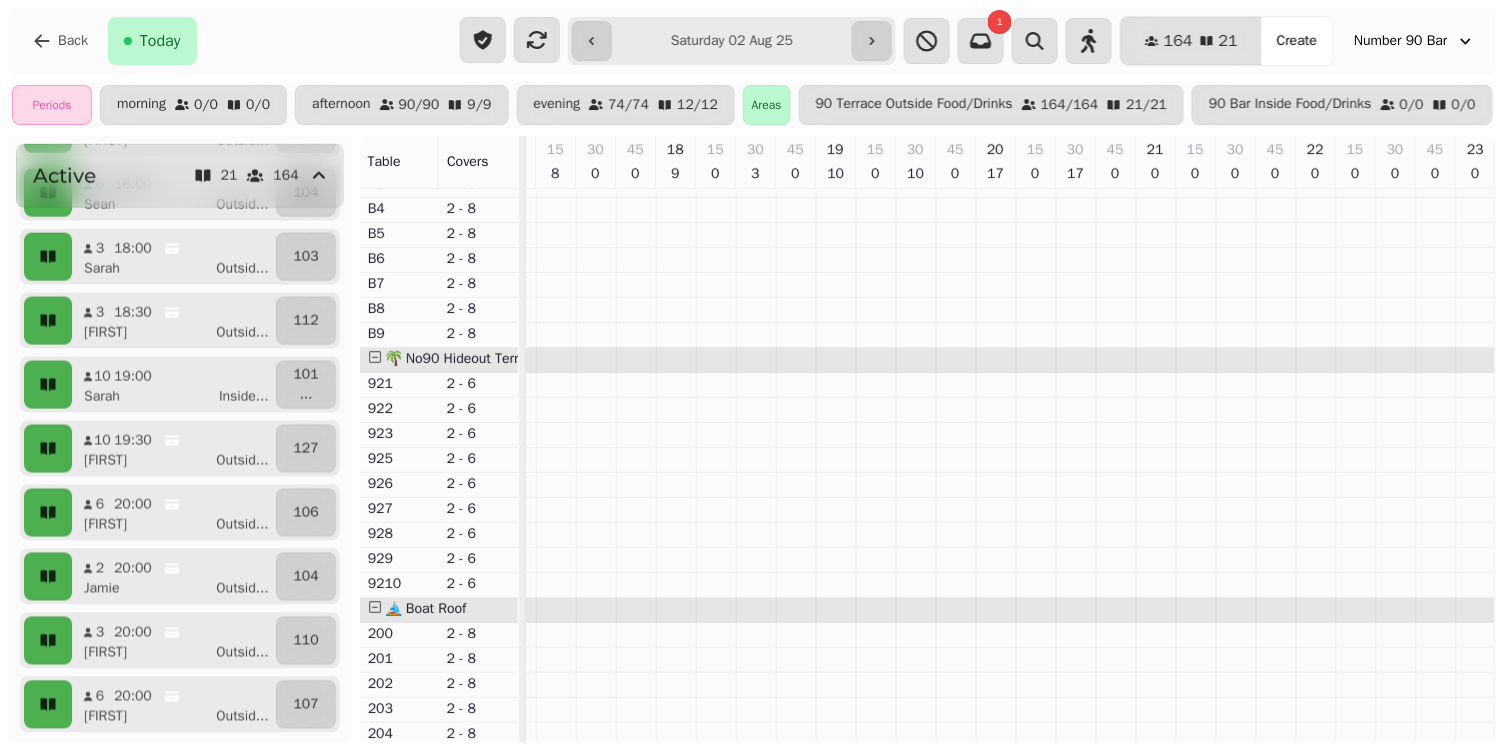 scroll, scrollTop: 752, scrollLeft: 0, axis: vertical 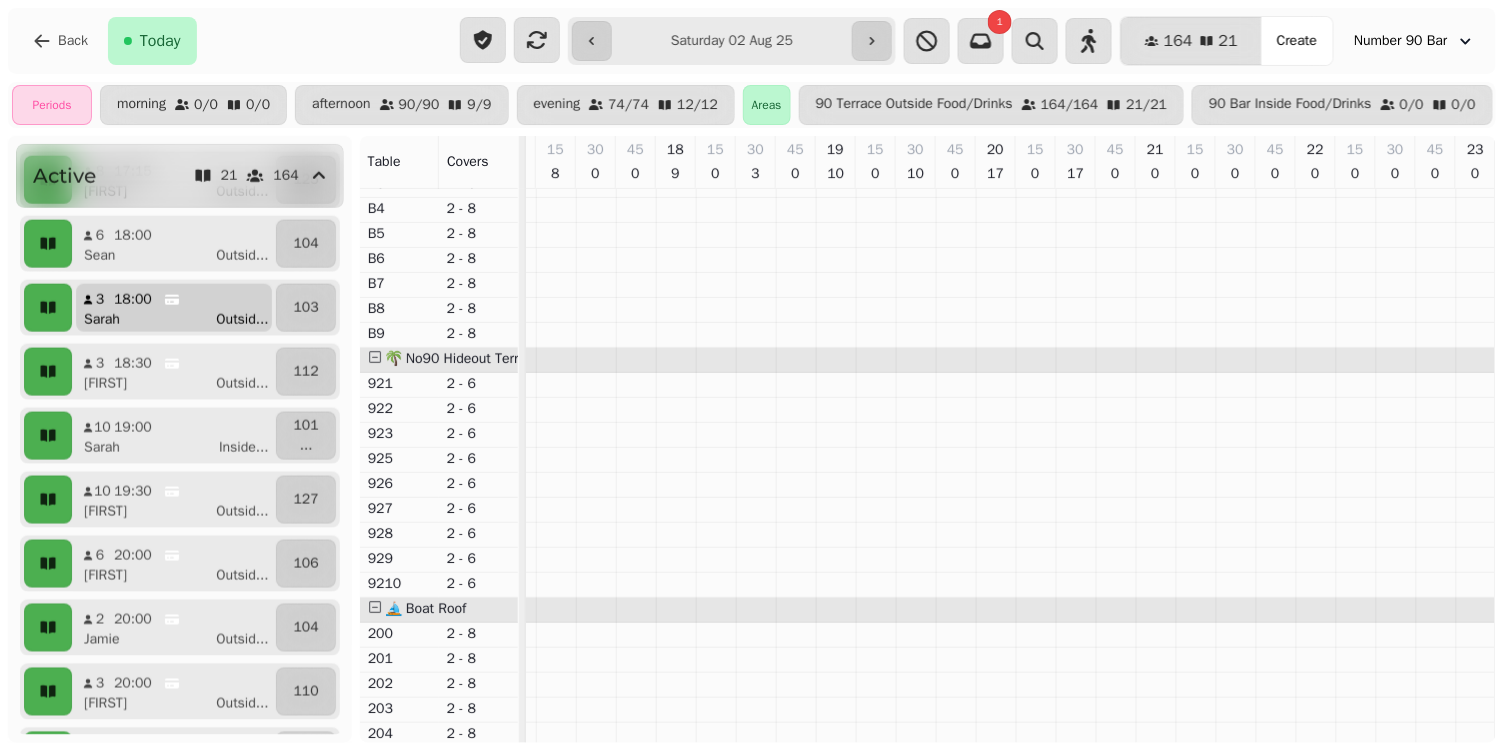 click on "[NUMBER] [TIME] [FIRST] Outsid ..." at bounding box center [174, 308] 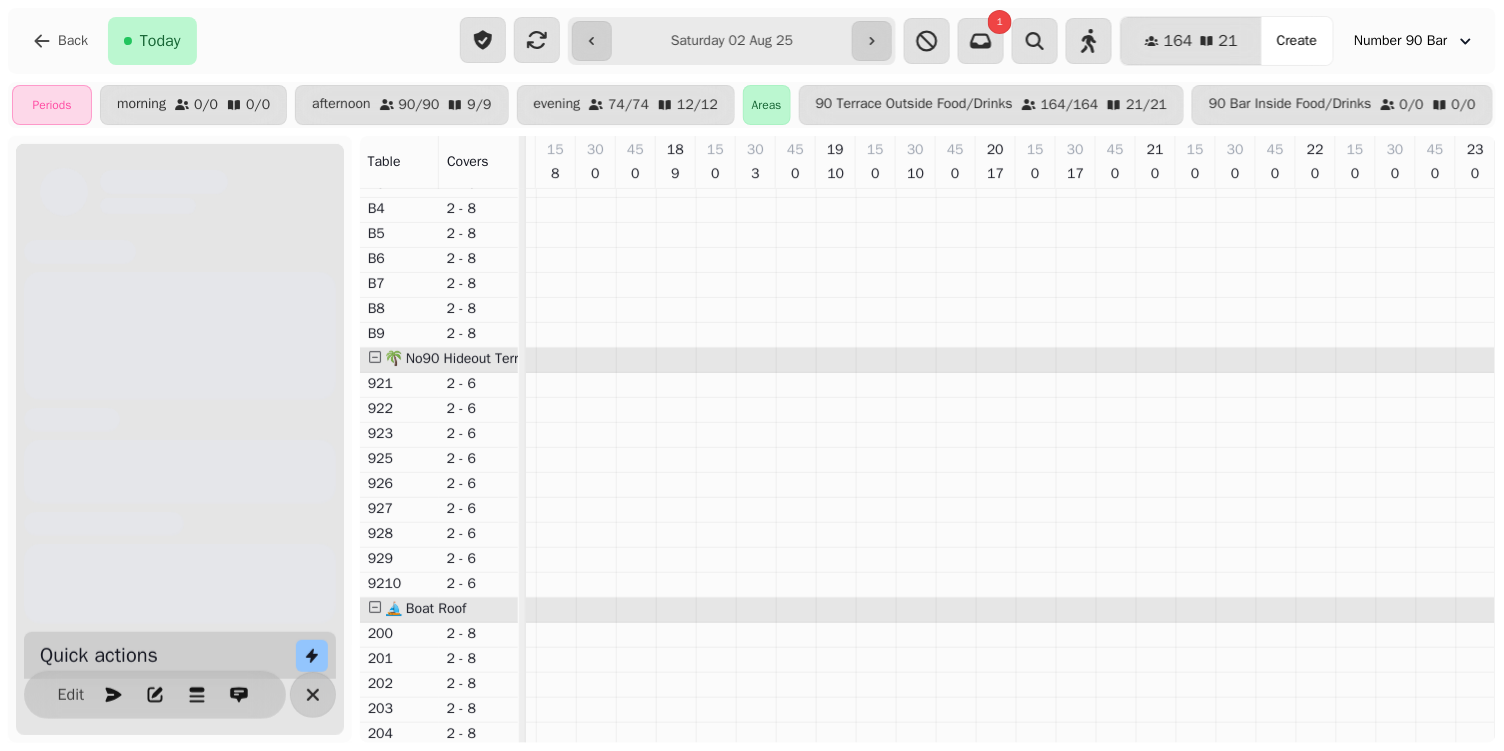 scroll, scrollTop: 1240, scrollLeft: 830, axis: both 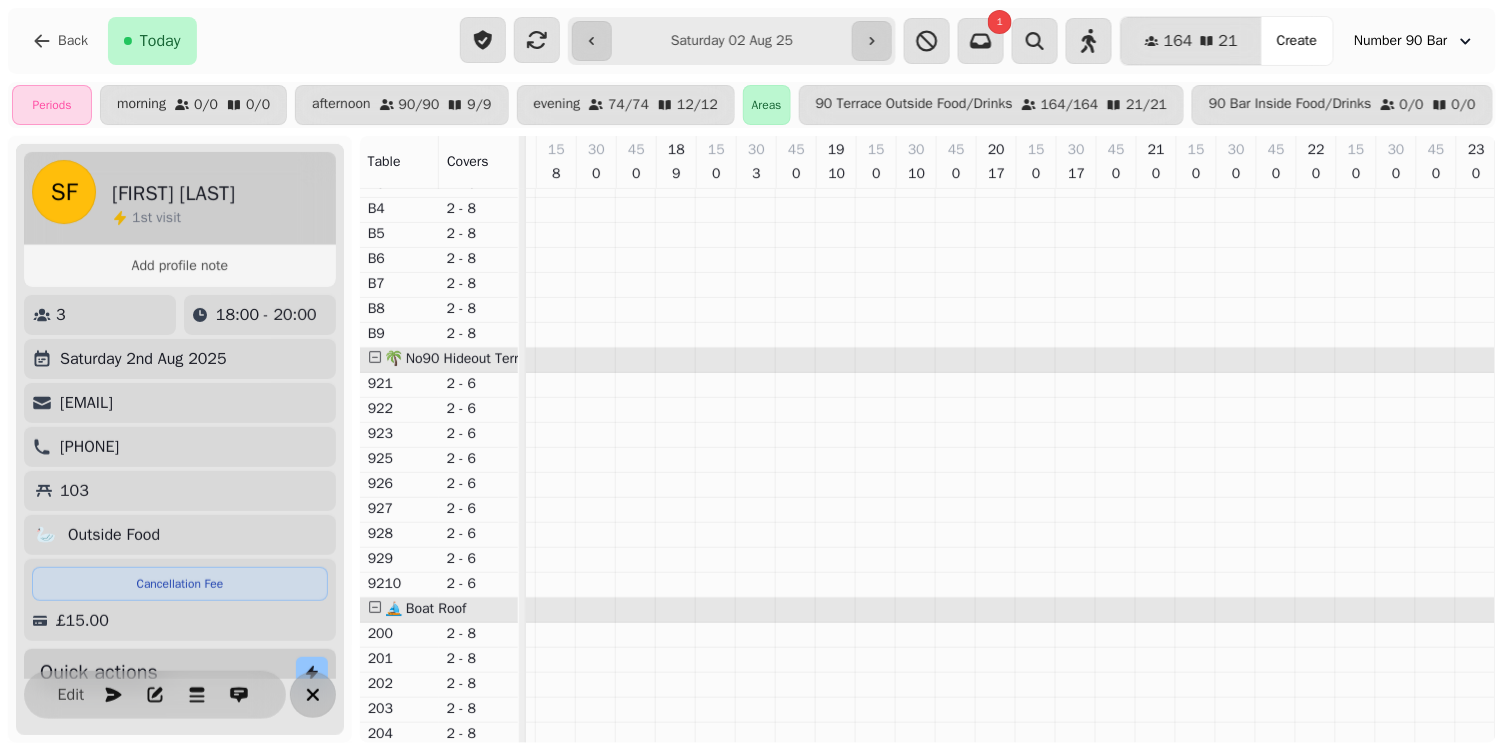 click 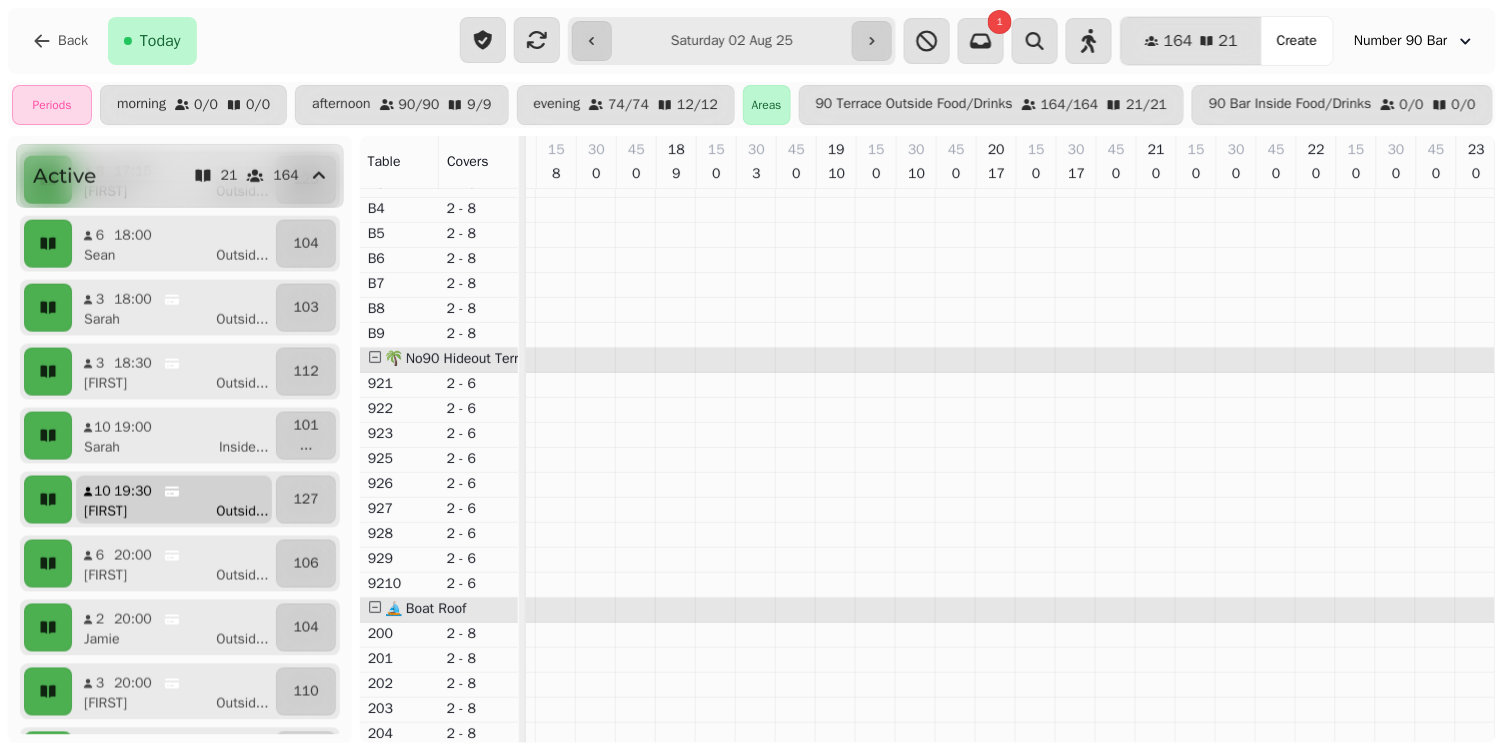 click on "Outsid ..." at bounding box center [242, 512] 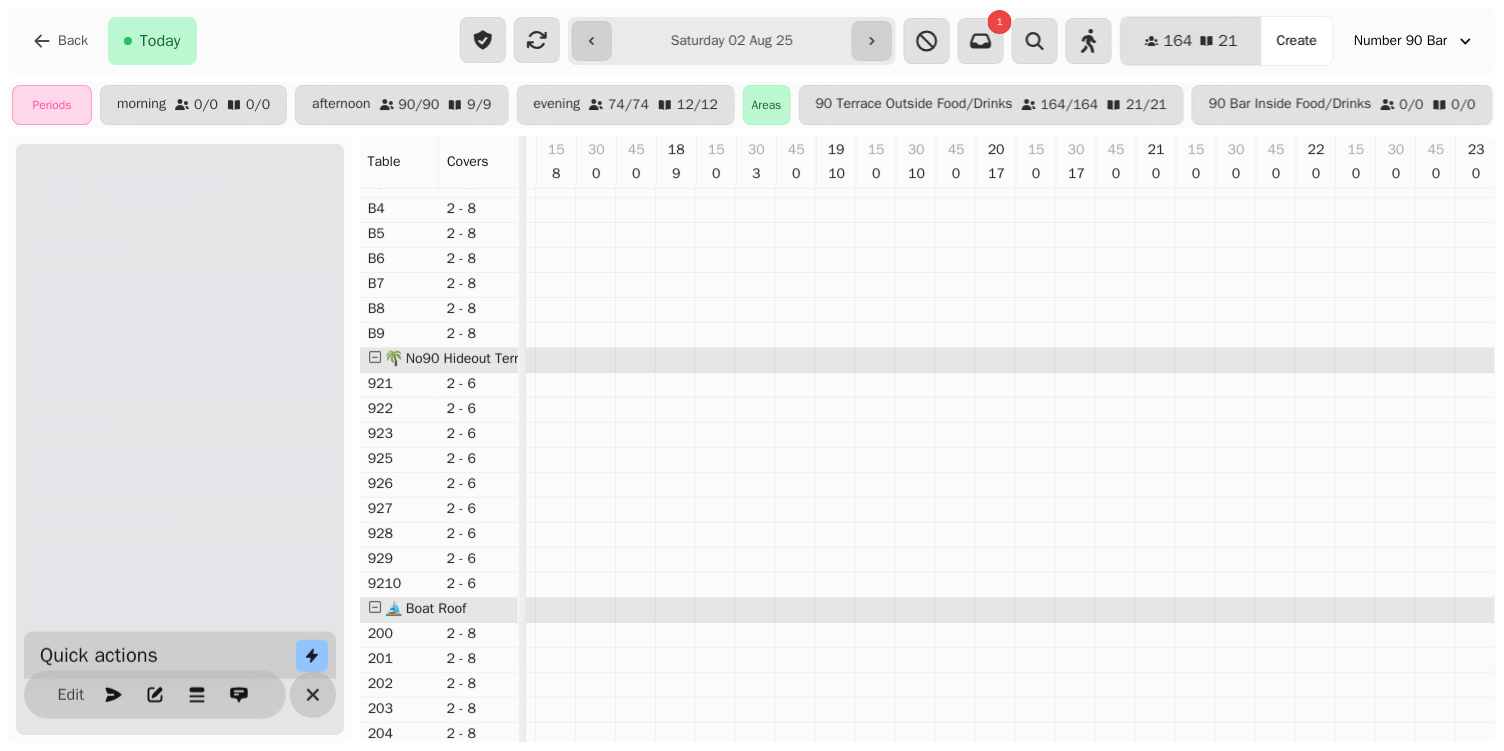 scroll, scrollTop: 0, scrollLeft: 830, axis: horizontal 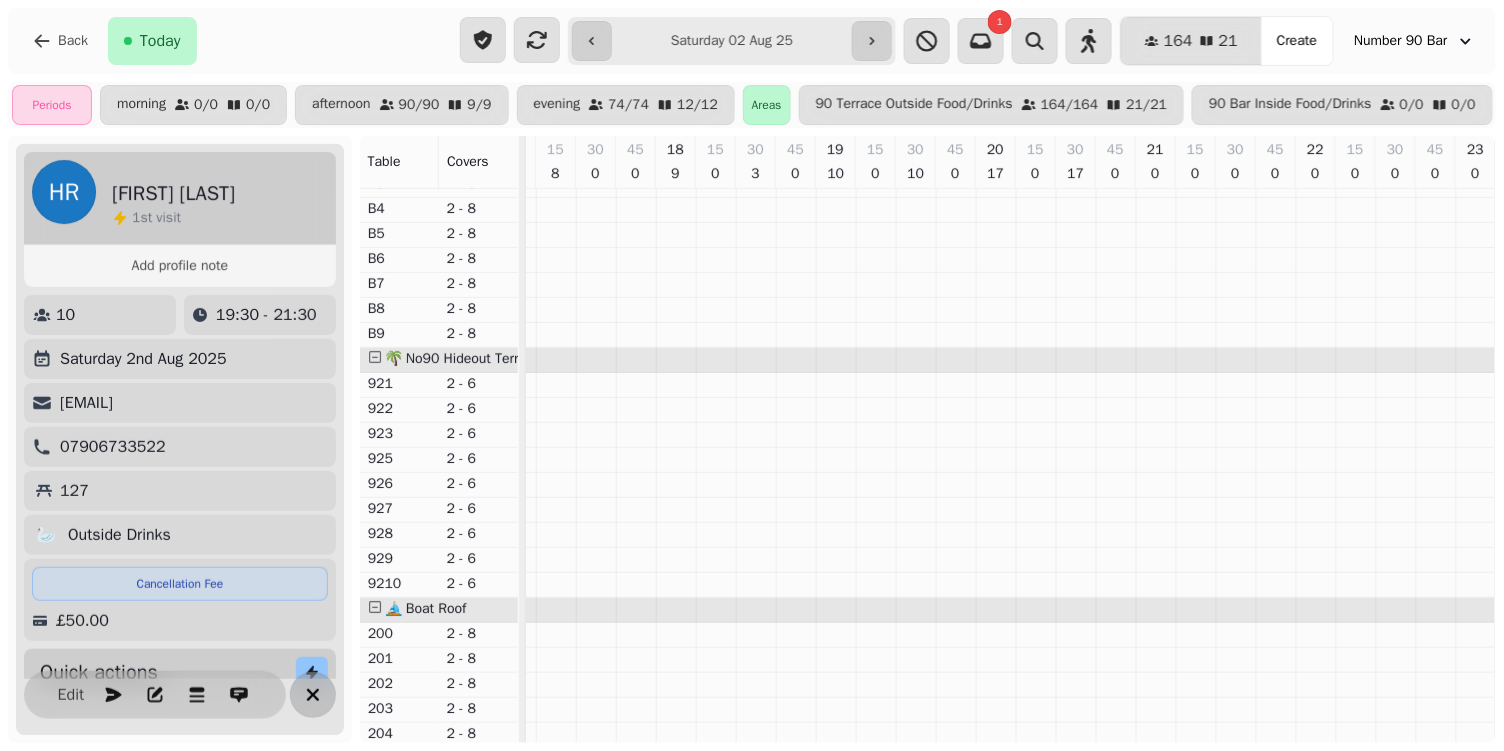 click at bounding box center (313, 695) 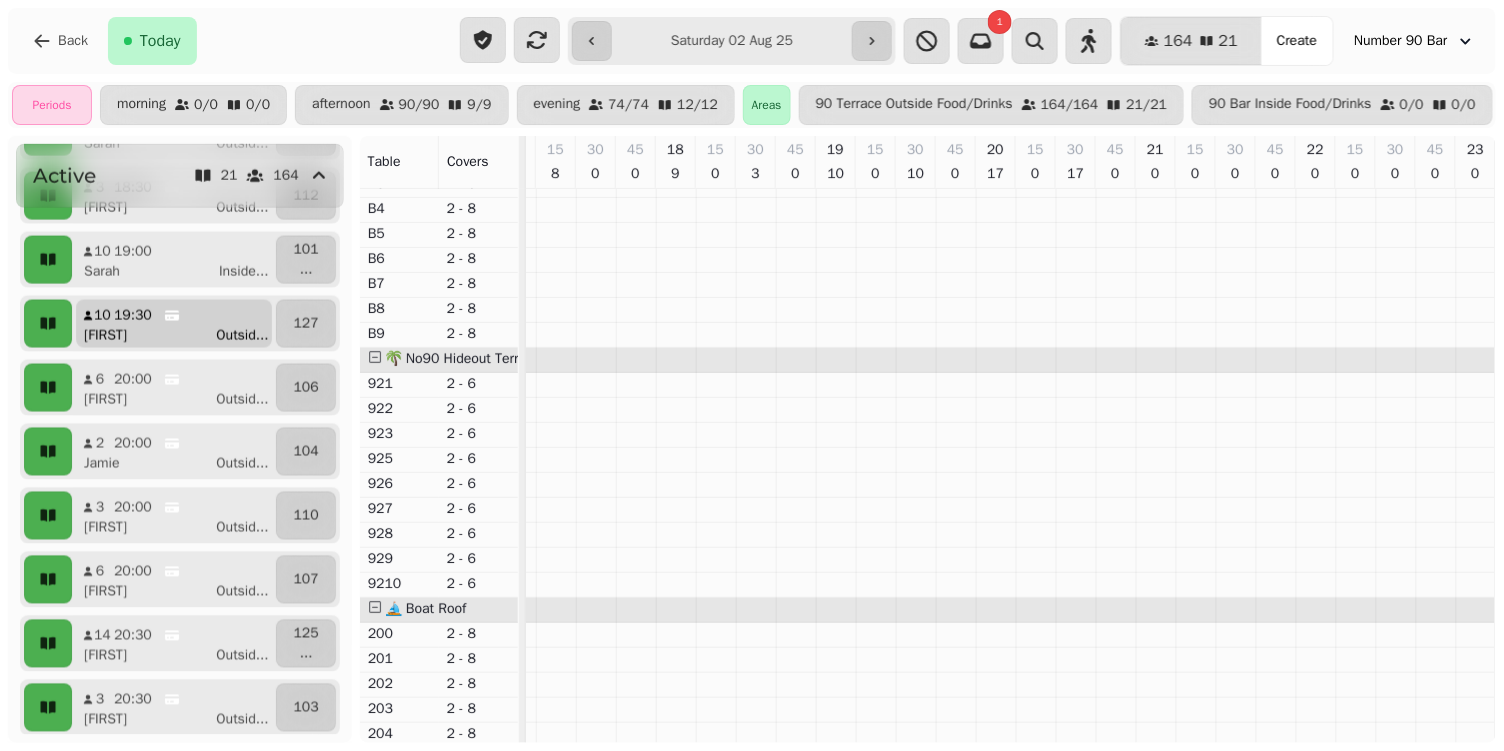 scroll, scrollTop: 927, scrollLeft: 0, axis: vertical 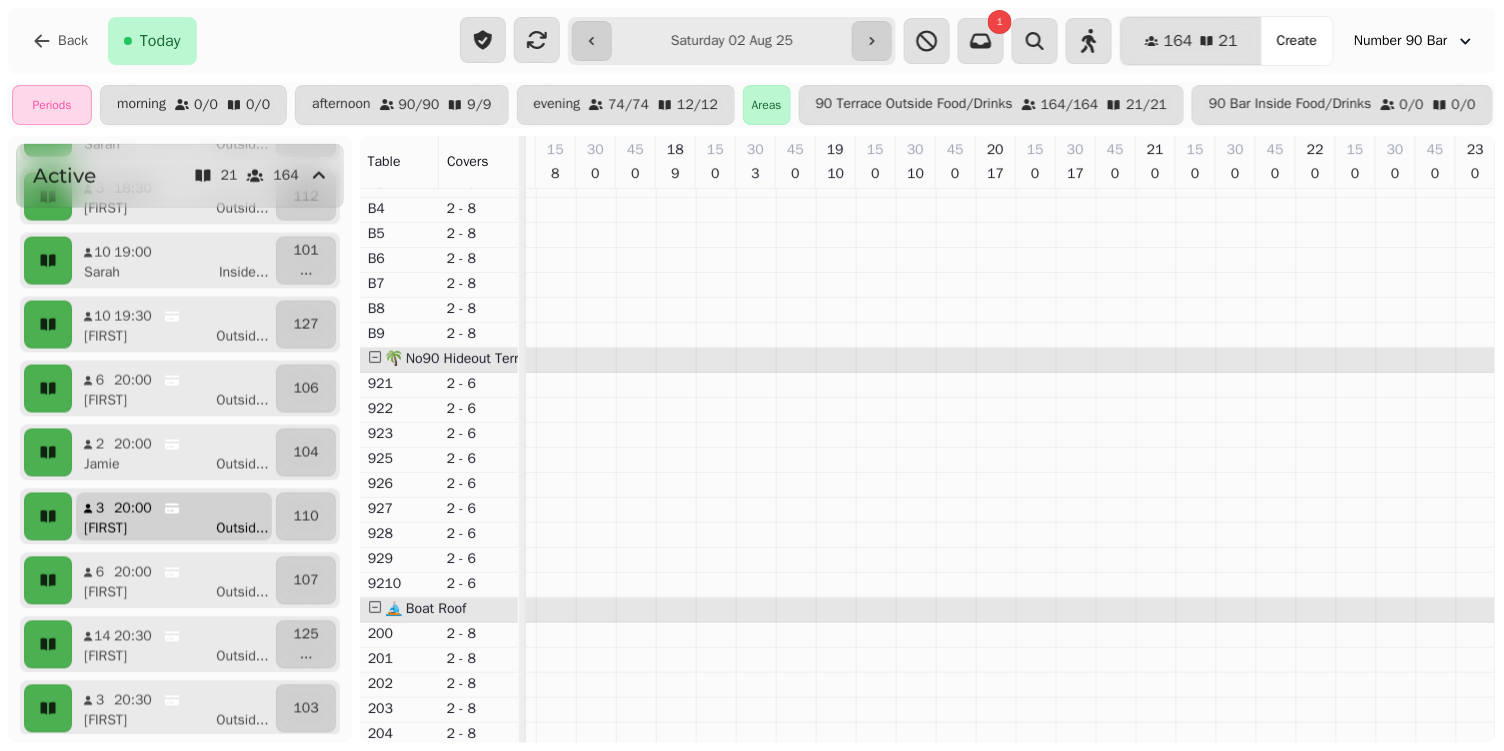 click on "Outsid ..." at bounding box center (242, 529) 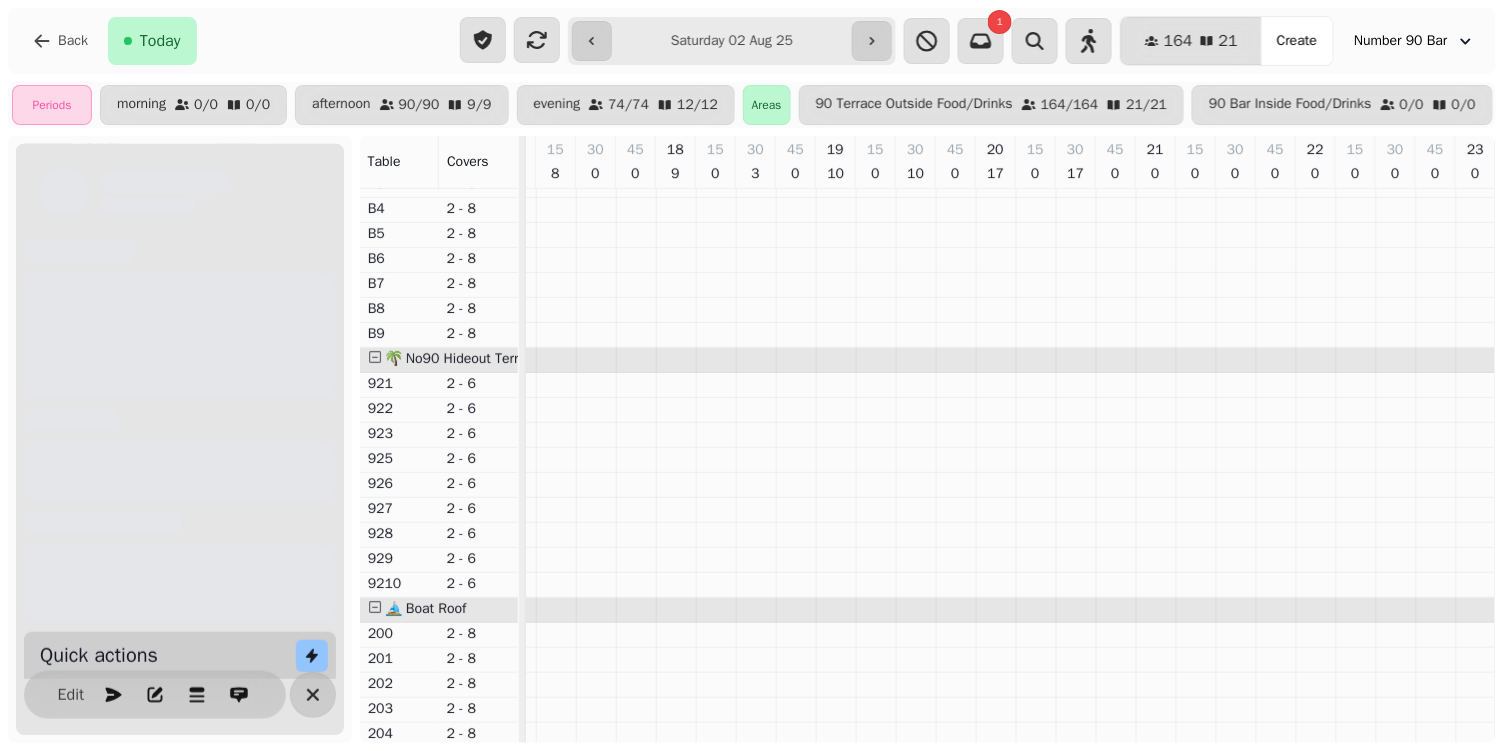 scroll, scrollTop: 1240, scrollLeft: 830, axis: both 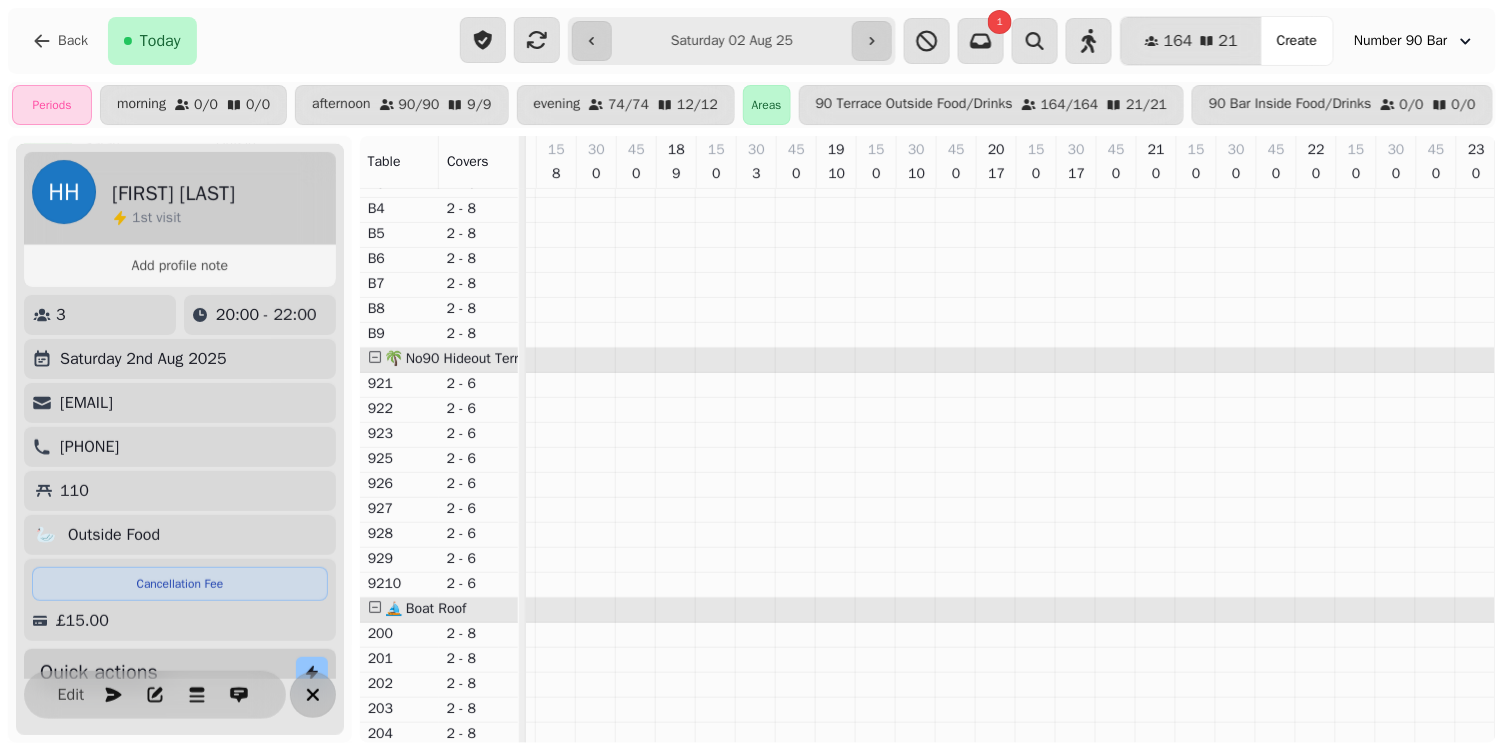 click 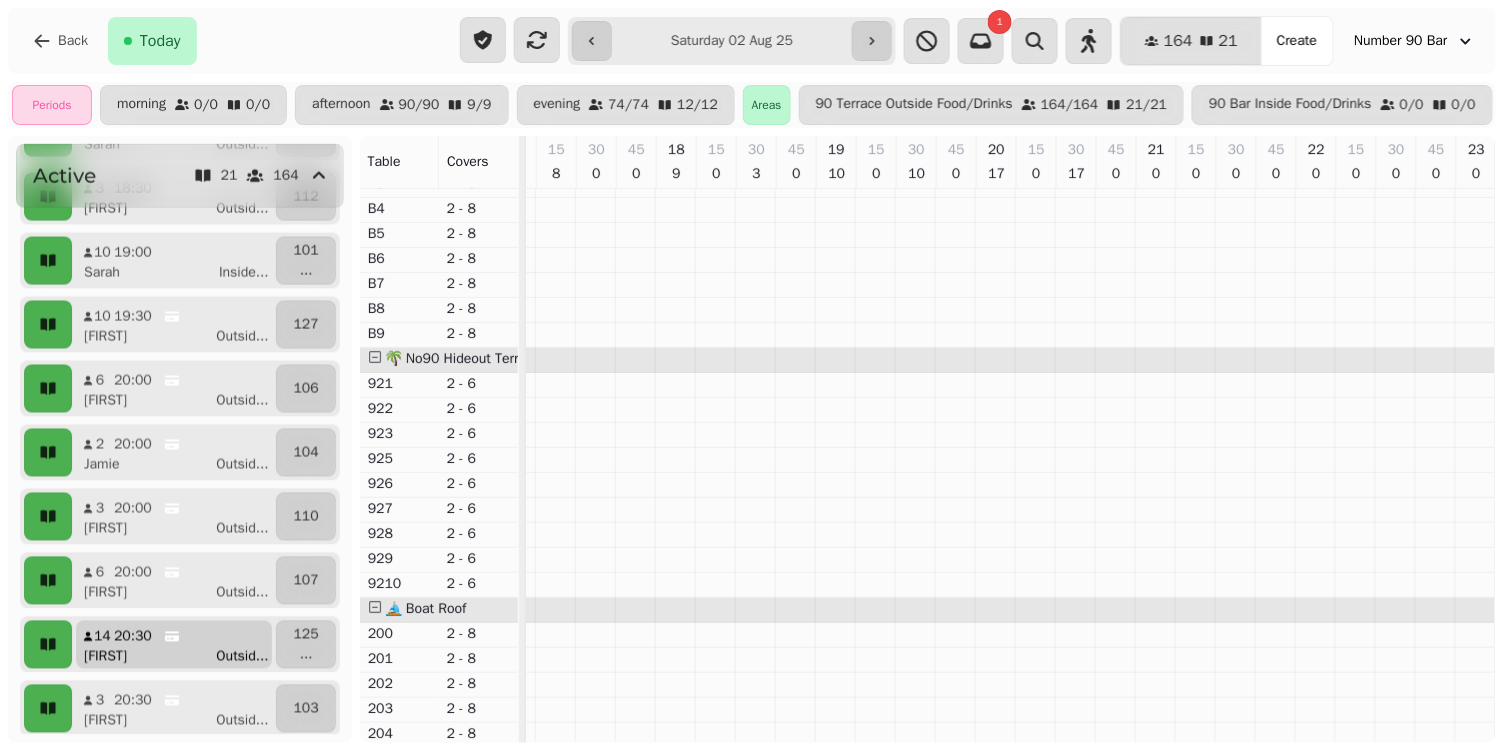 click on "[TIME] [FIRST] Outsid ..." at bounding box center (174, 645) 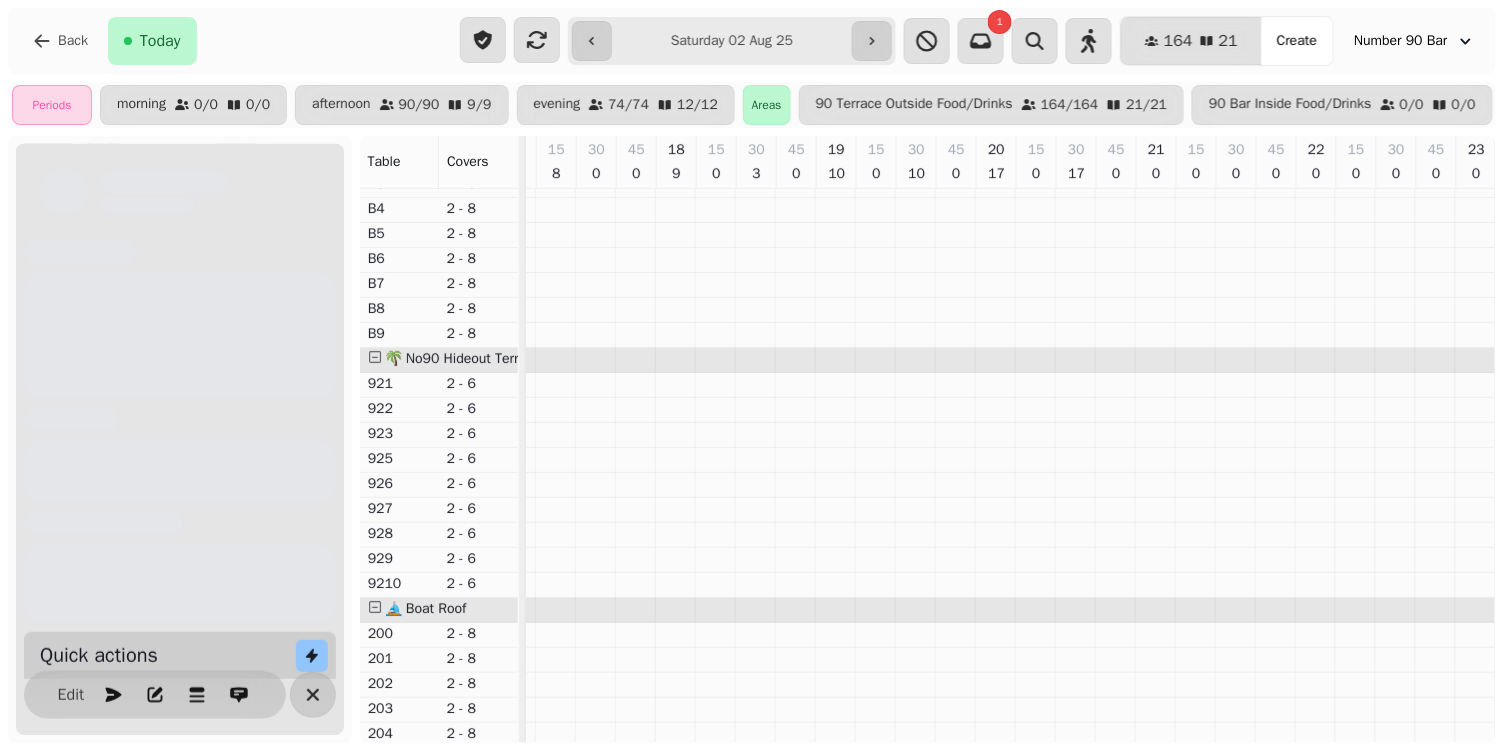 scroll, scrollTop: 0, scrollLeft: 830, axis: horizontal 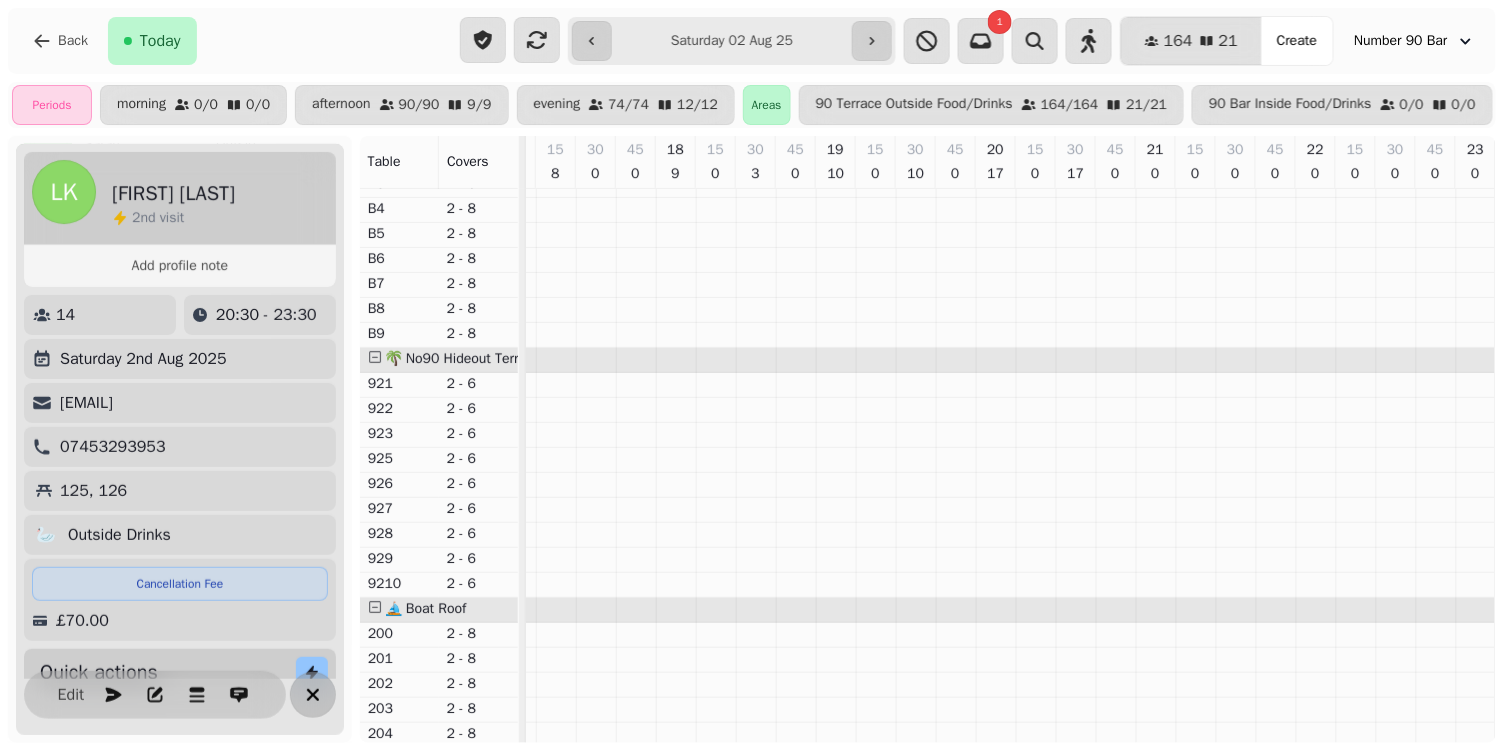 click 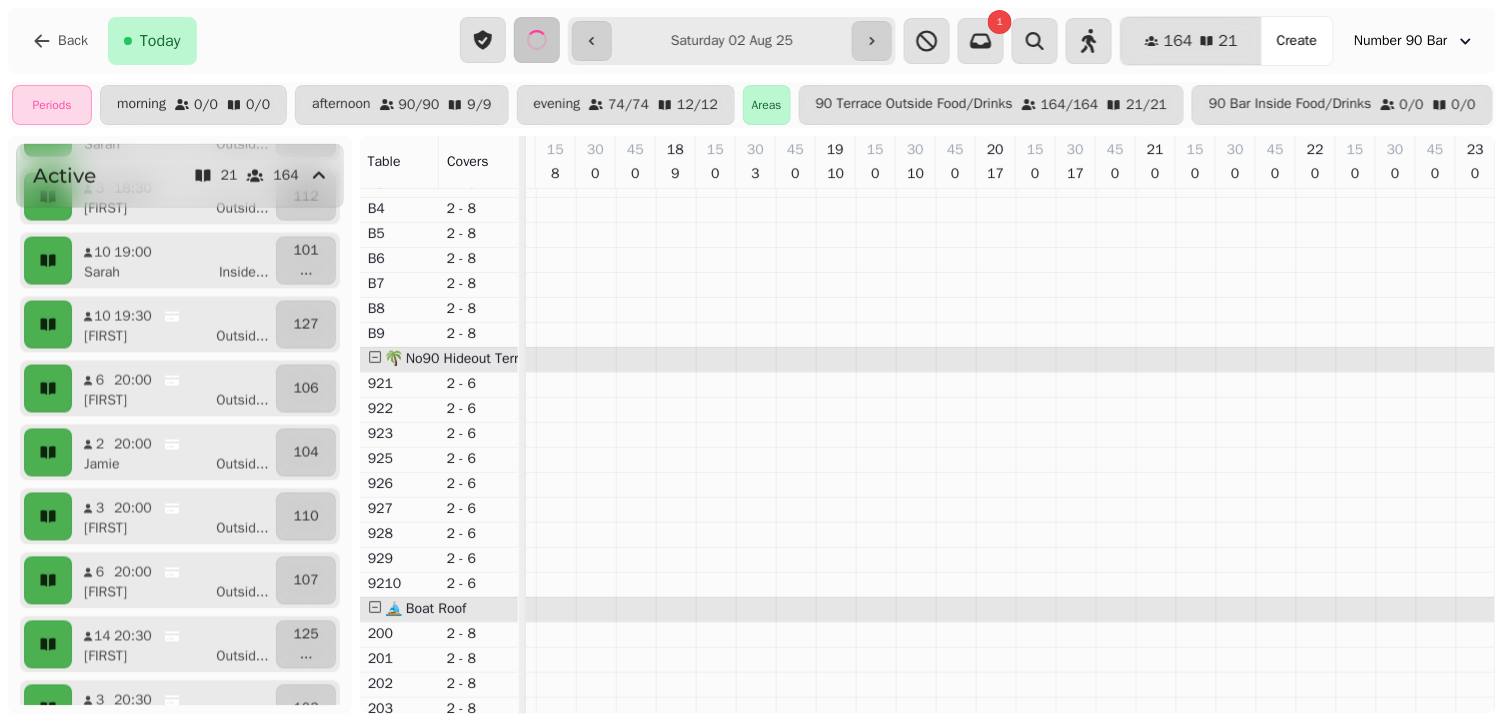 scroll, scrollTop: 1237, scrollLeft: 0, axis: vertical 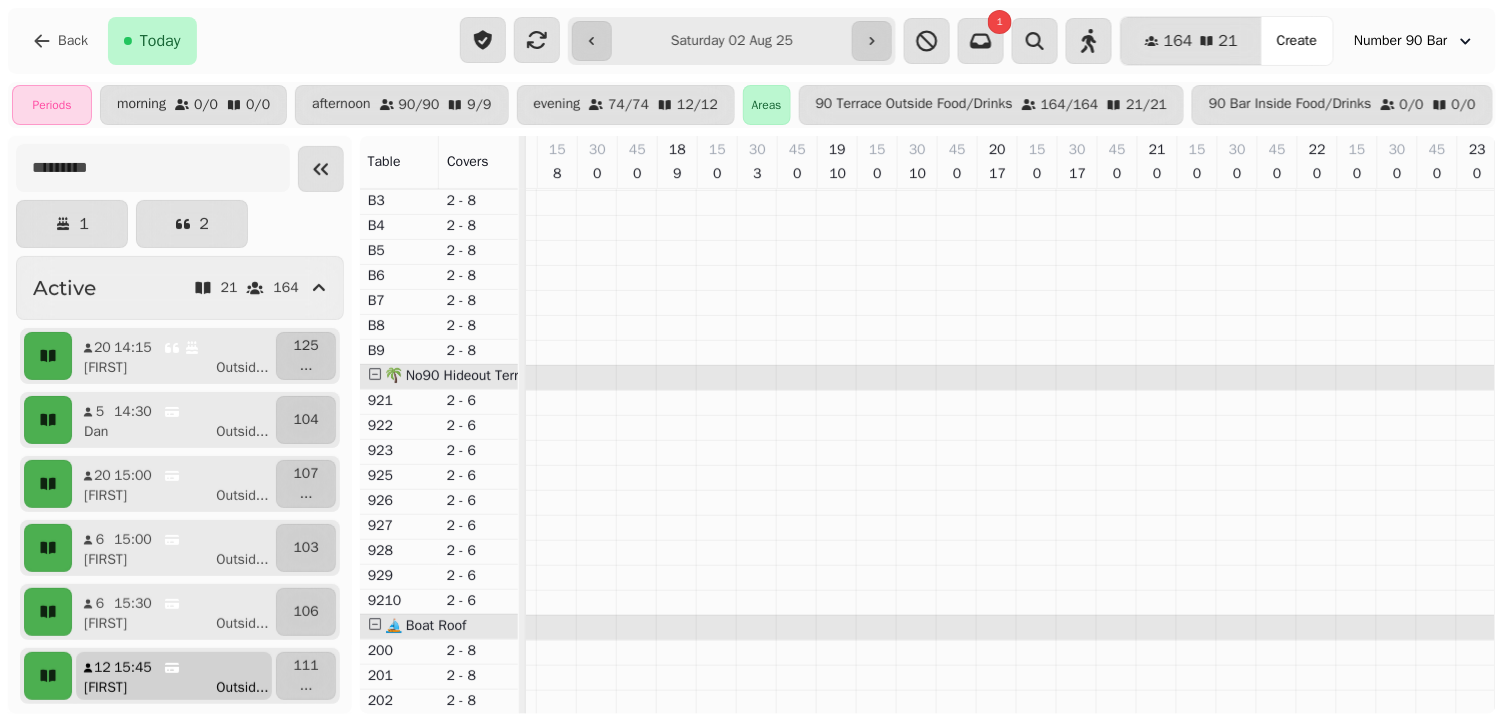 click on "[FIRST] Outsid ..." at bounding box center [182, 688] 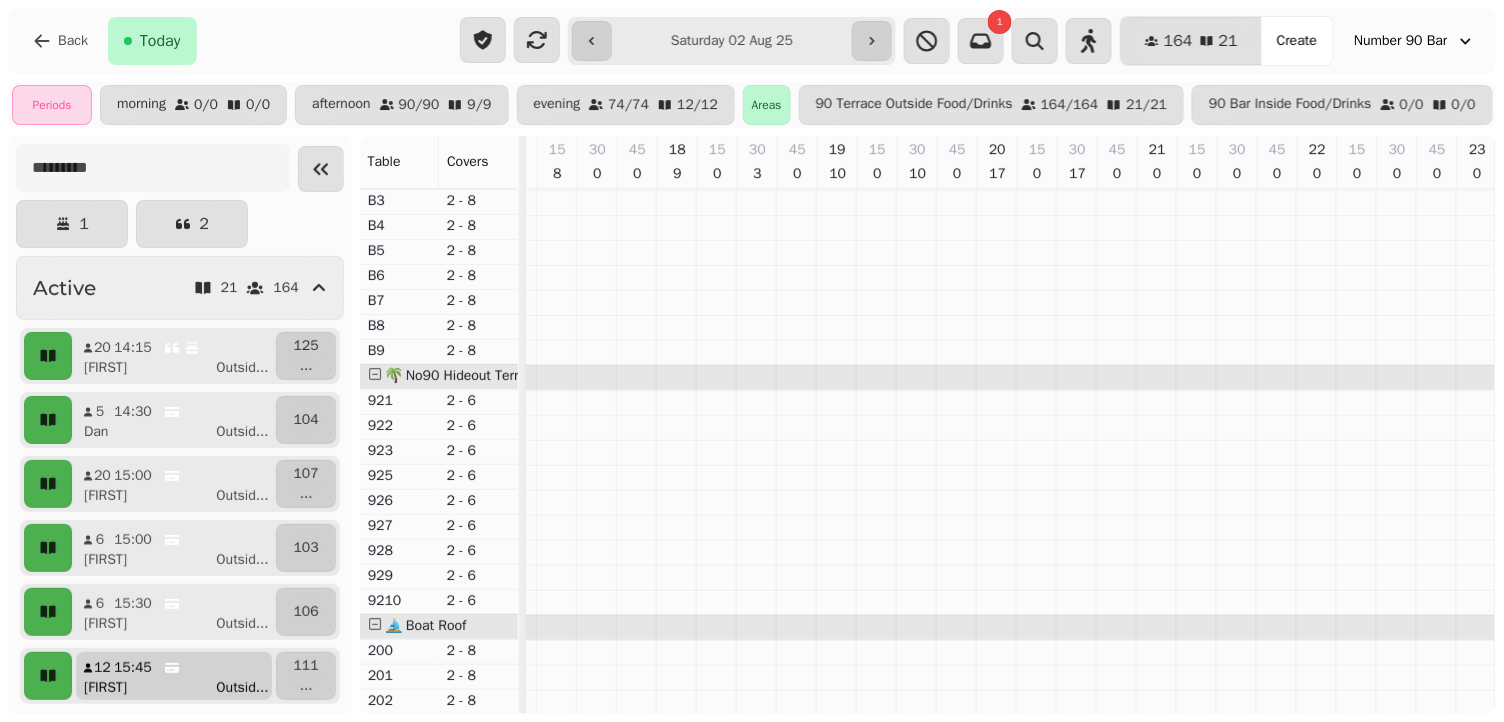 select on "**" 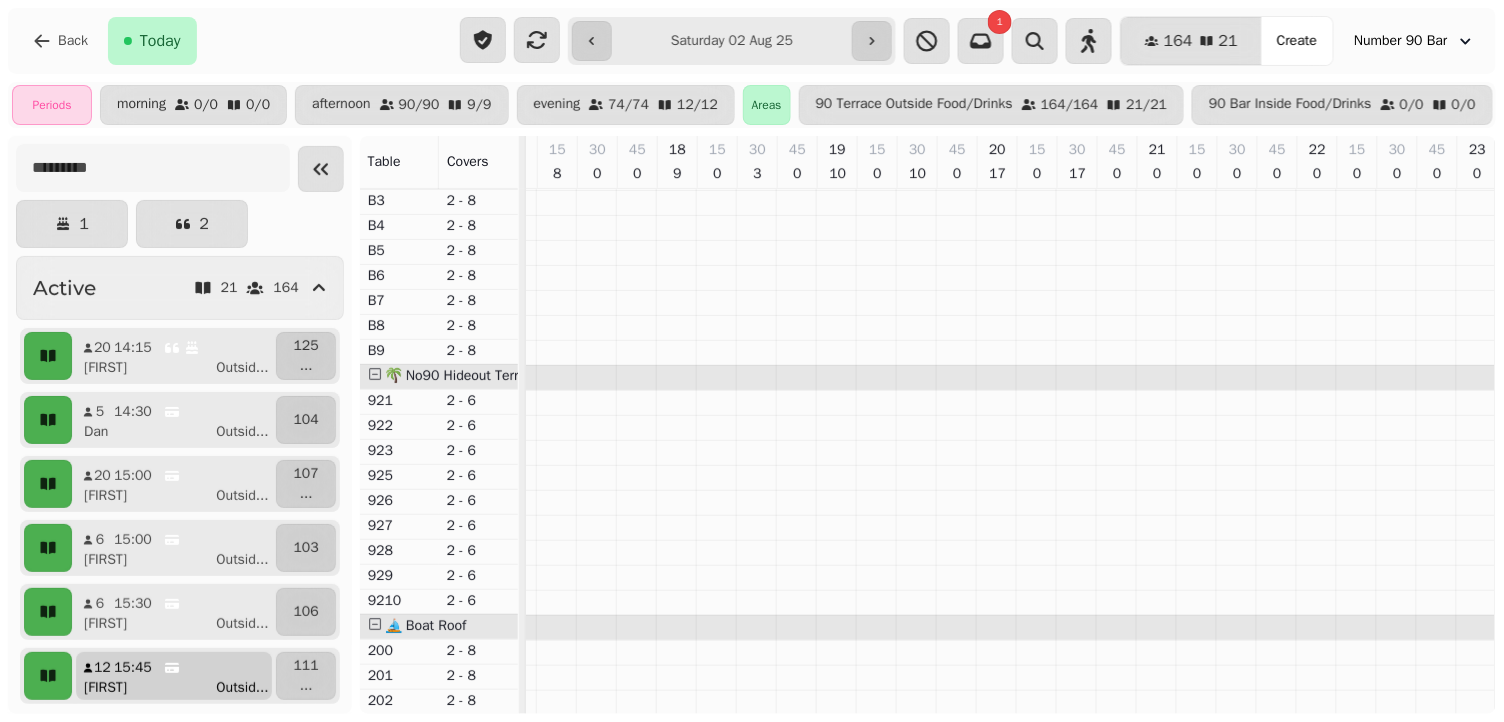 select on "*****" 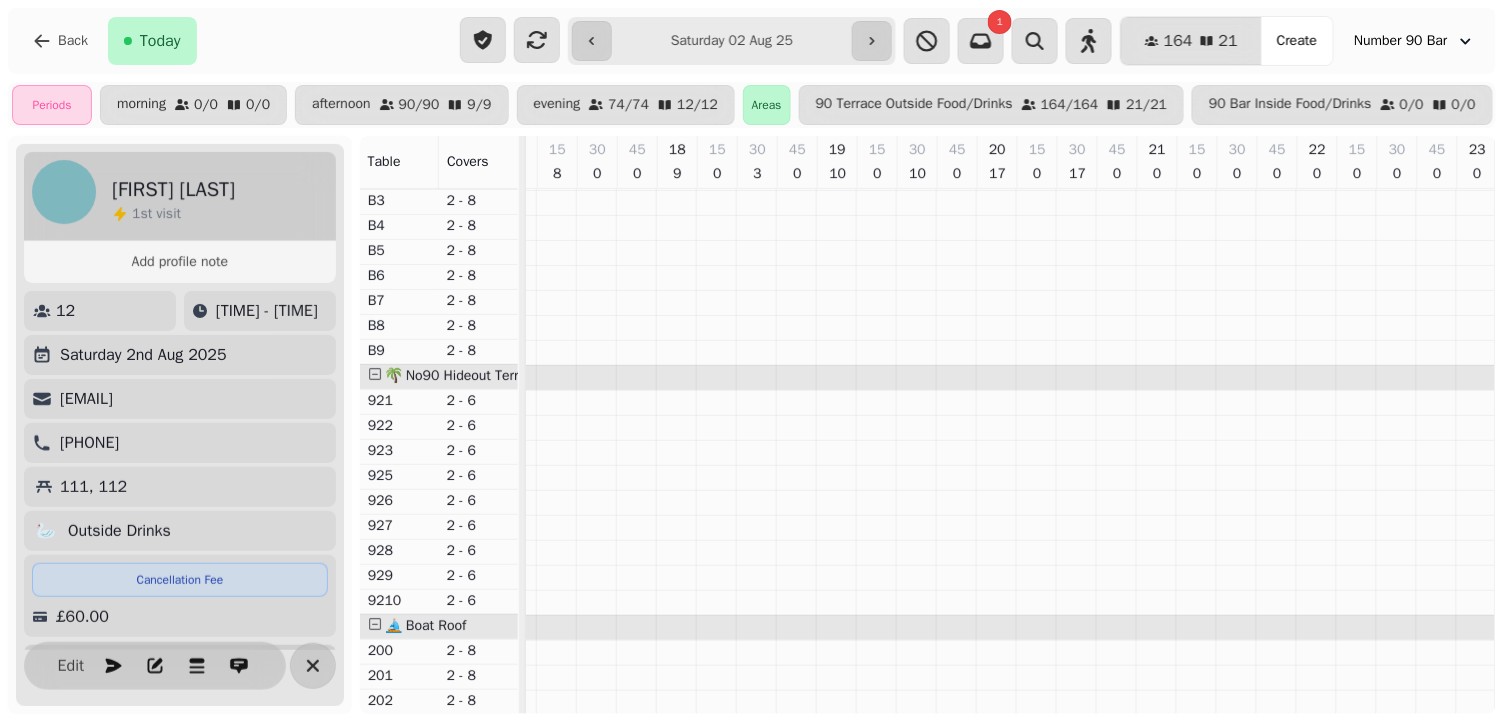 scroll, scrollTop: 1220, scrollLeft: 0, axis: vertical 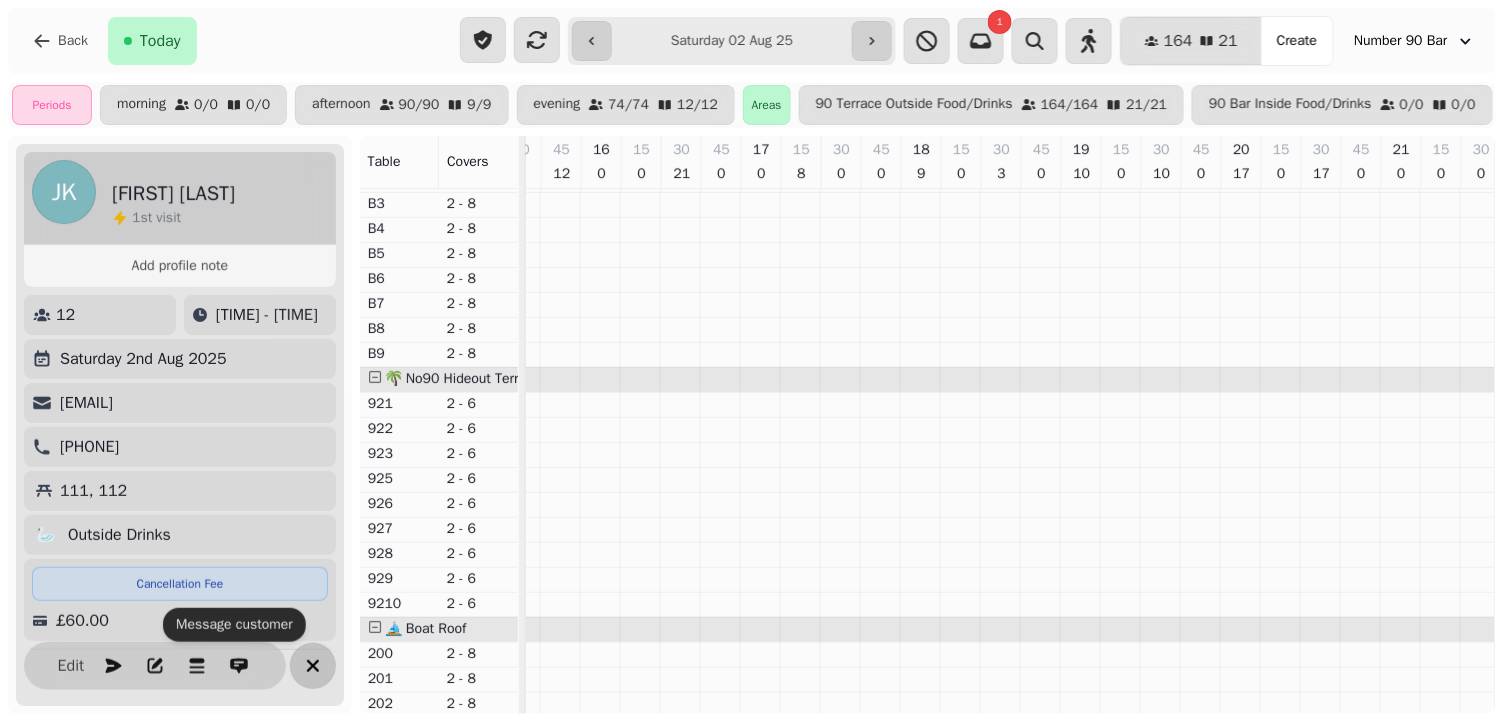 click 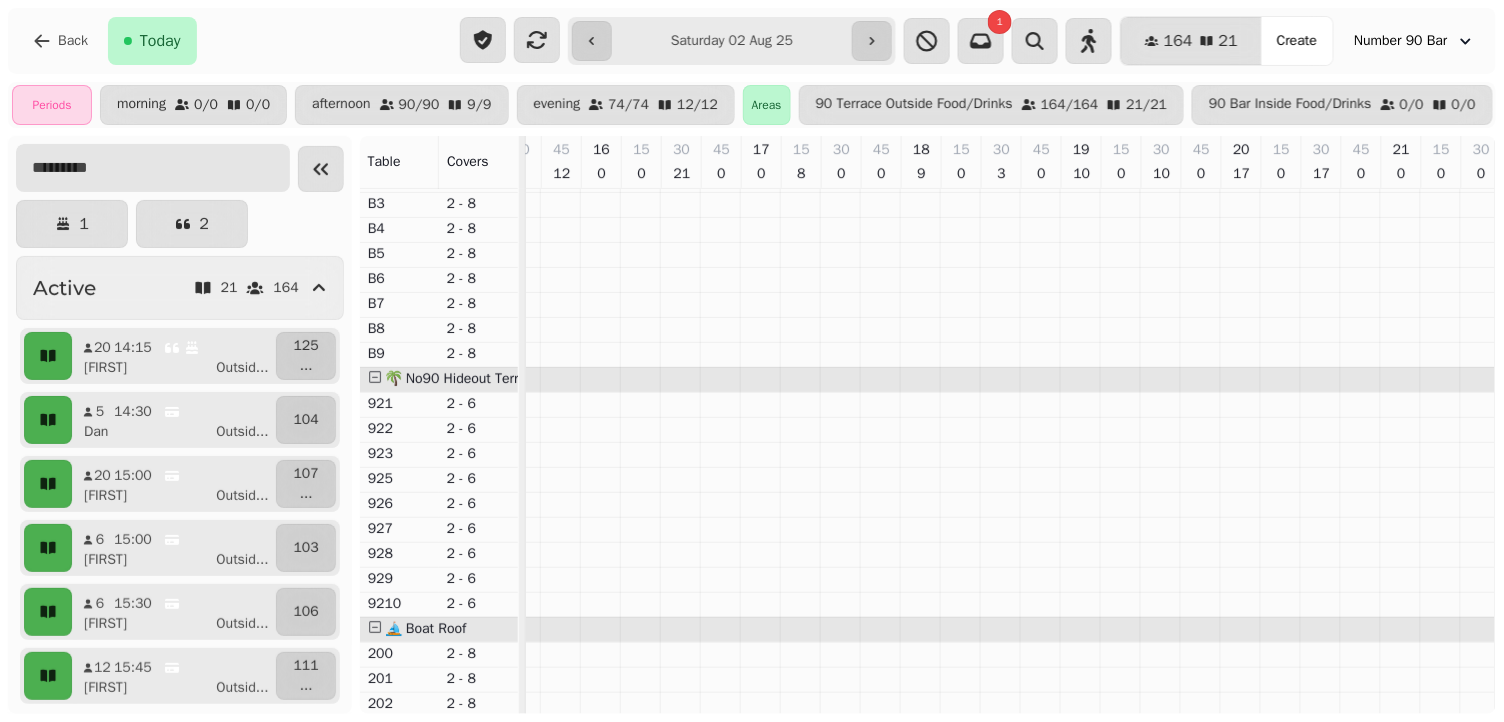 click at bounding box center (153, 168) 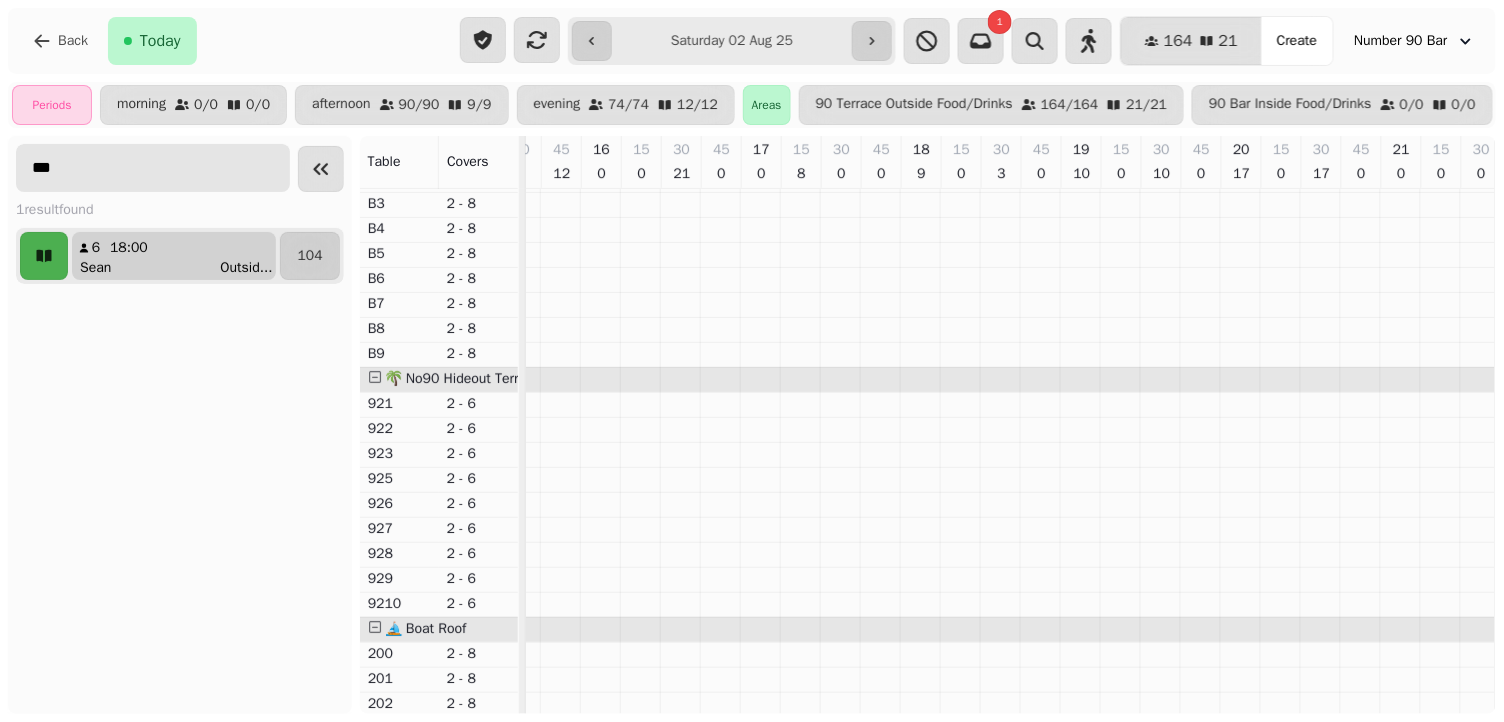 type on "***" 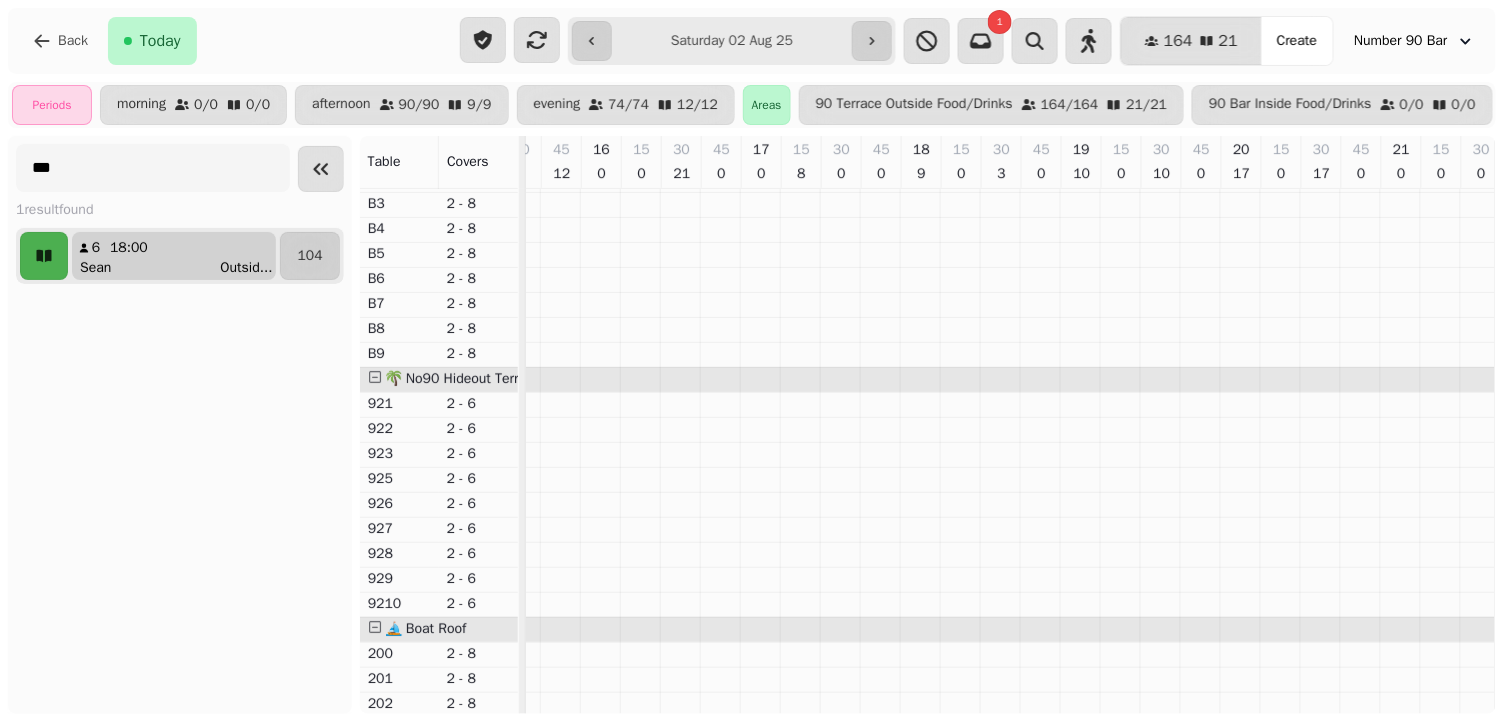 click on "[FIRST] Outsid ..." at bounding box center [182, 268] 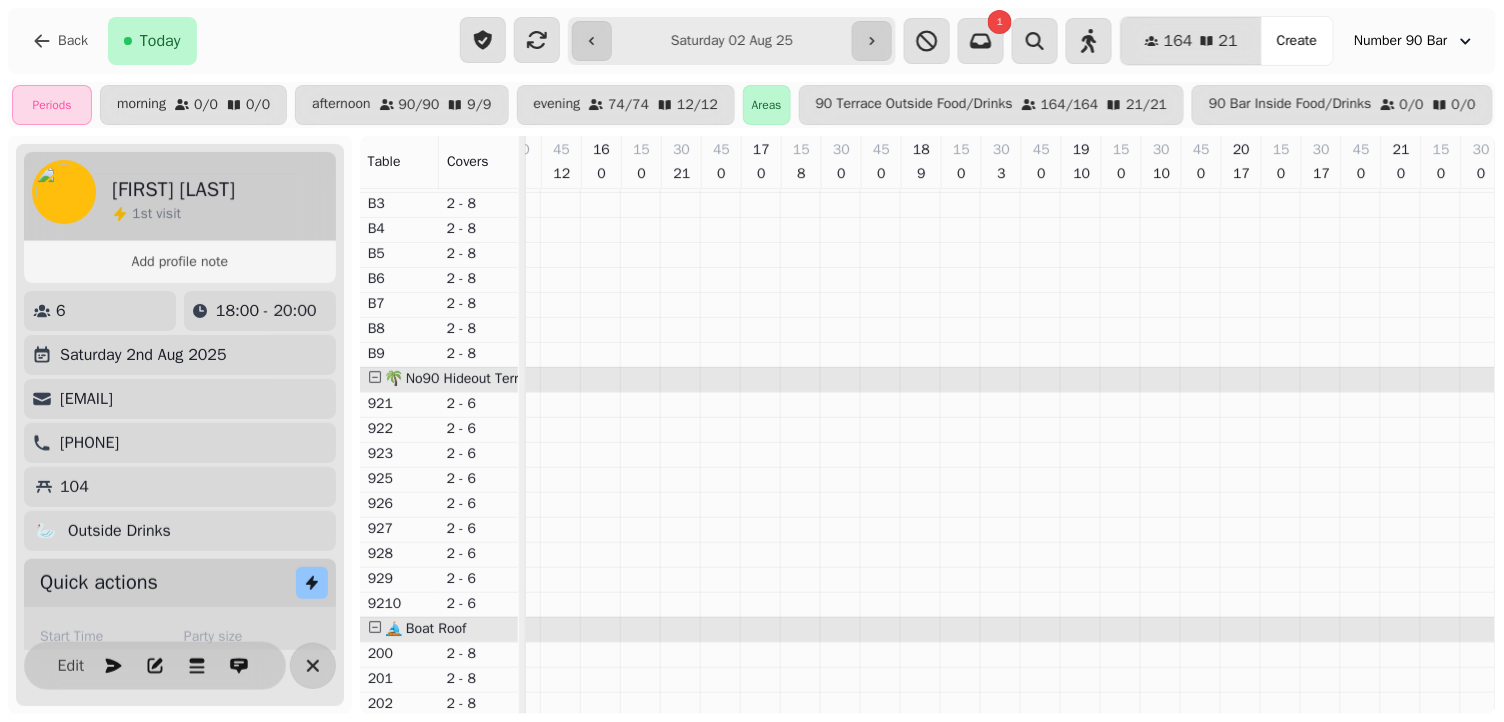 scroll, scrollTop: 0, scrollLeft: 830, axis: horizontal 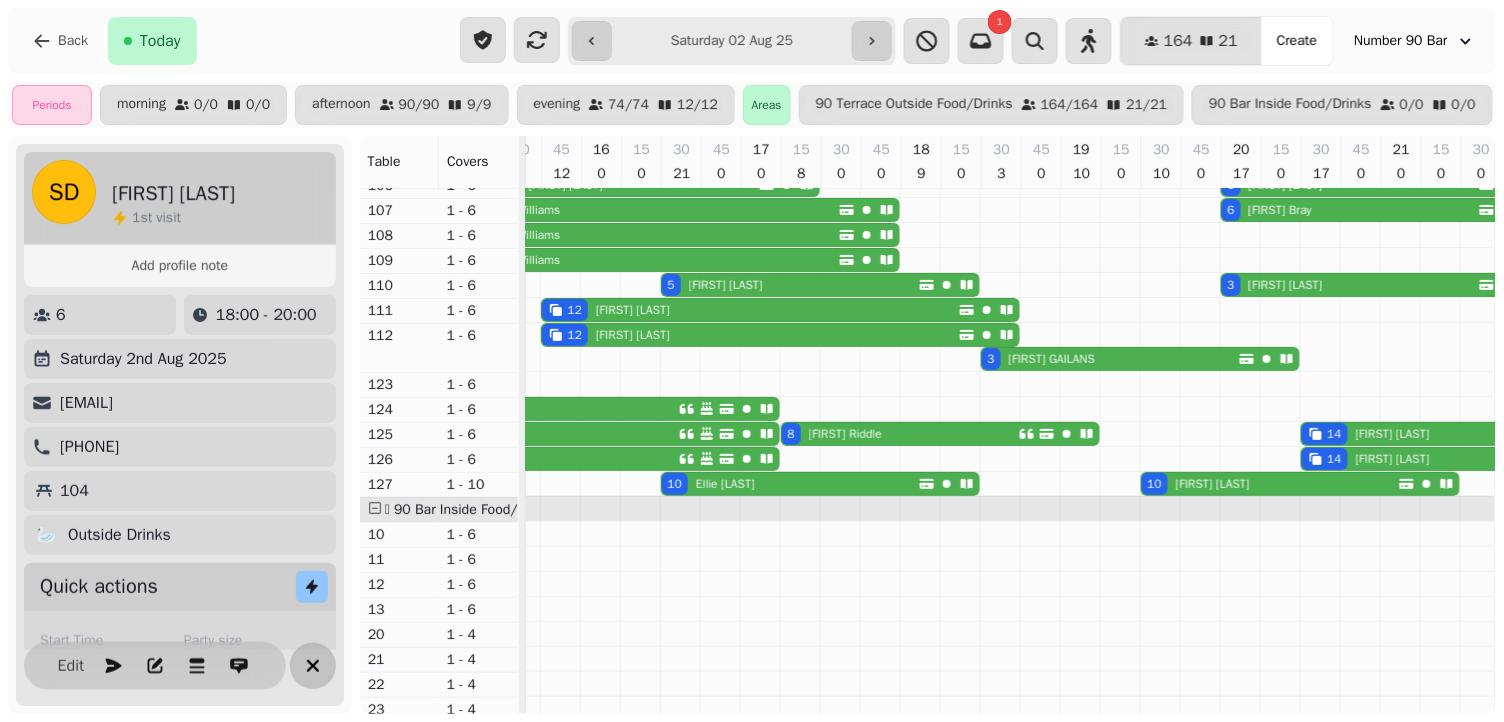 click at bounding box center (313, 666) 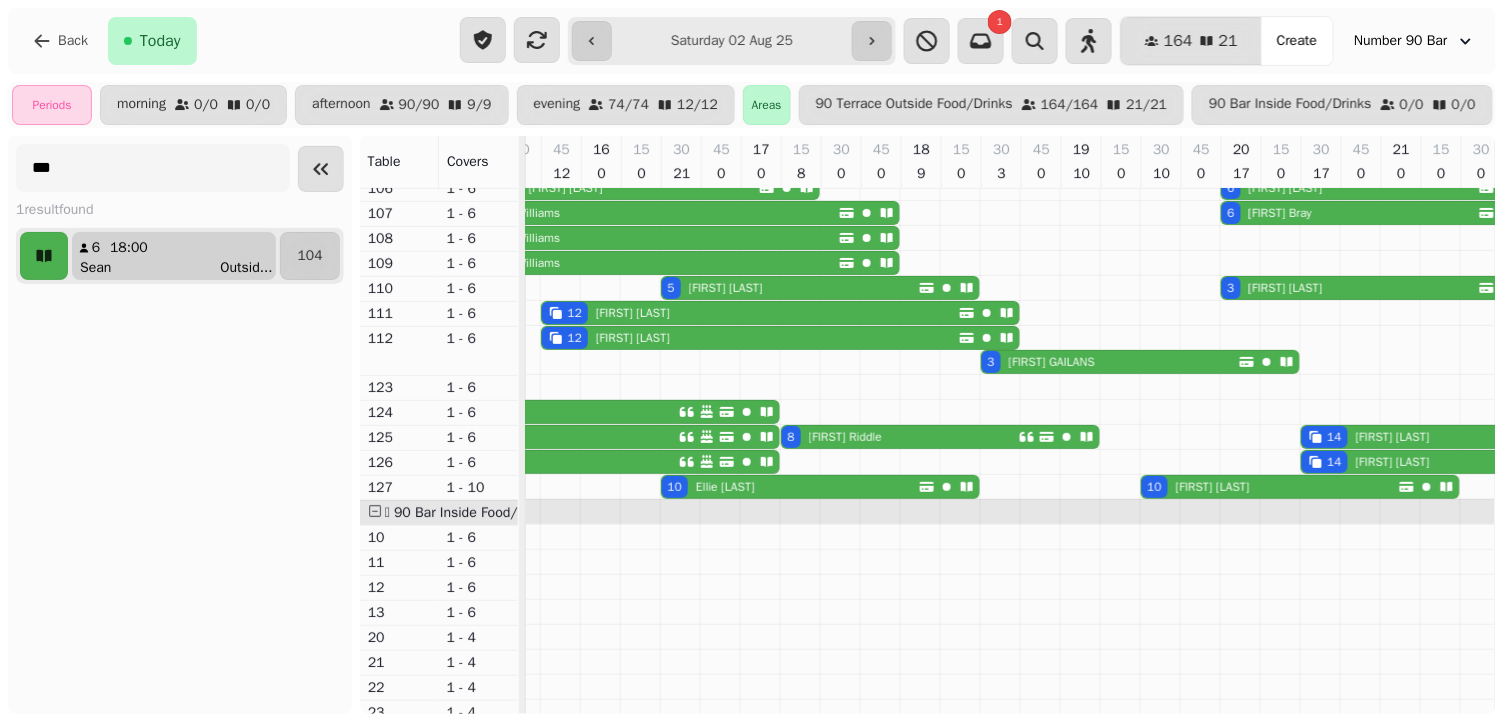 click on "[FIRST] Outsid ..." at bounding box center [182, 268] 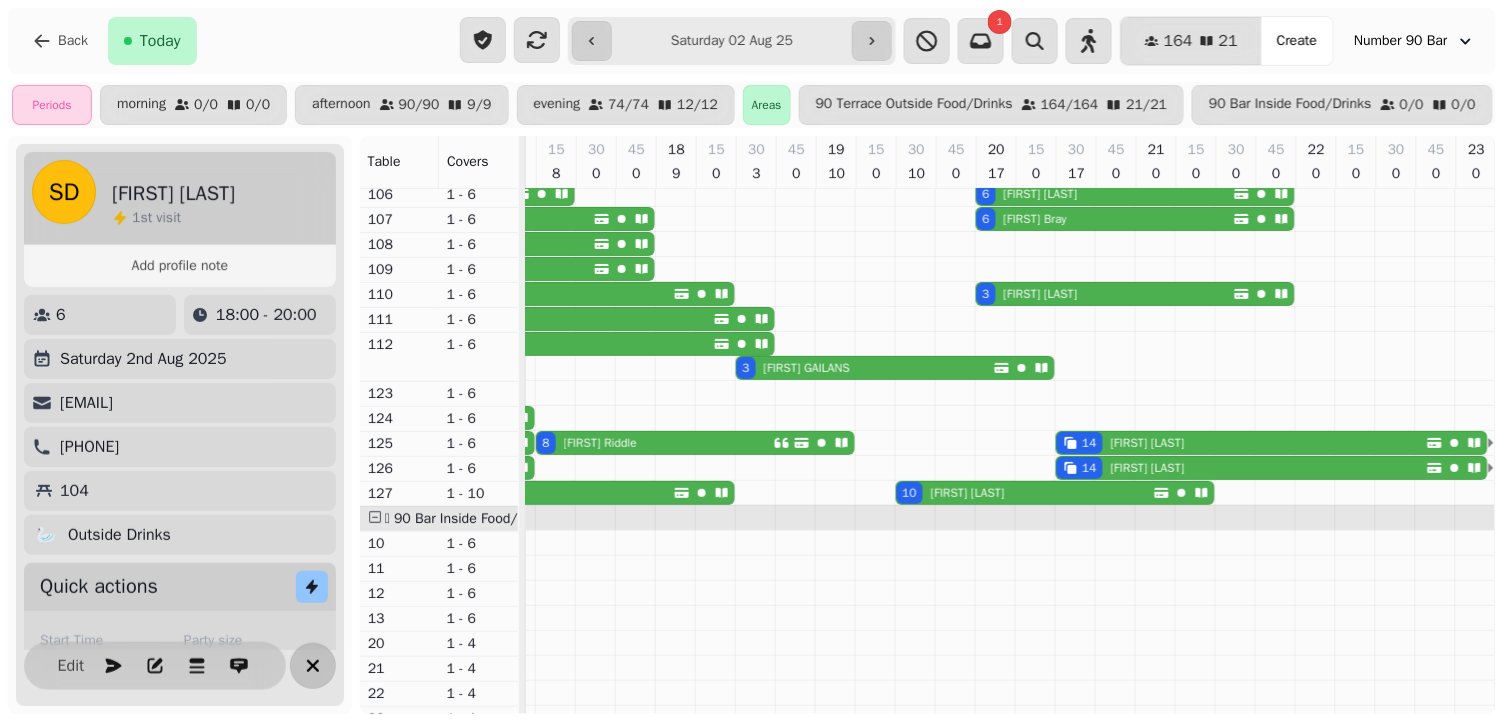 click 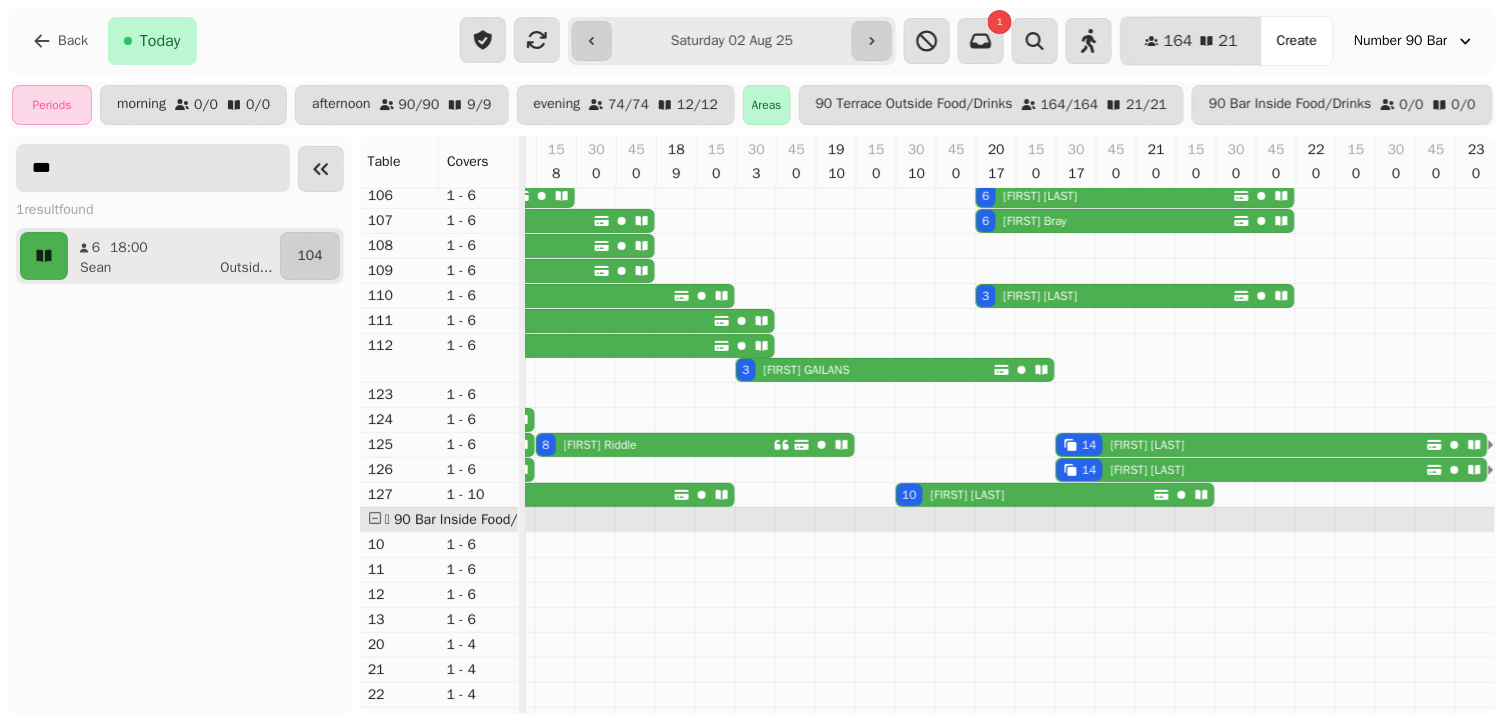 click on "***" at bounding box center (153, 168) 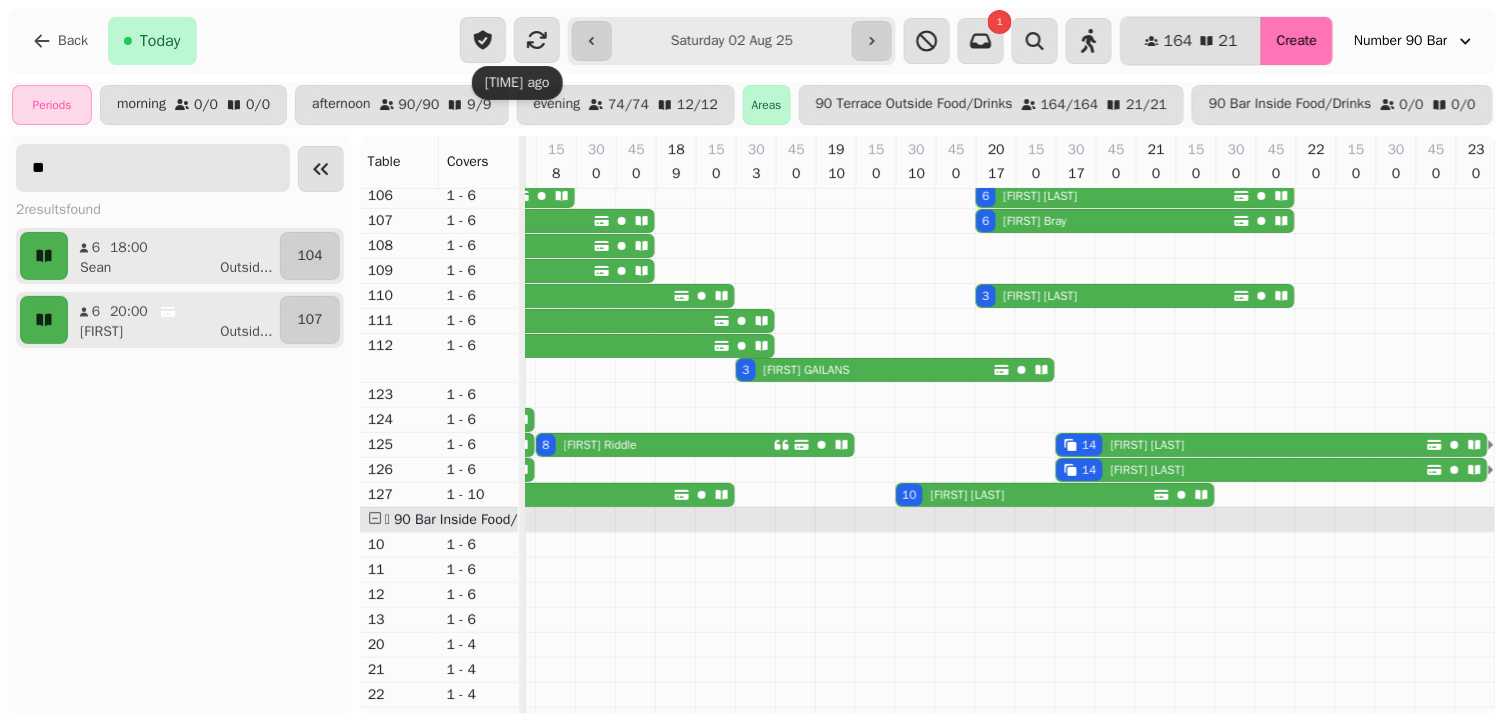 type on "**" 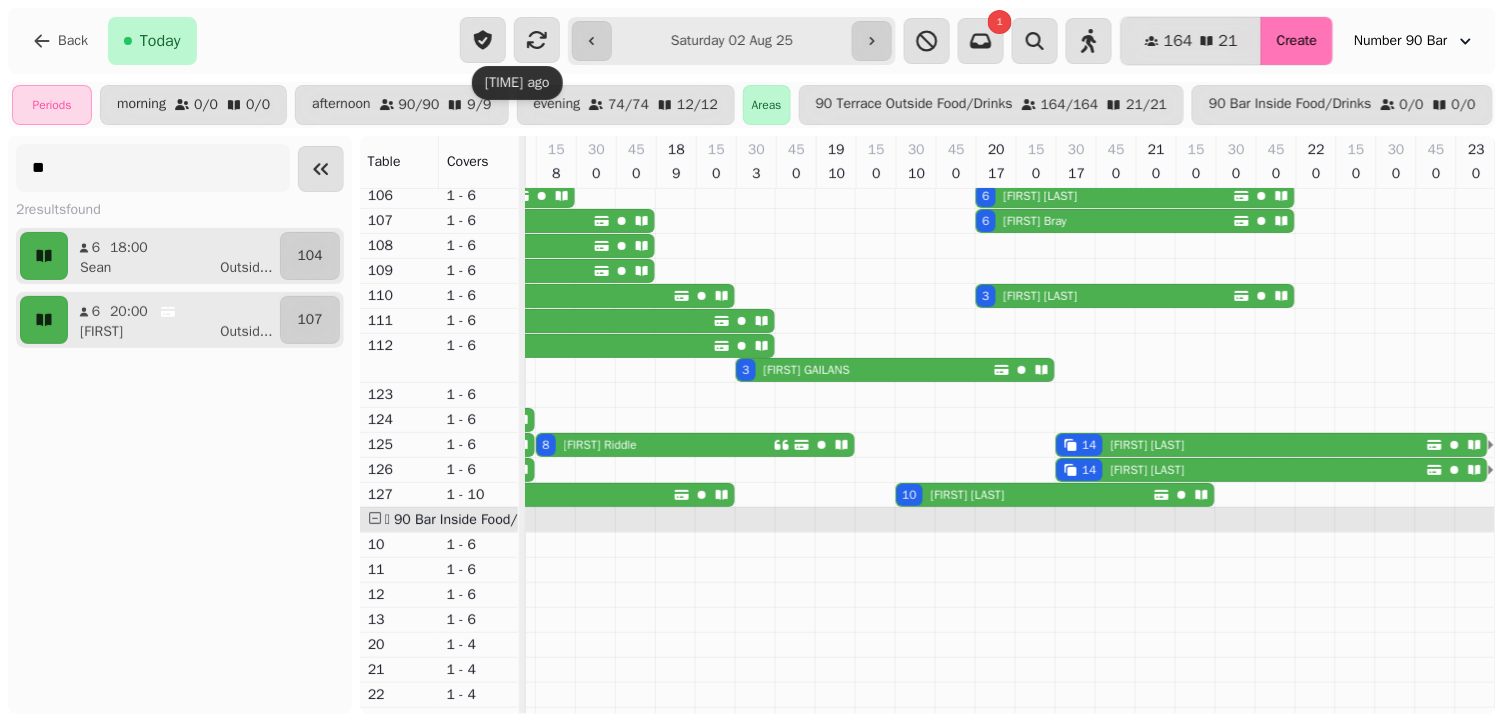 click on "Create" at bounding box center (1297, 41) 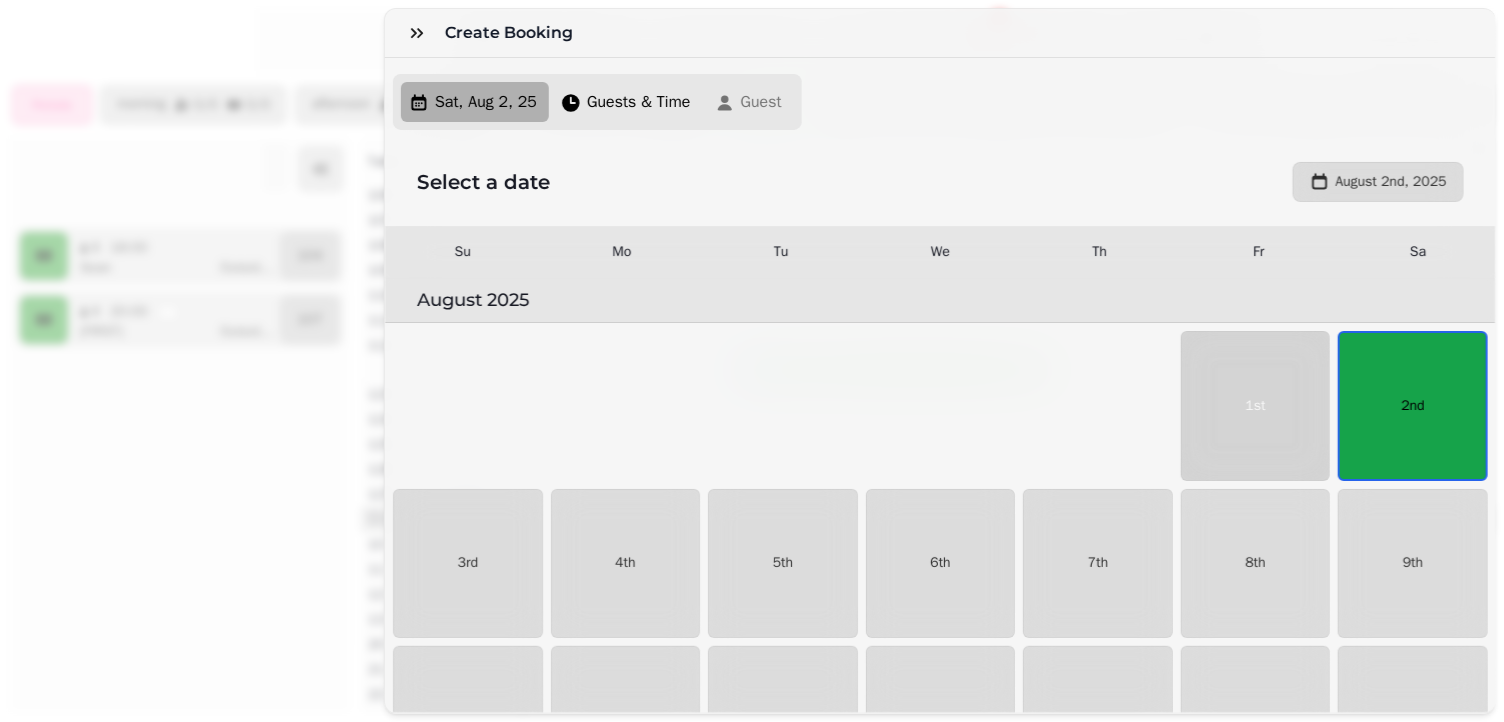 click on "2nd" at bounding box center (1413, 406) 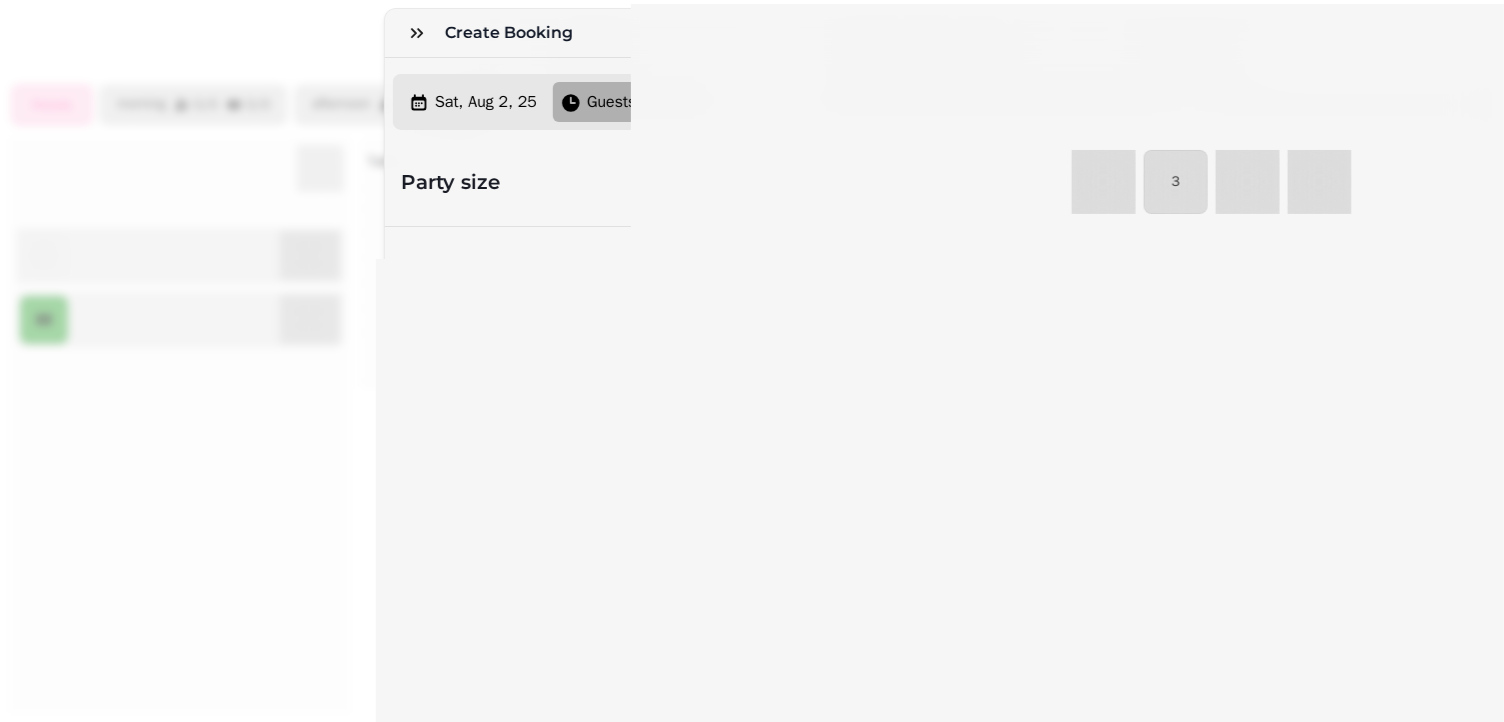 select on "****" 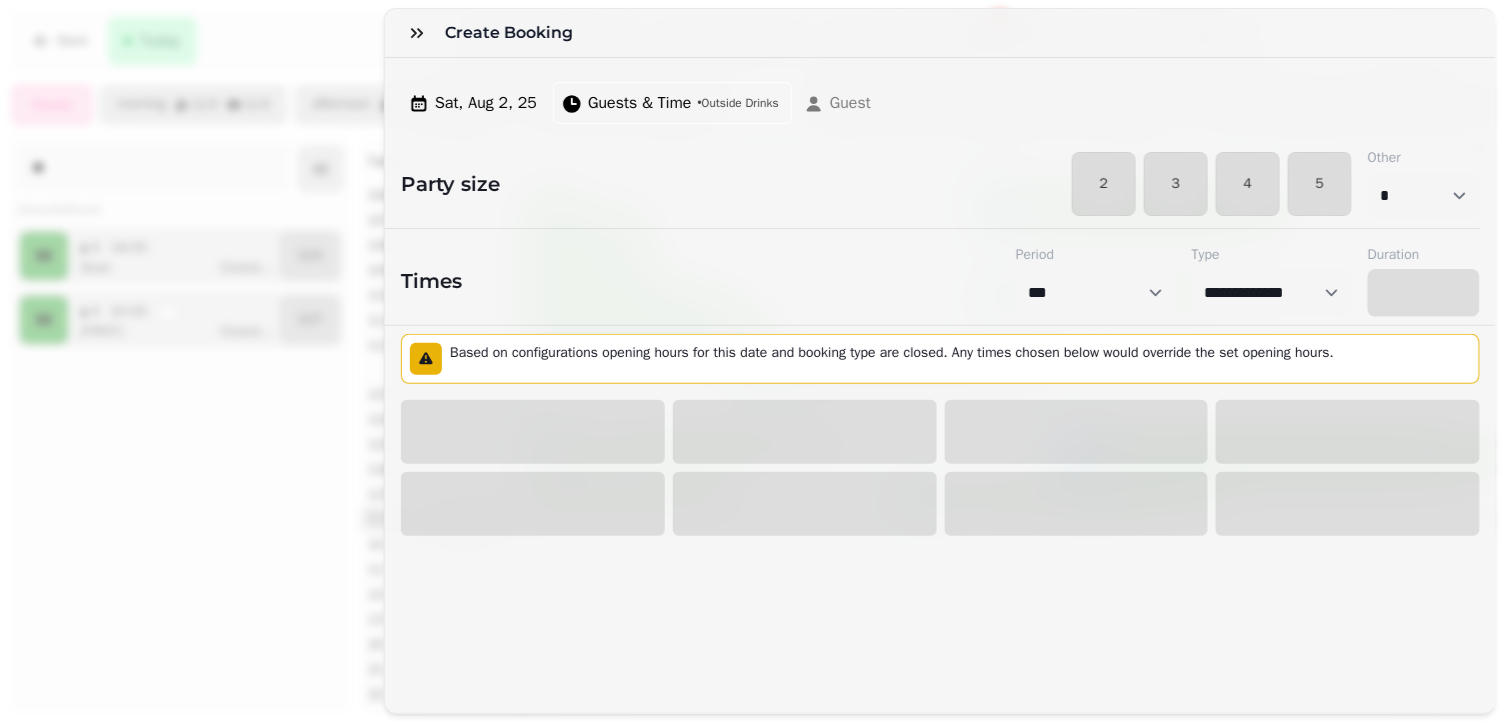 select on "****" 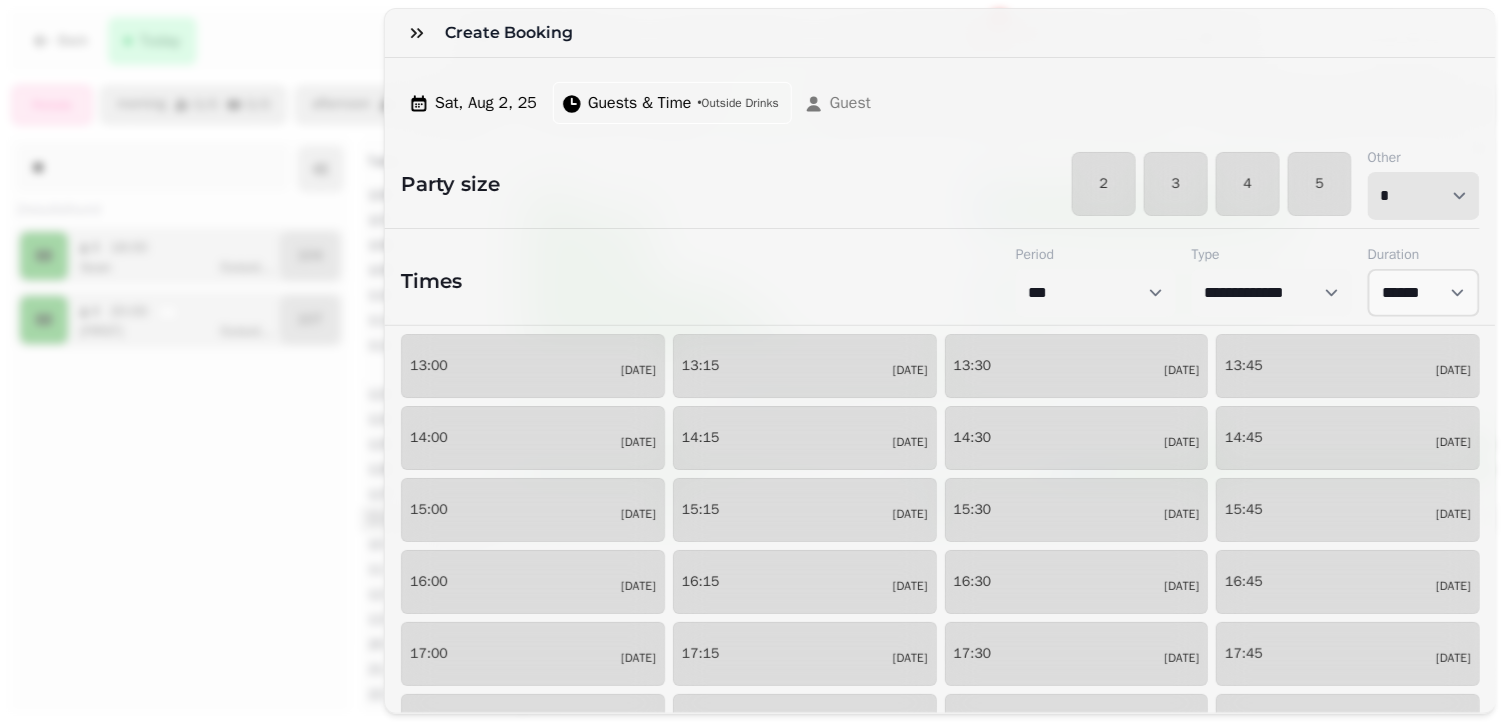 select on "*" 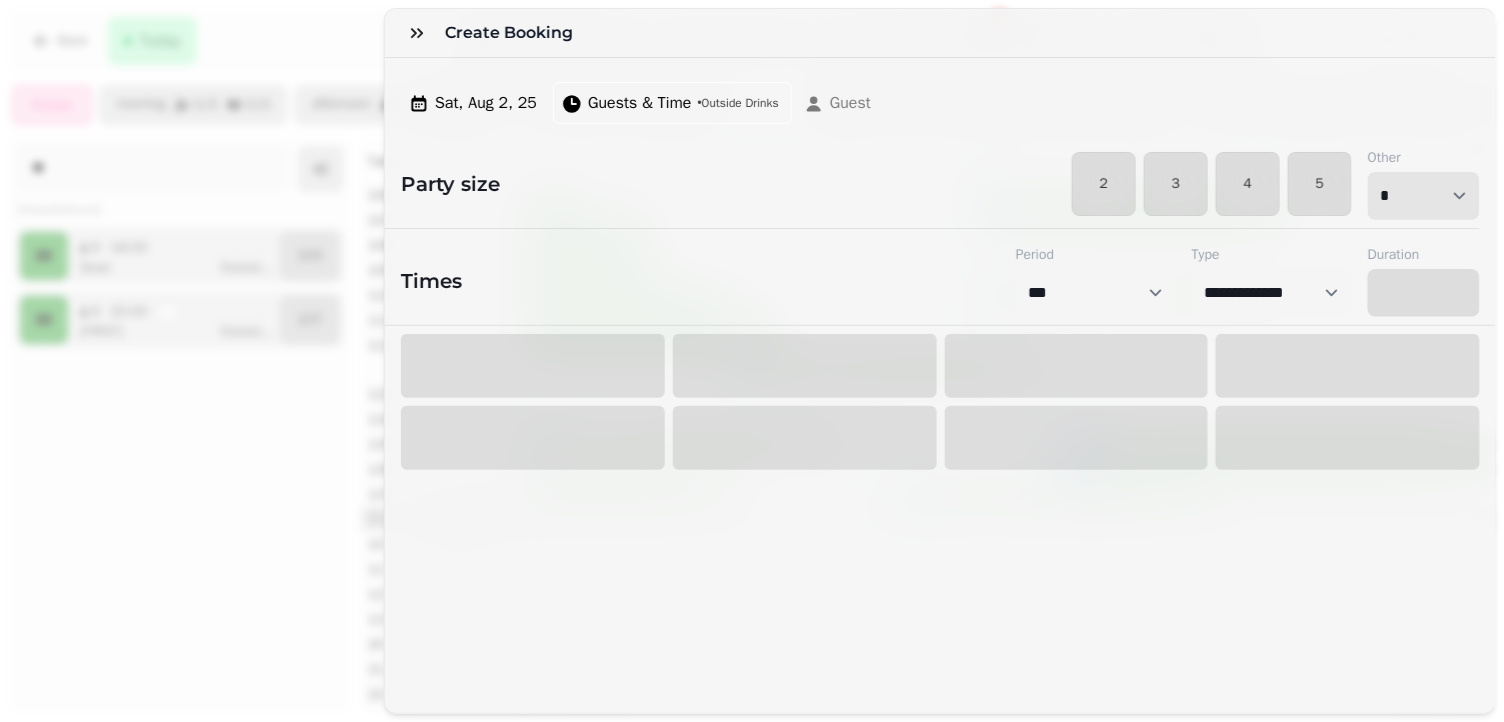select on "****" 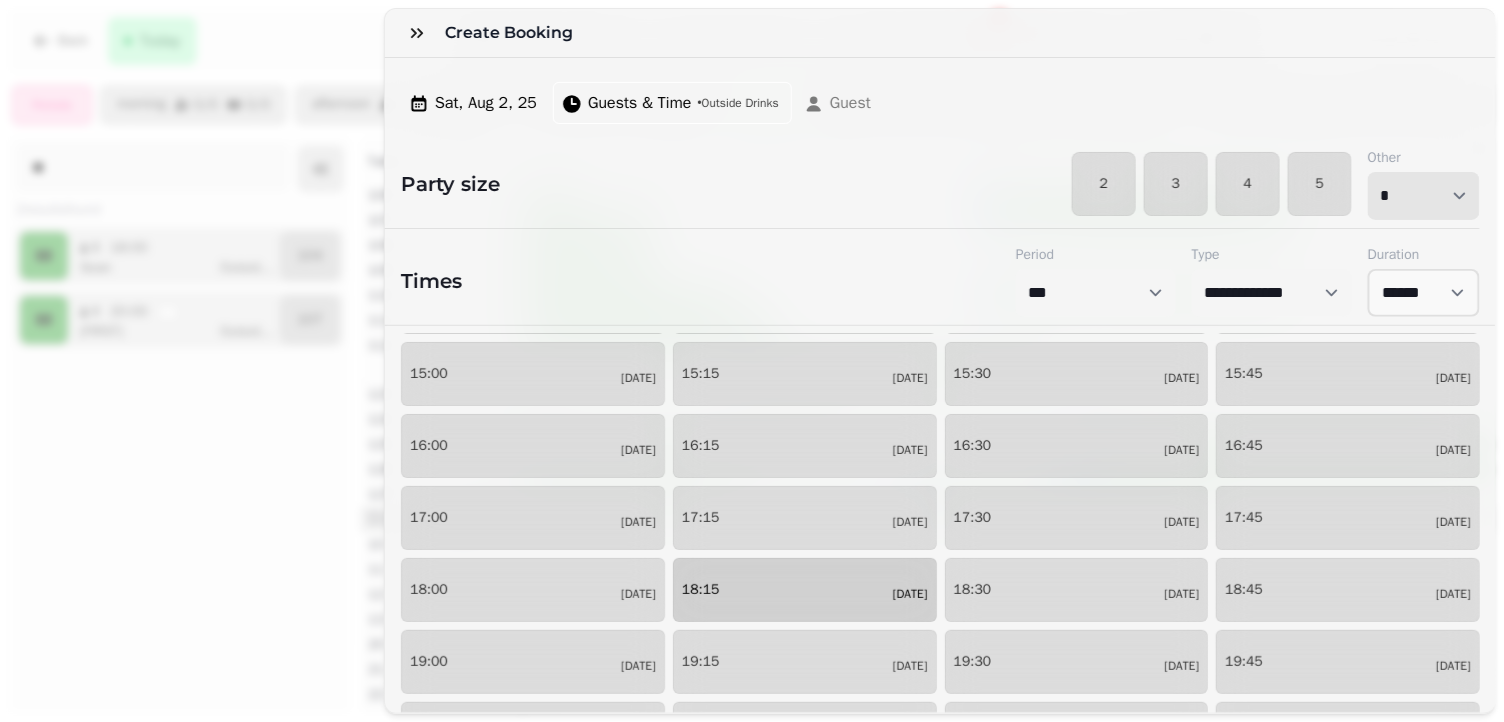 scroll, scrollTop: 169, scrollLeft: 0, axis: vertical 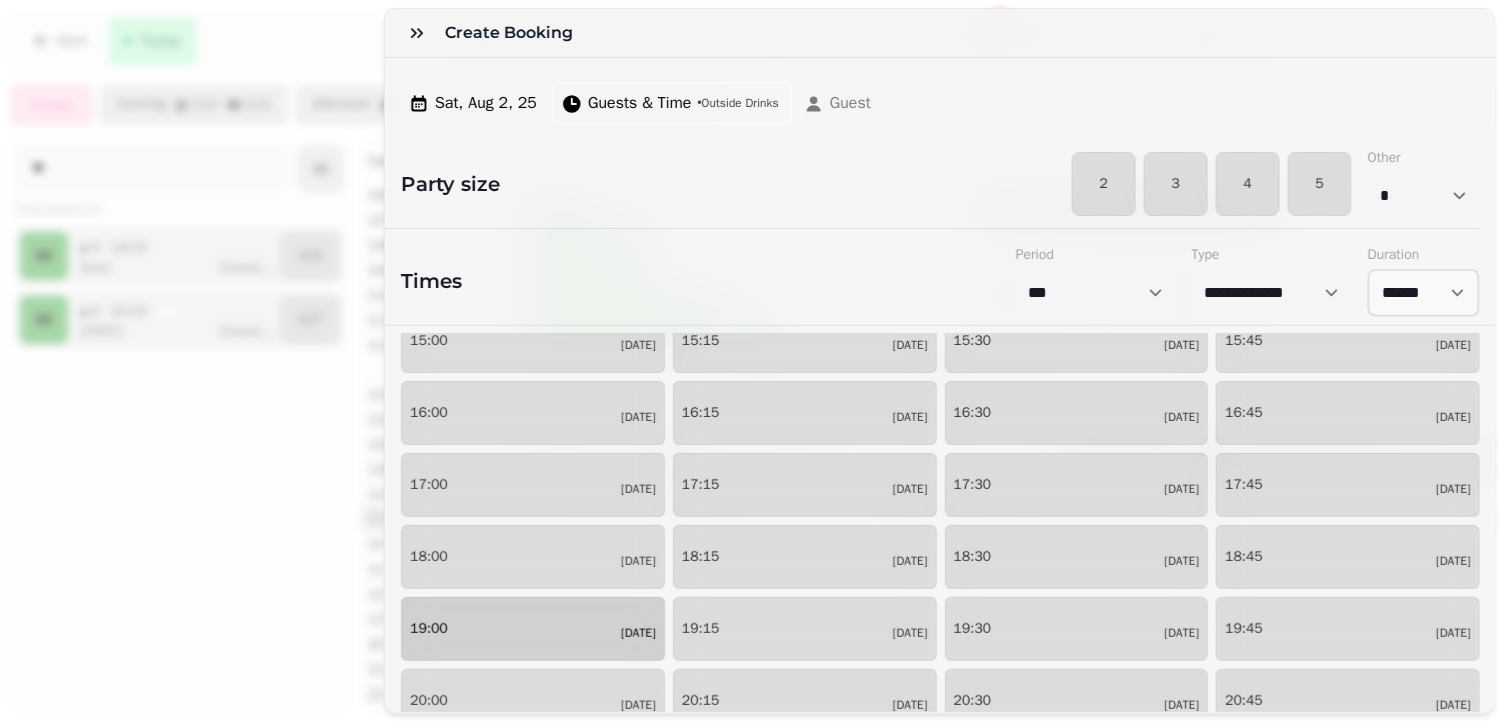 click on "[TIME] [DATE]" at bounding box center [533, 629] 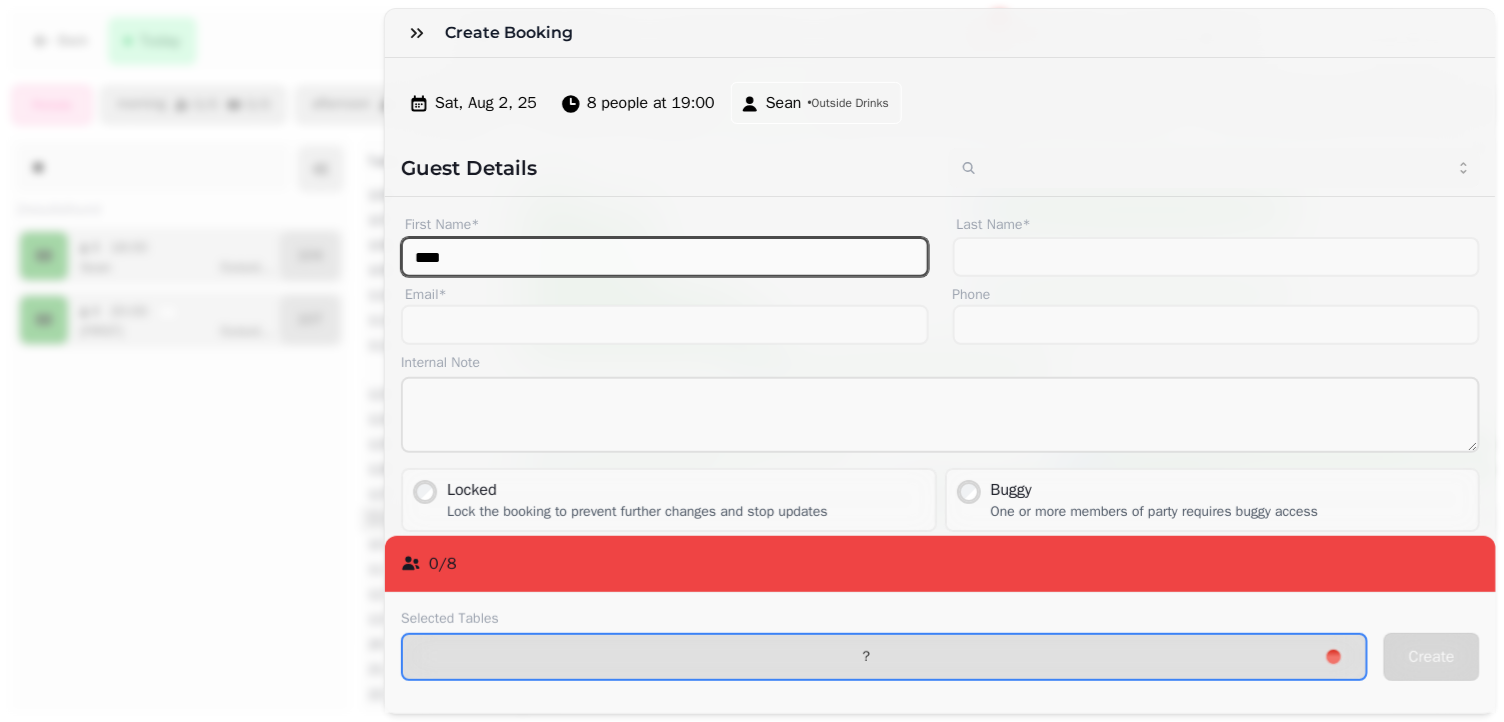 type on "****" 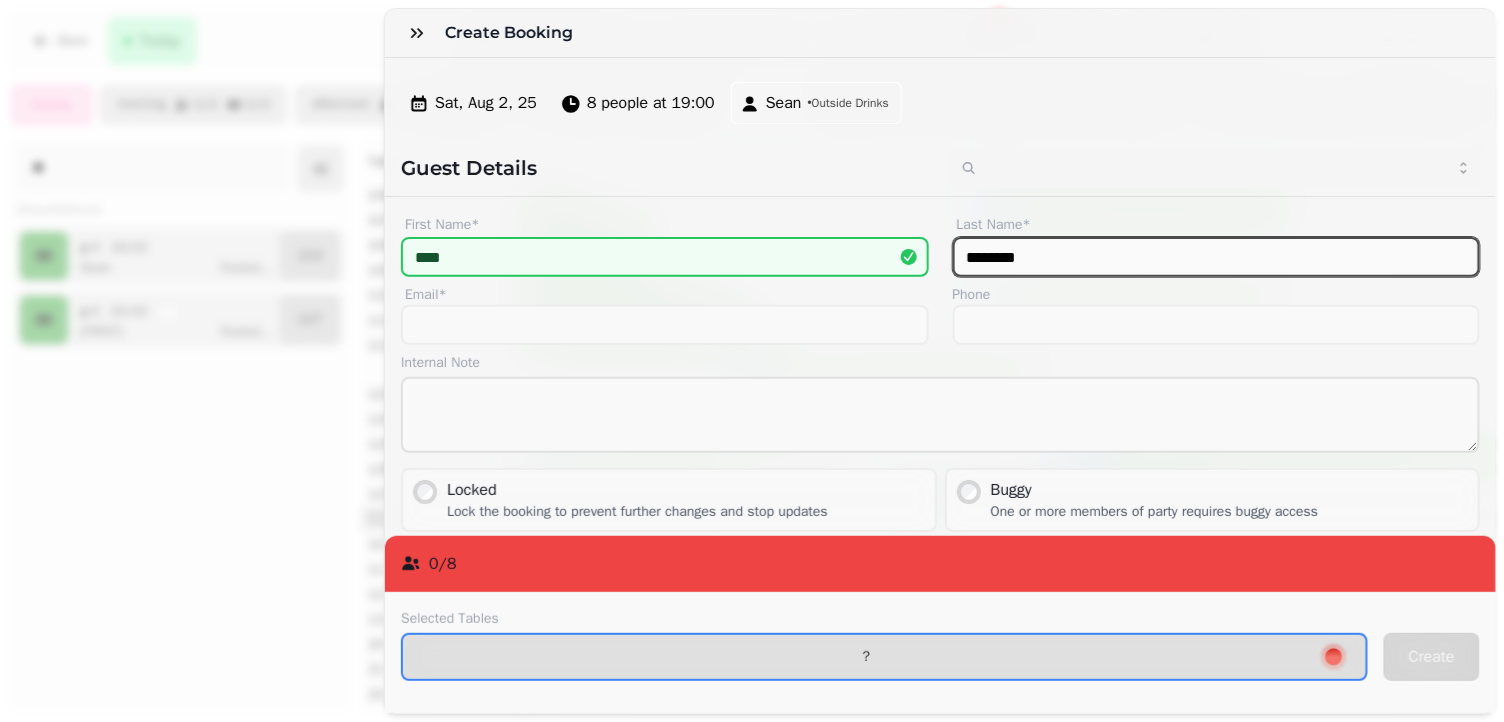 type on "********" 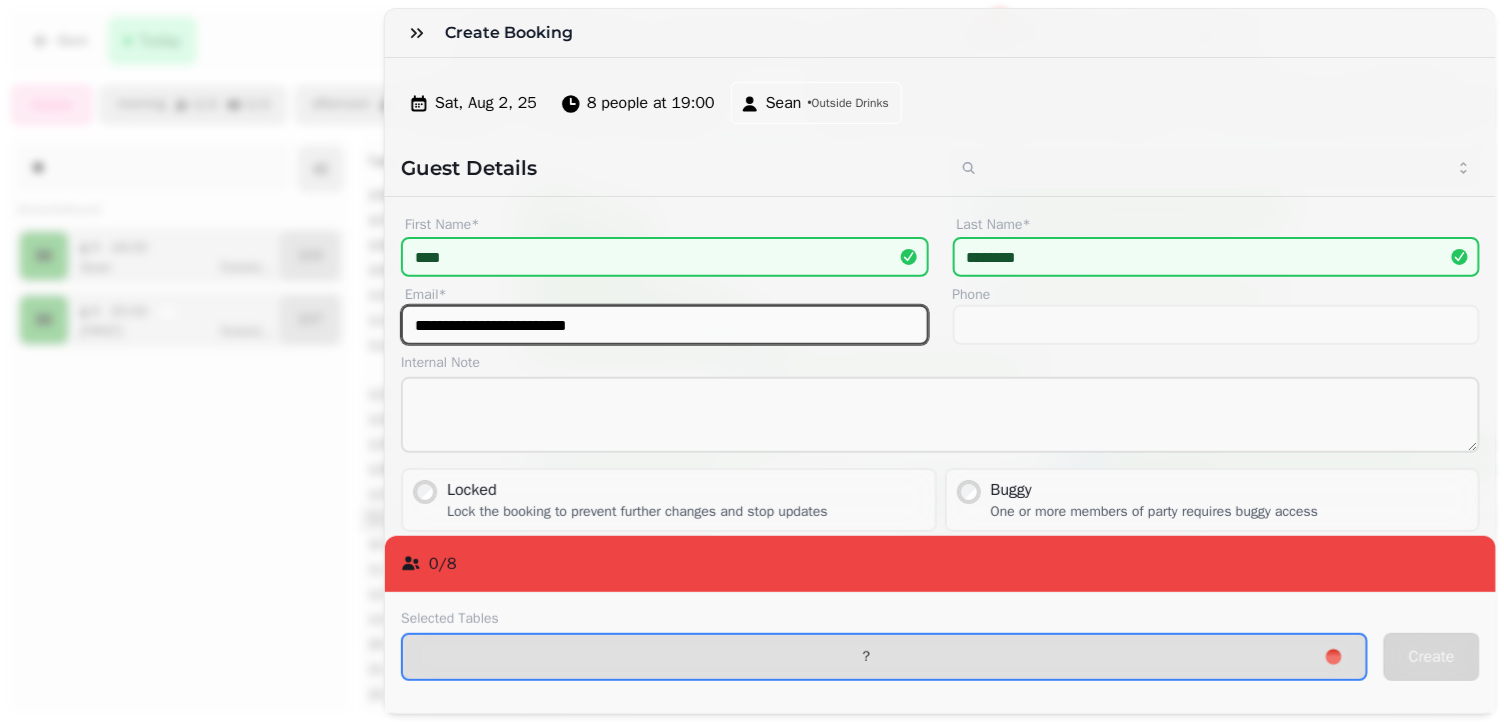 type on "**********" 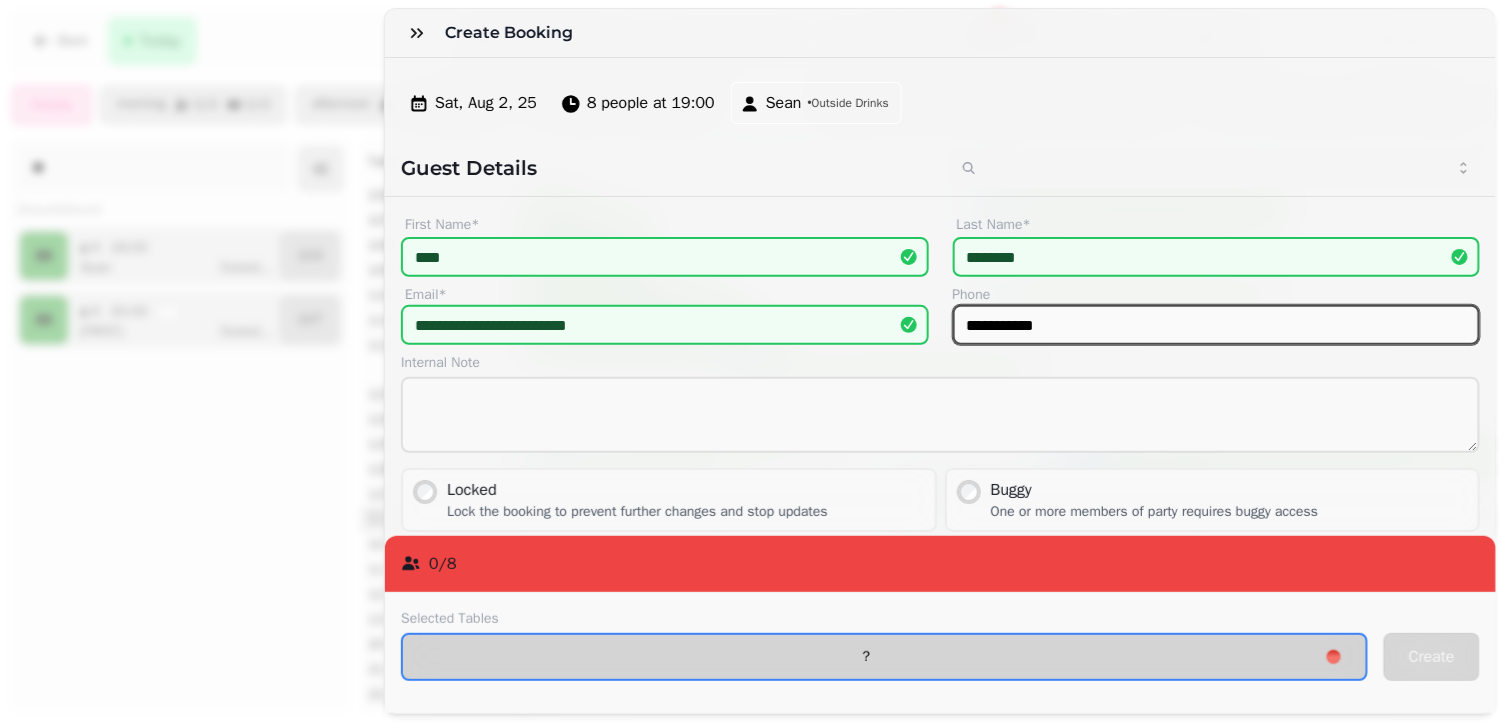 type on "**********" 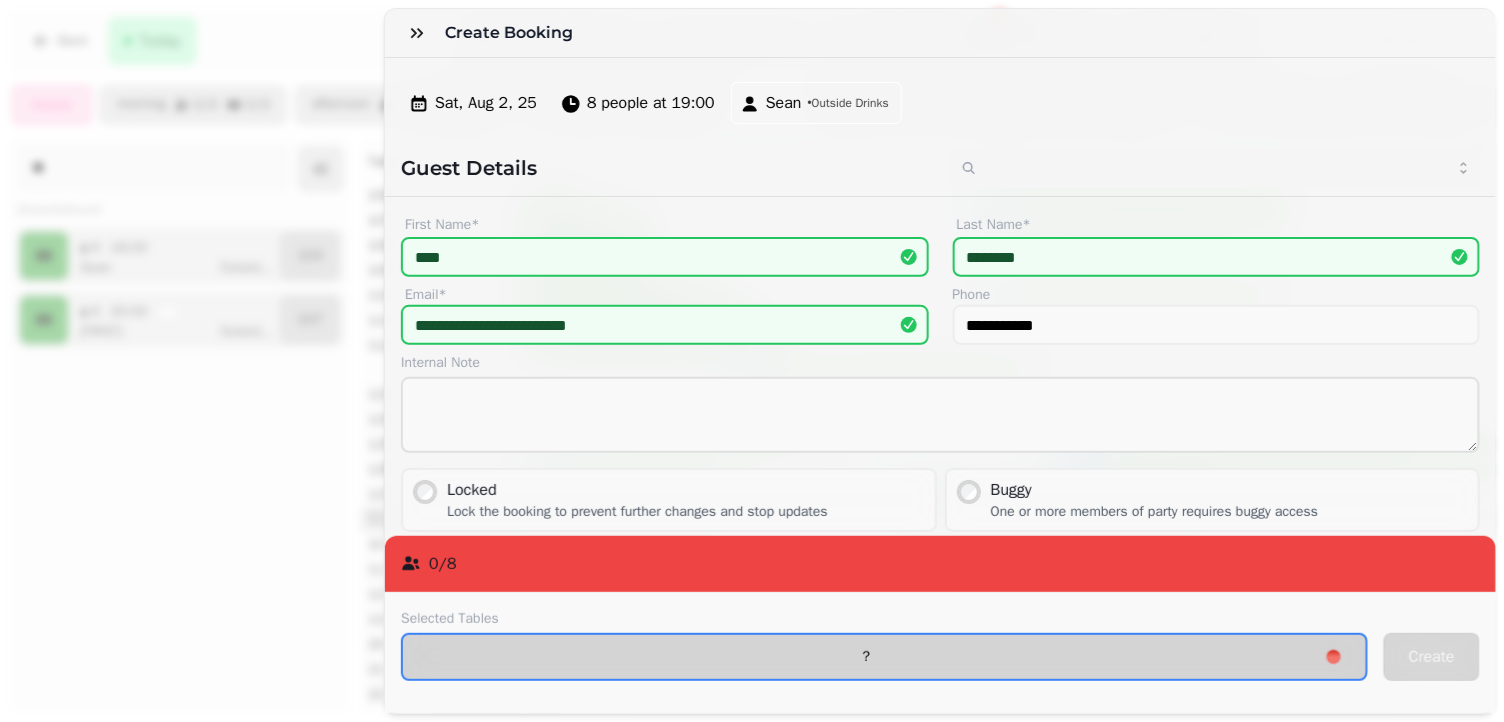 click on "?" at bounding box center [884, 657] 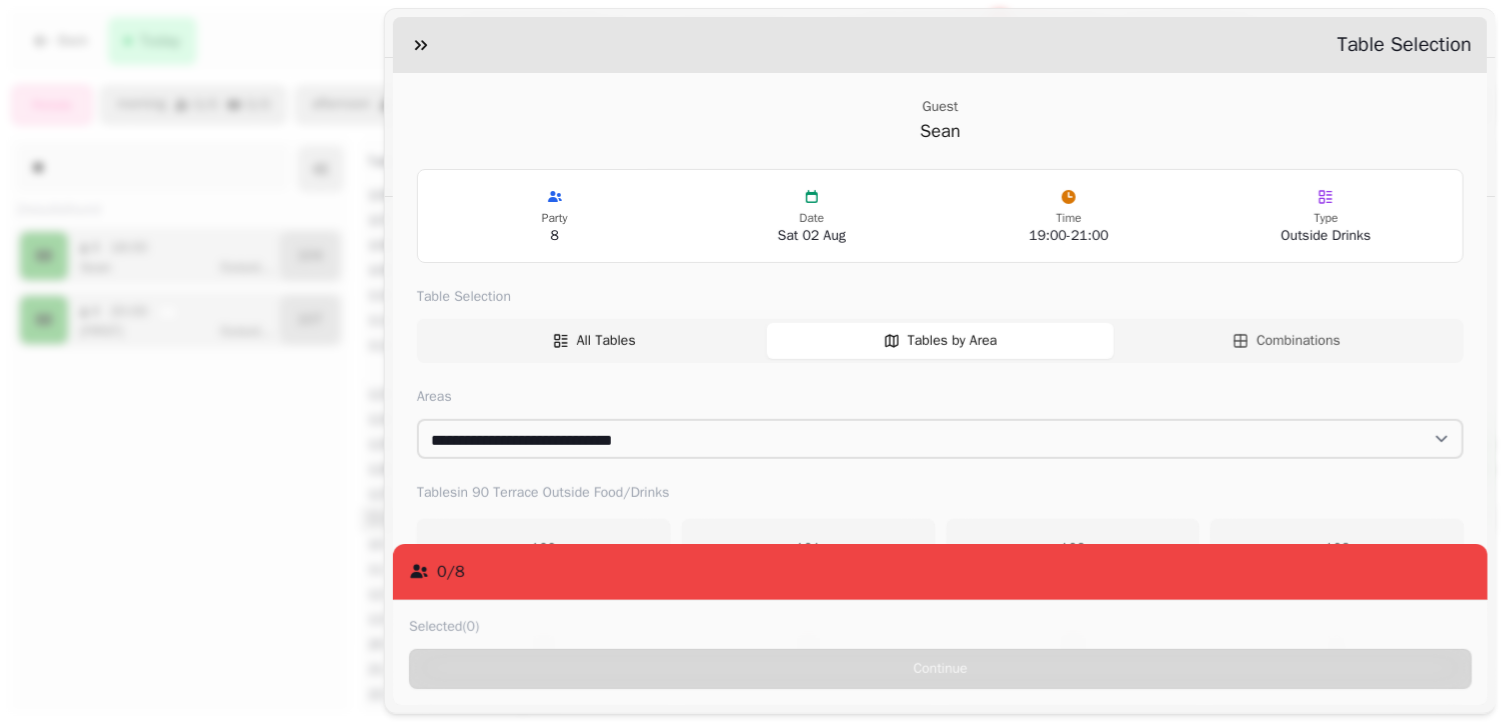 click on "All Tables" at bounding box center (606, 341) 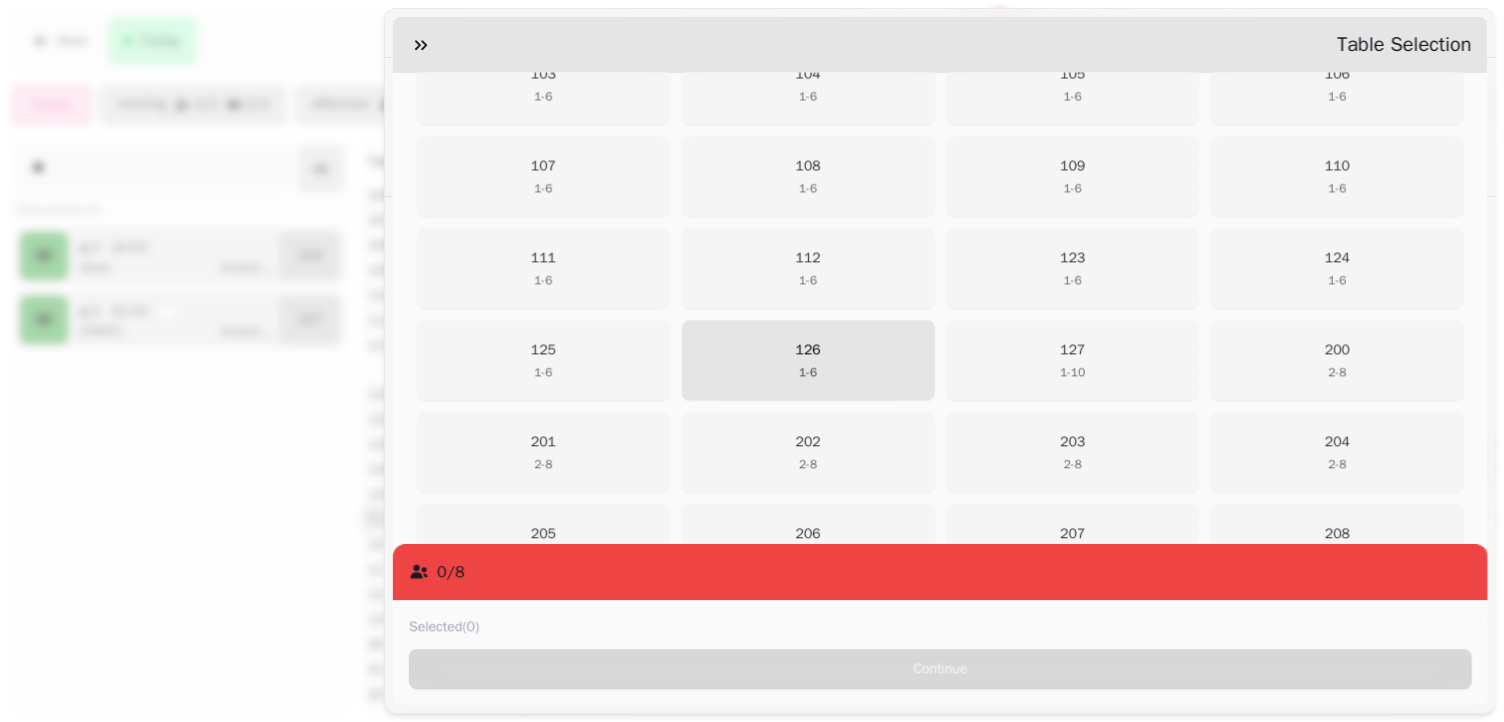 scroll, scrollTop: 1196, scrollLeft: 0, axis: vertical 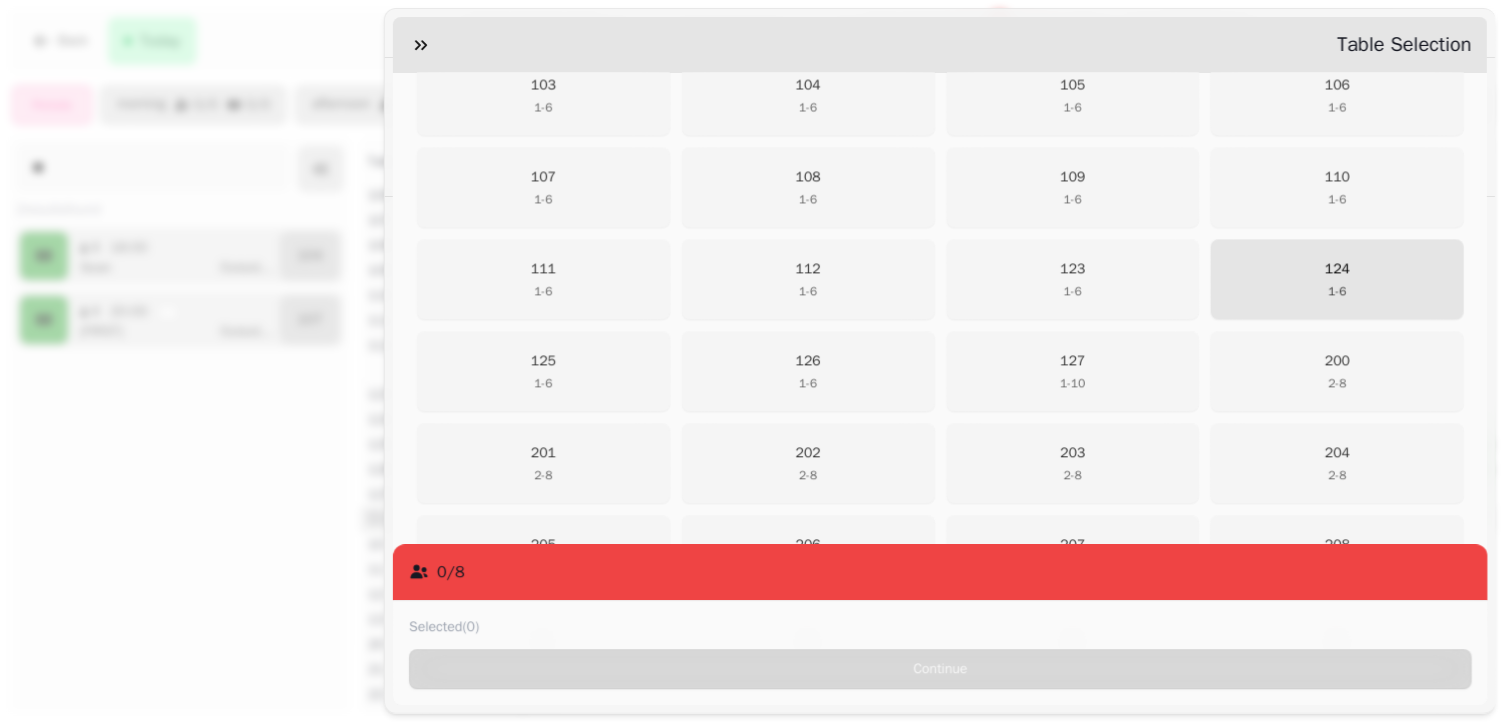 click on "124 1  -  6" at bounding box center (1337, 279) 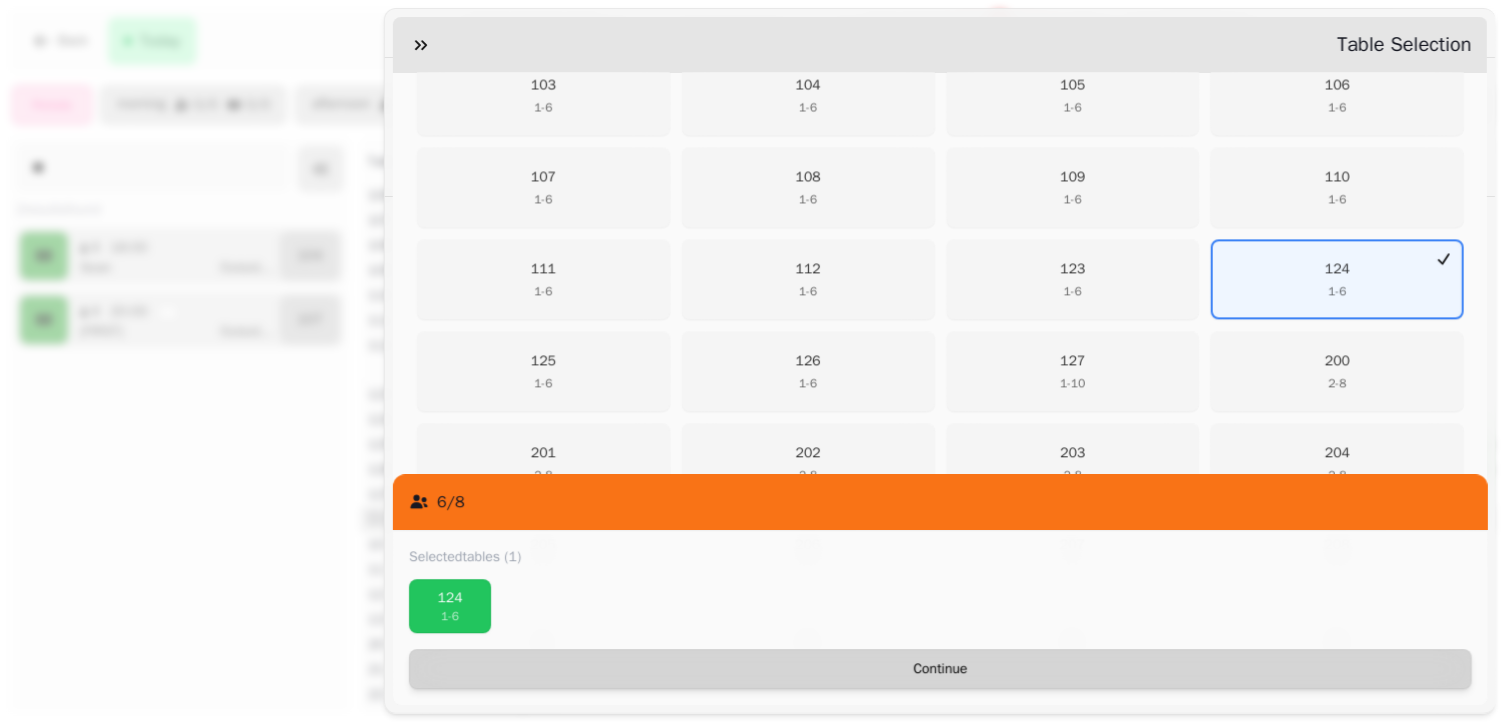 click on "Continue" at bounding box center [940, 669] 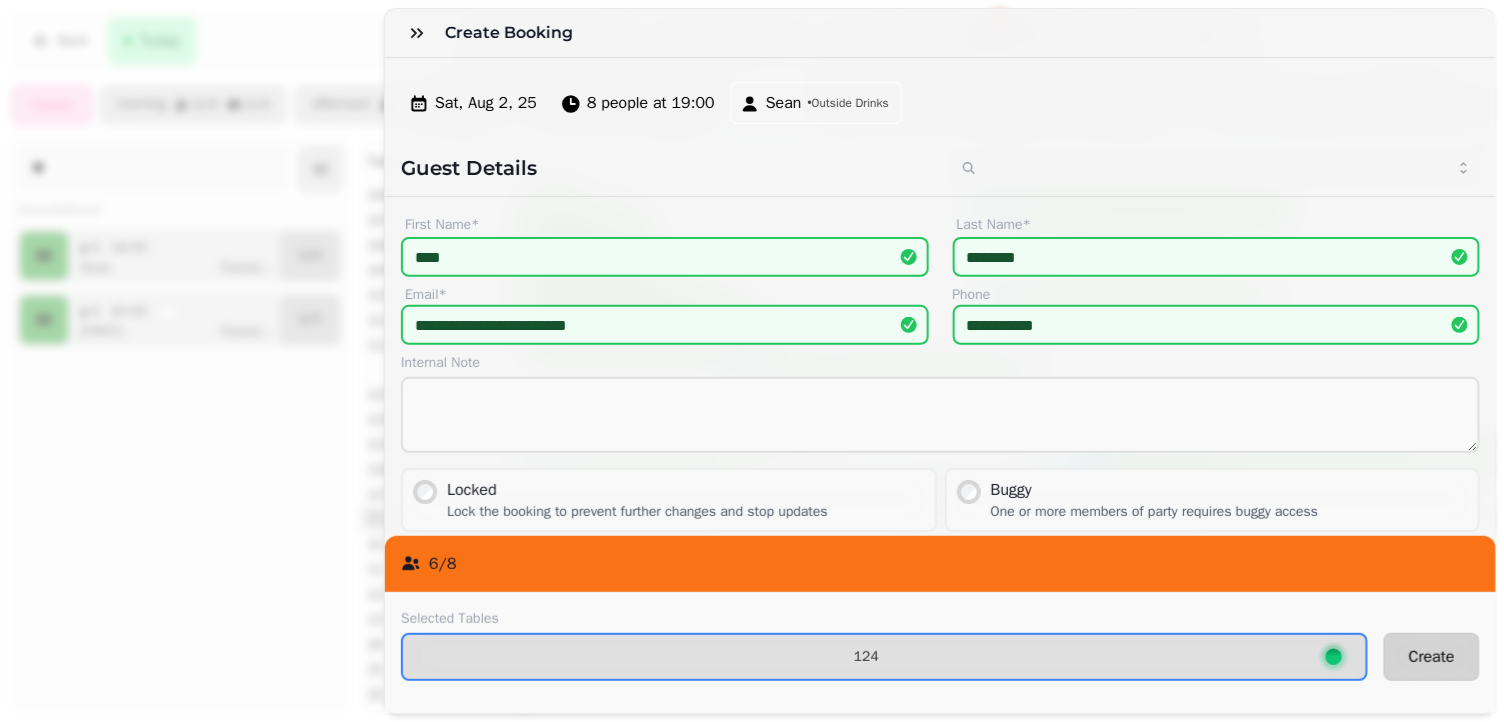 click on "Create" at bounding box center (1432, 657) 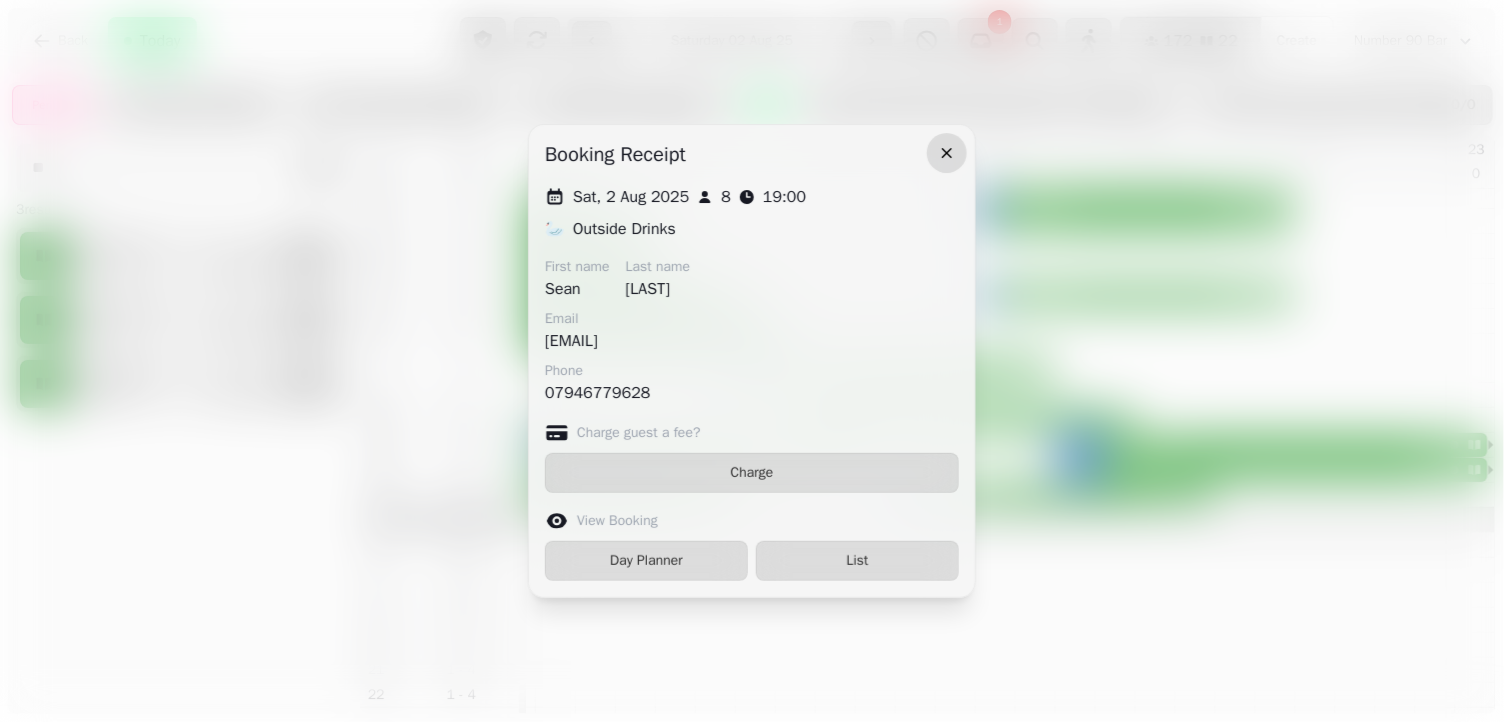 click at bounding box center [947, 153] 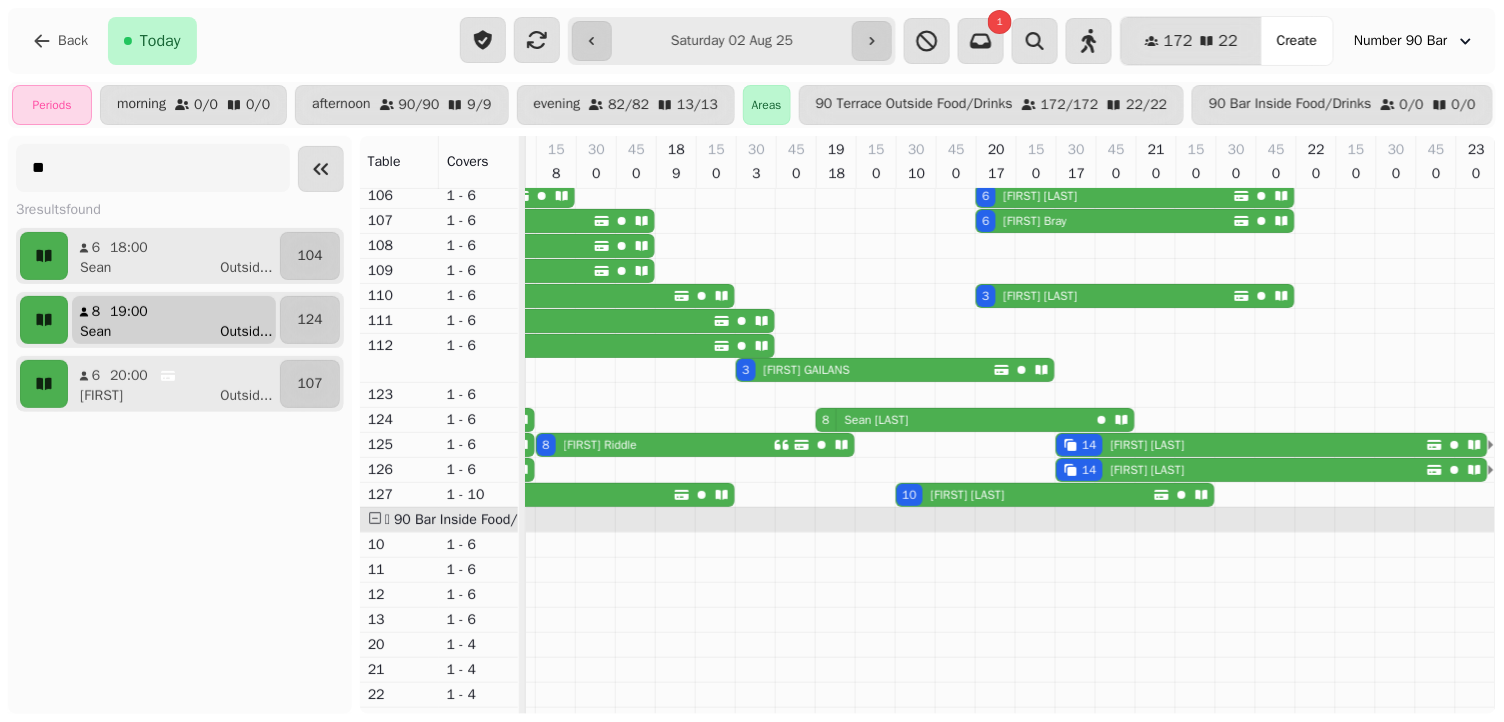 click on "19:00" at bounding box center (135, 312) 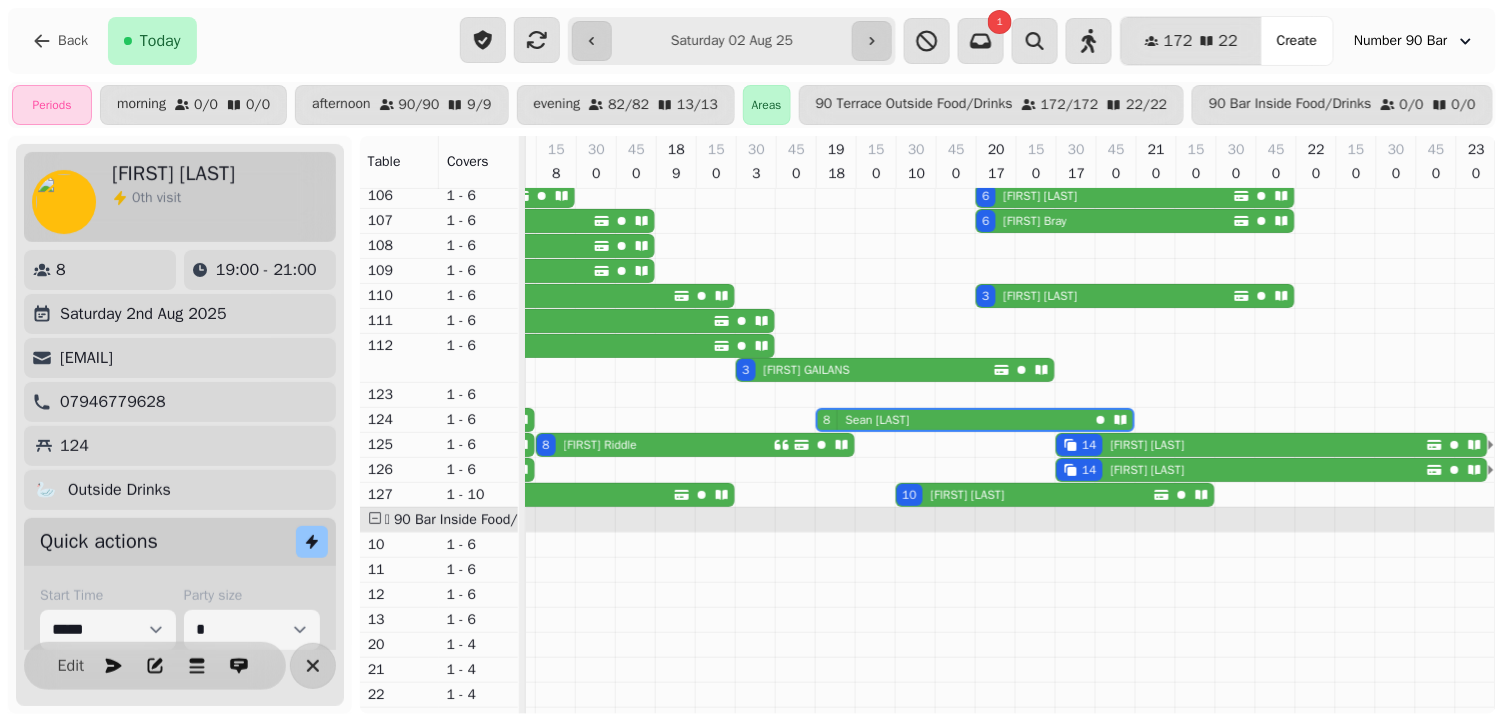 scroll, scrollTop: 0, scrollLeft: 830, axis: horizontal 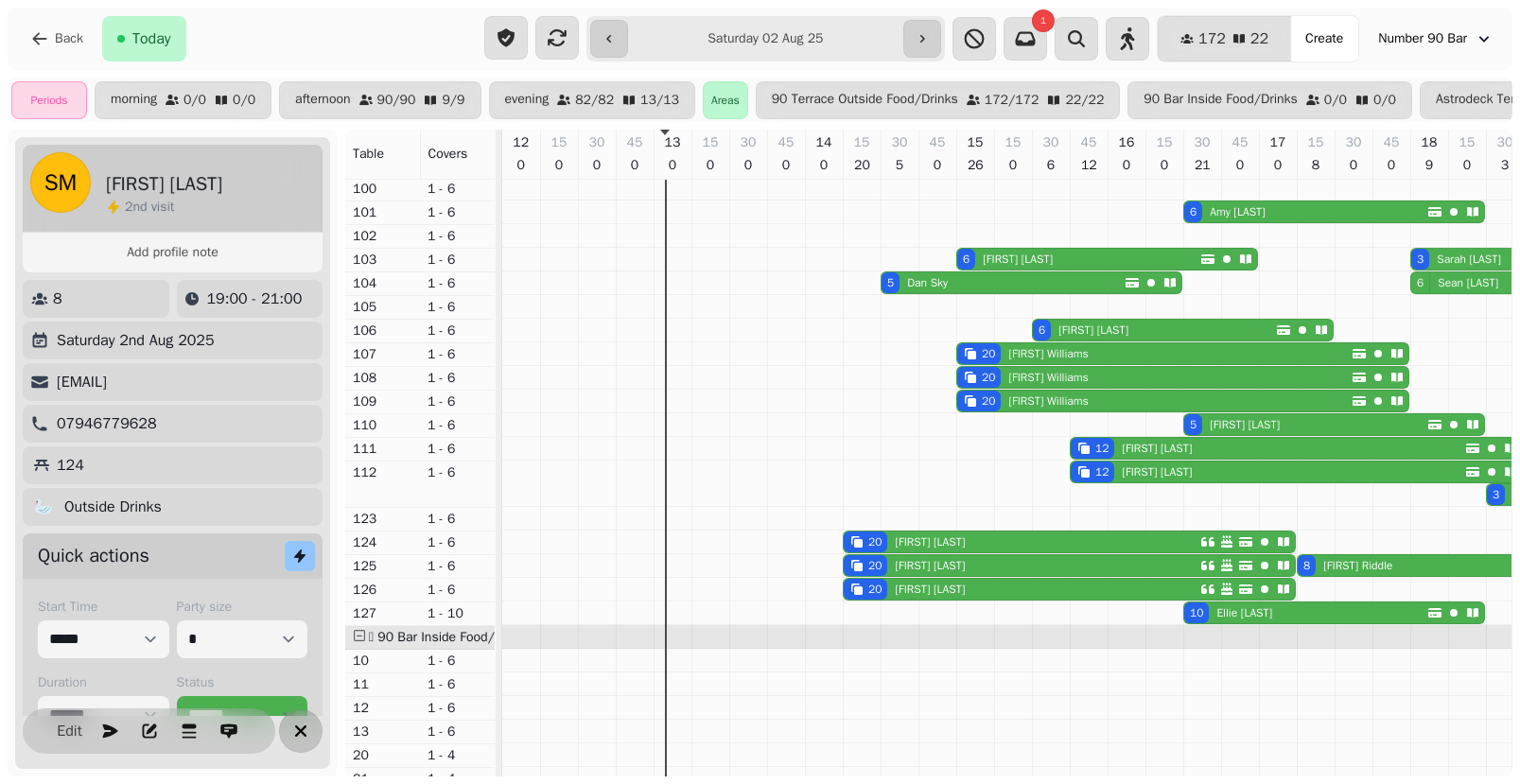 click 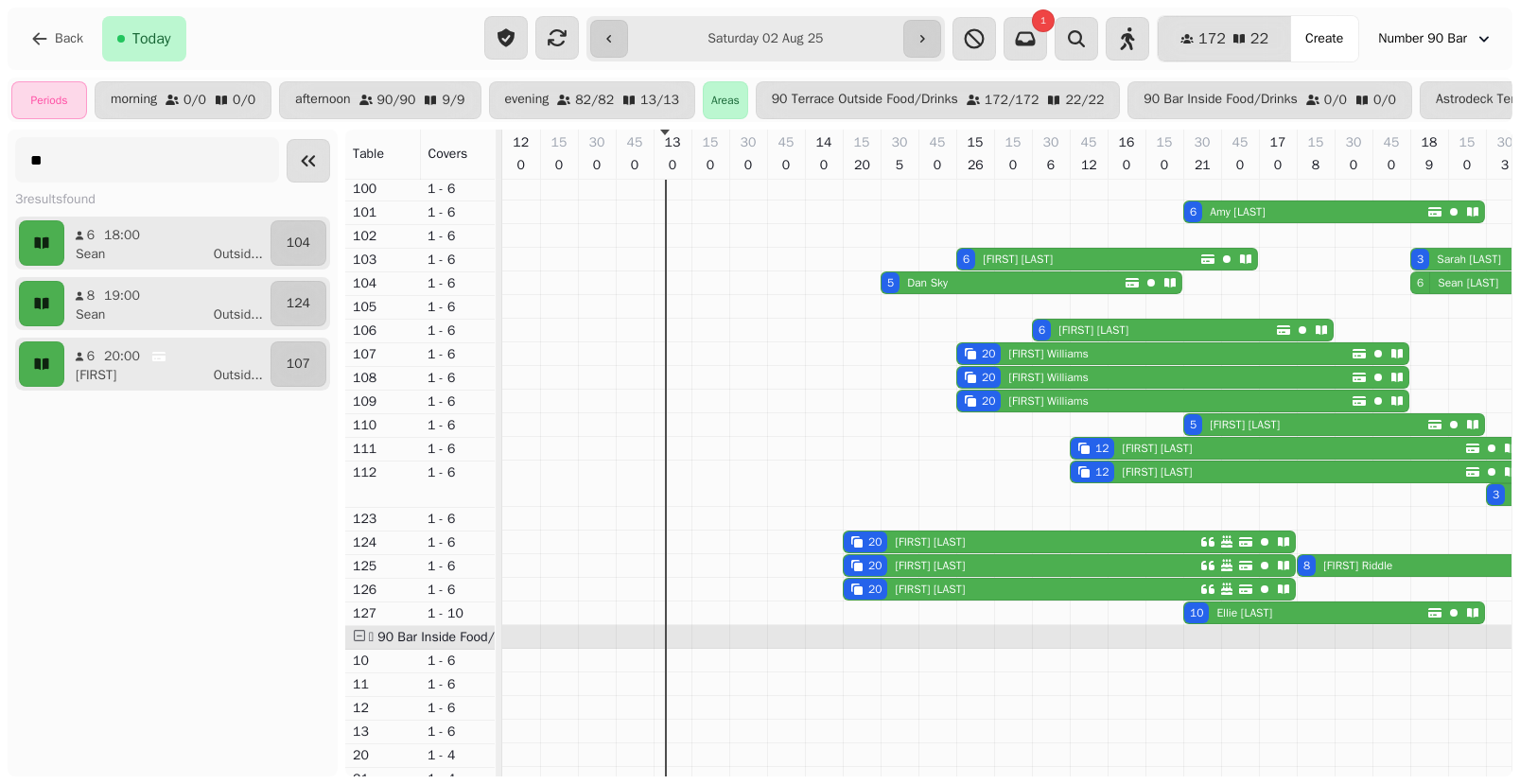 scroll, scrollTop: 24, scrollLeft: 0, axis: vertical 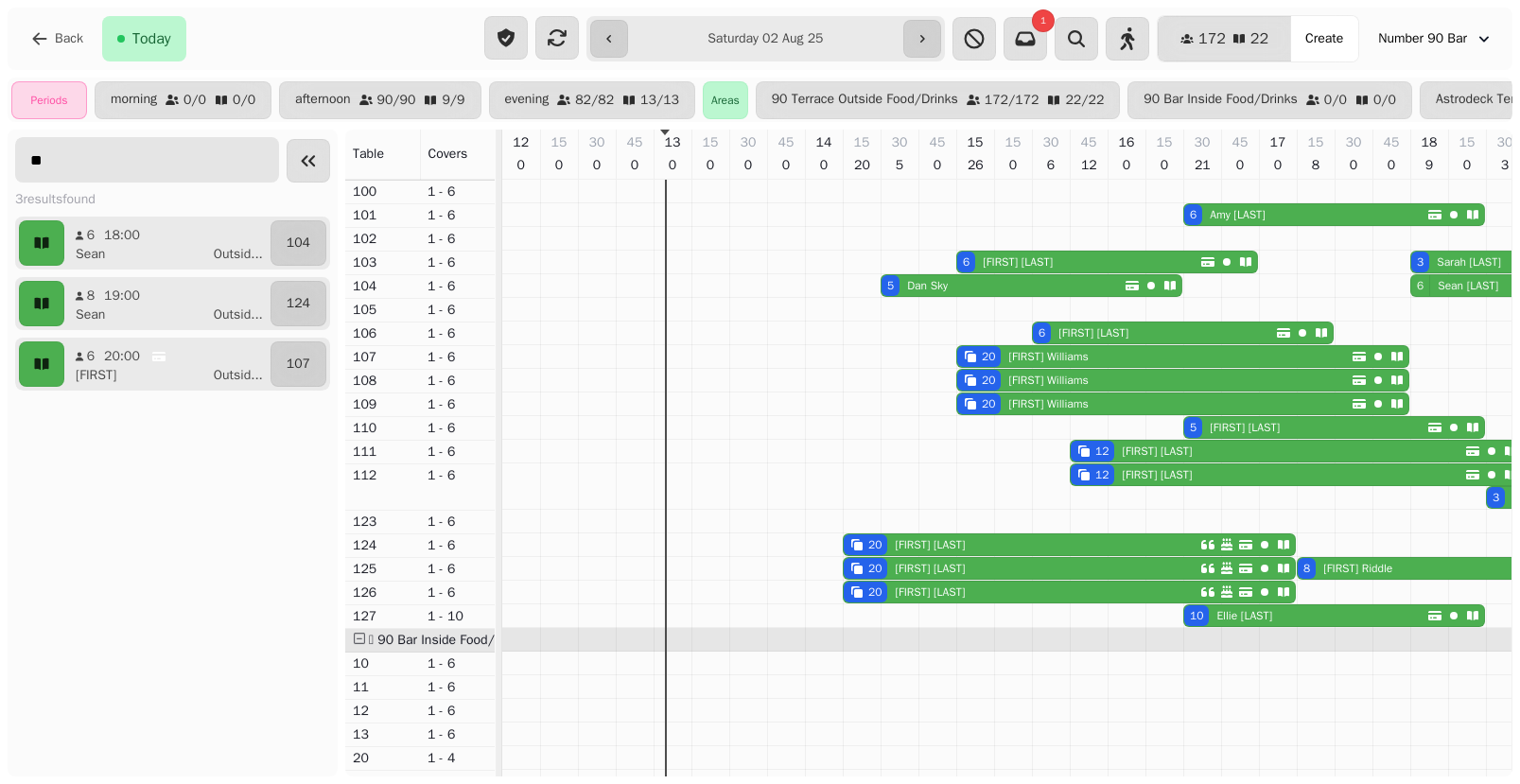 drag, startPoint x: 198, startPoint y: 161, endPoint x: 27, endPoint y: 137, distance: 172.676 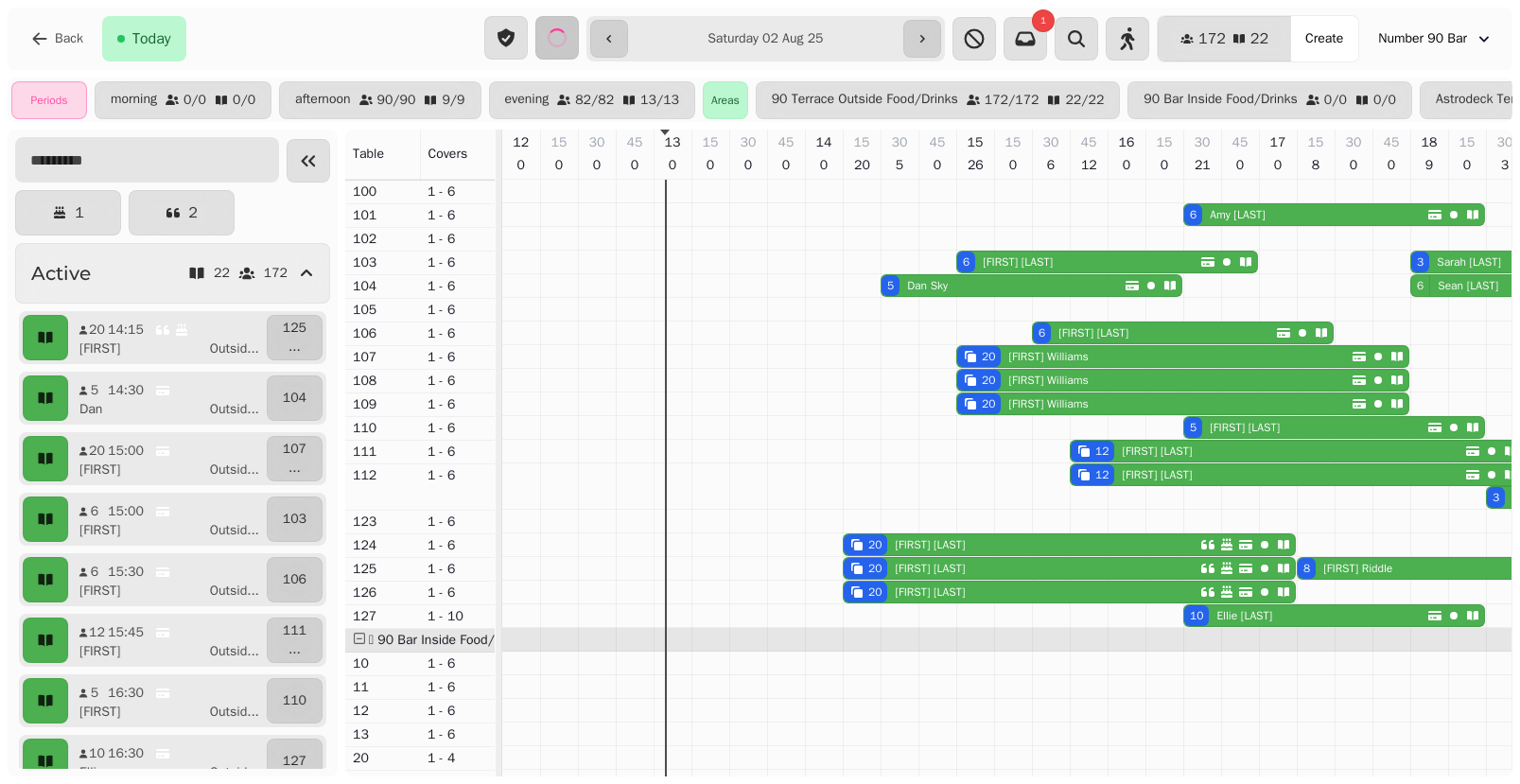 scroll, scrollTop: 22, scrollLeft: 0, axis: vertical 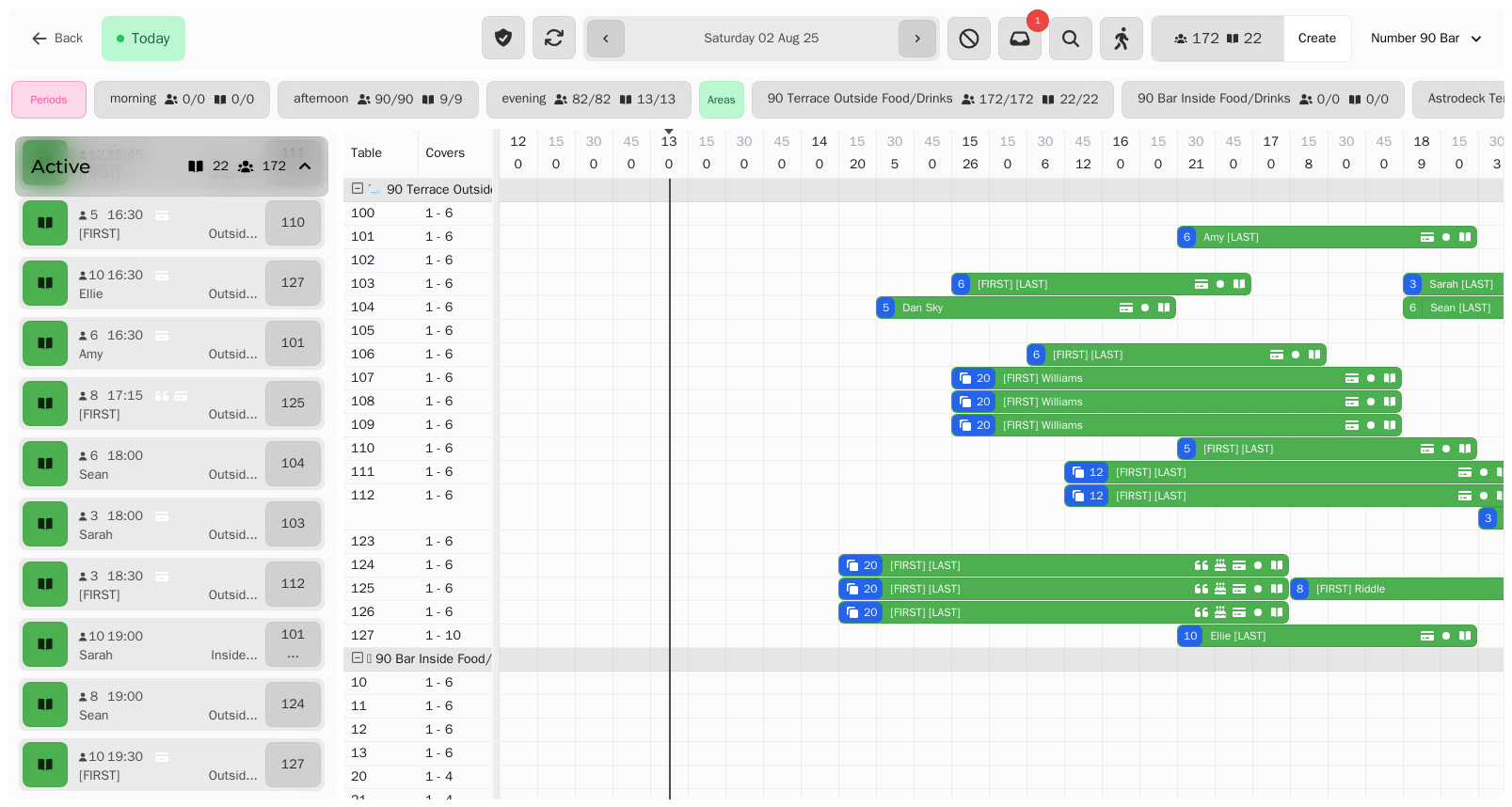 type 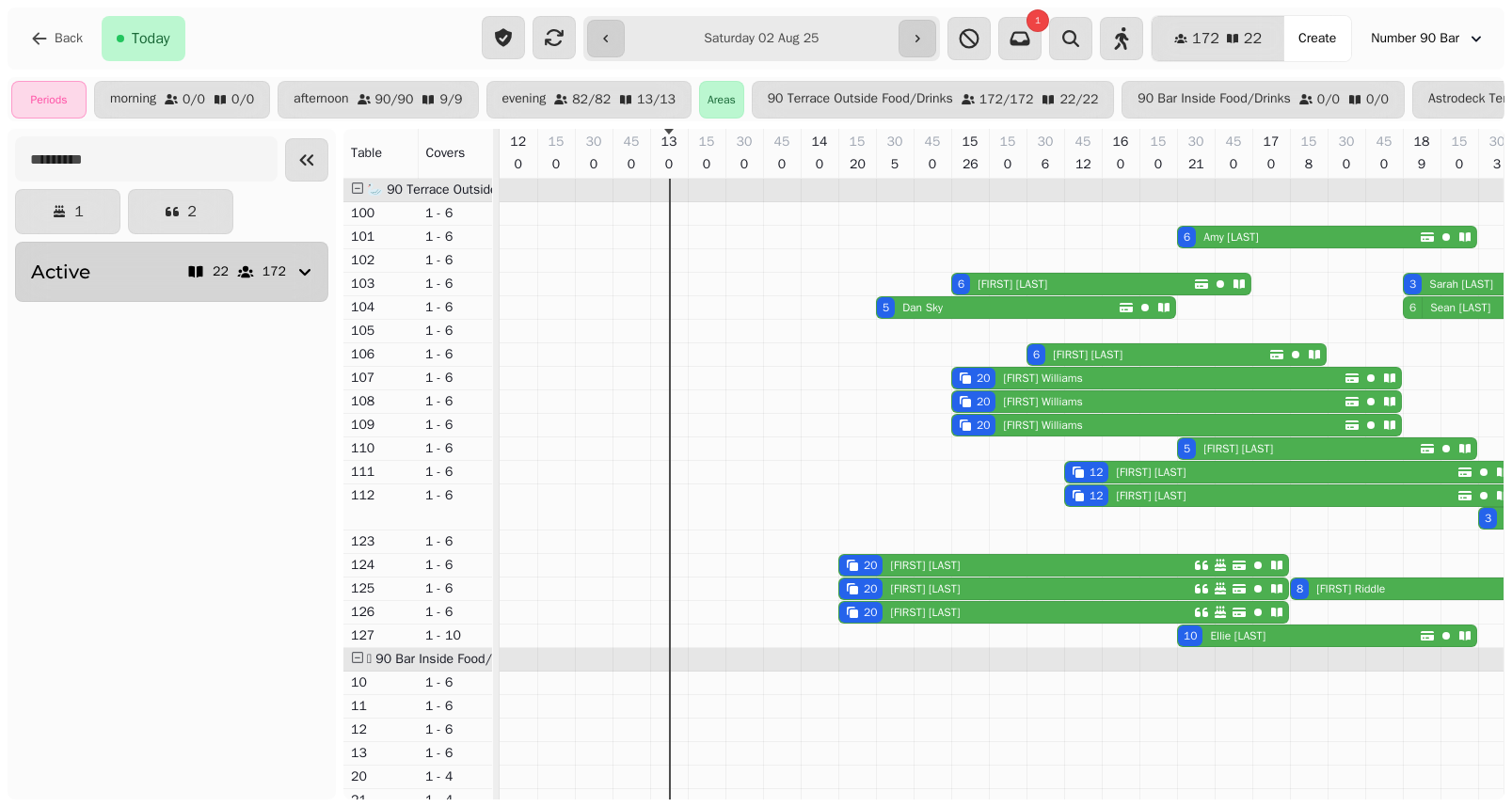 scroll, scrollTop: 0, scrollLeft: 0, axis: both 